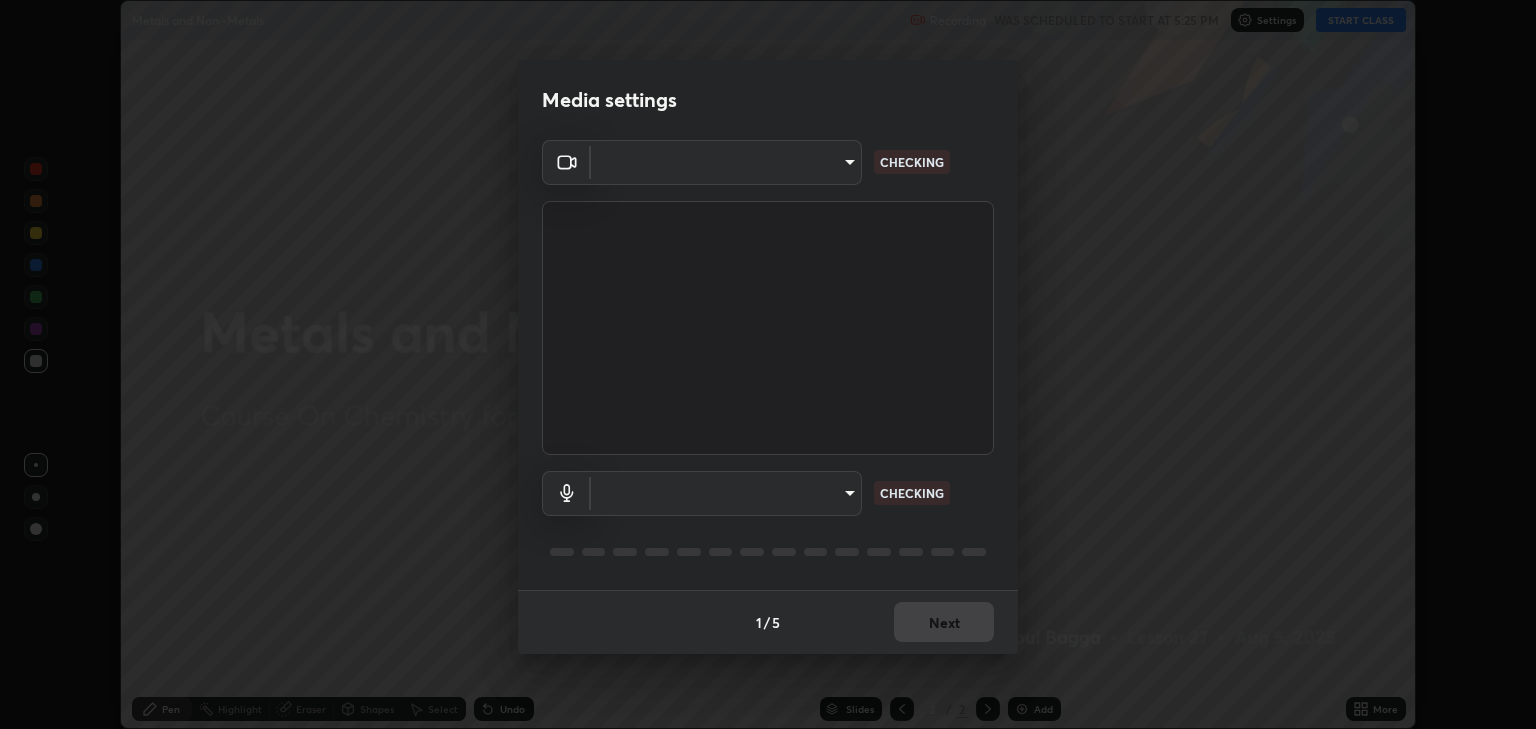 scroll, scrollTop: 0, scrollLeft: 0, axis: both 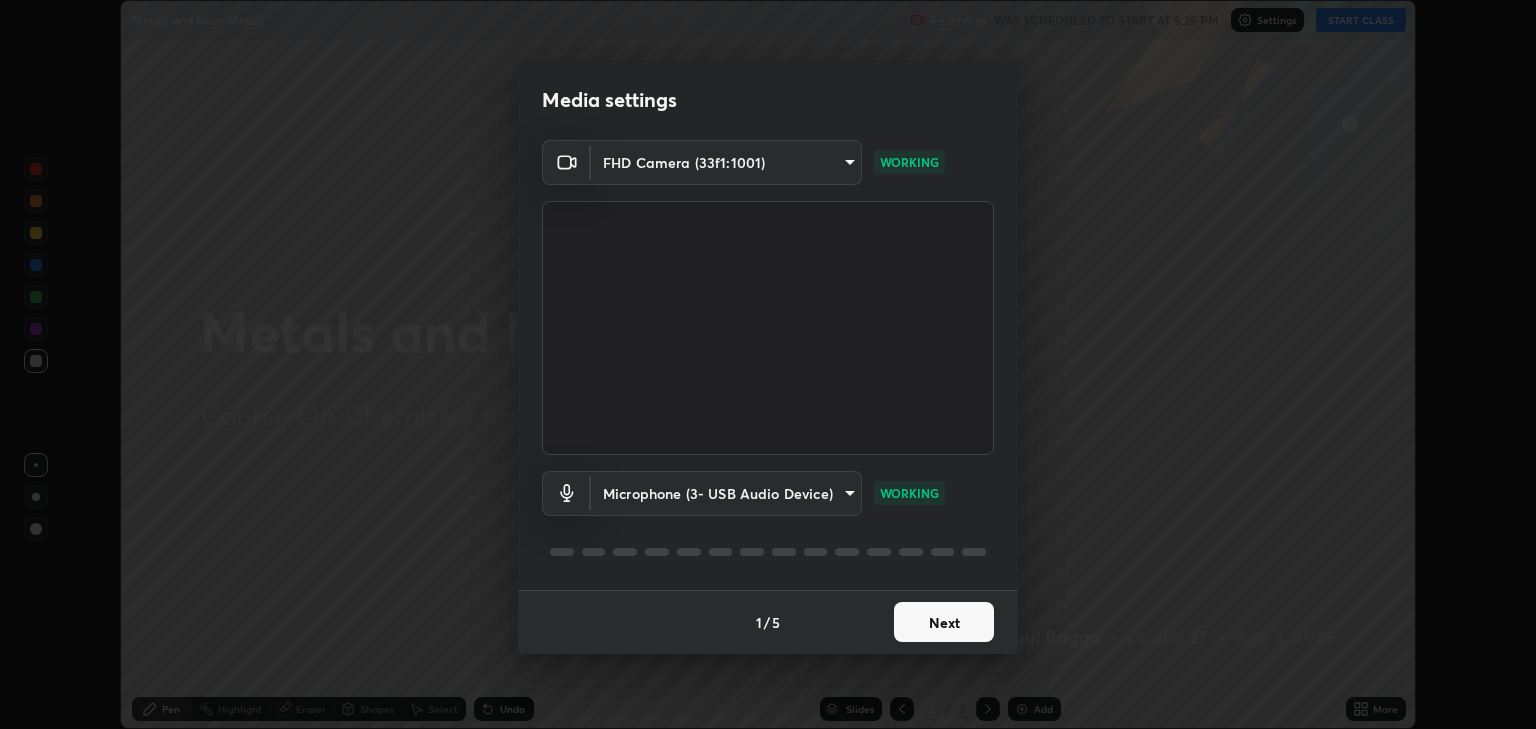 click on "Next" at bounding box center (944, 622) 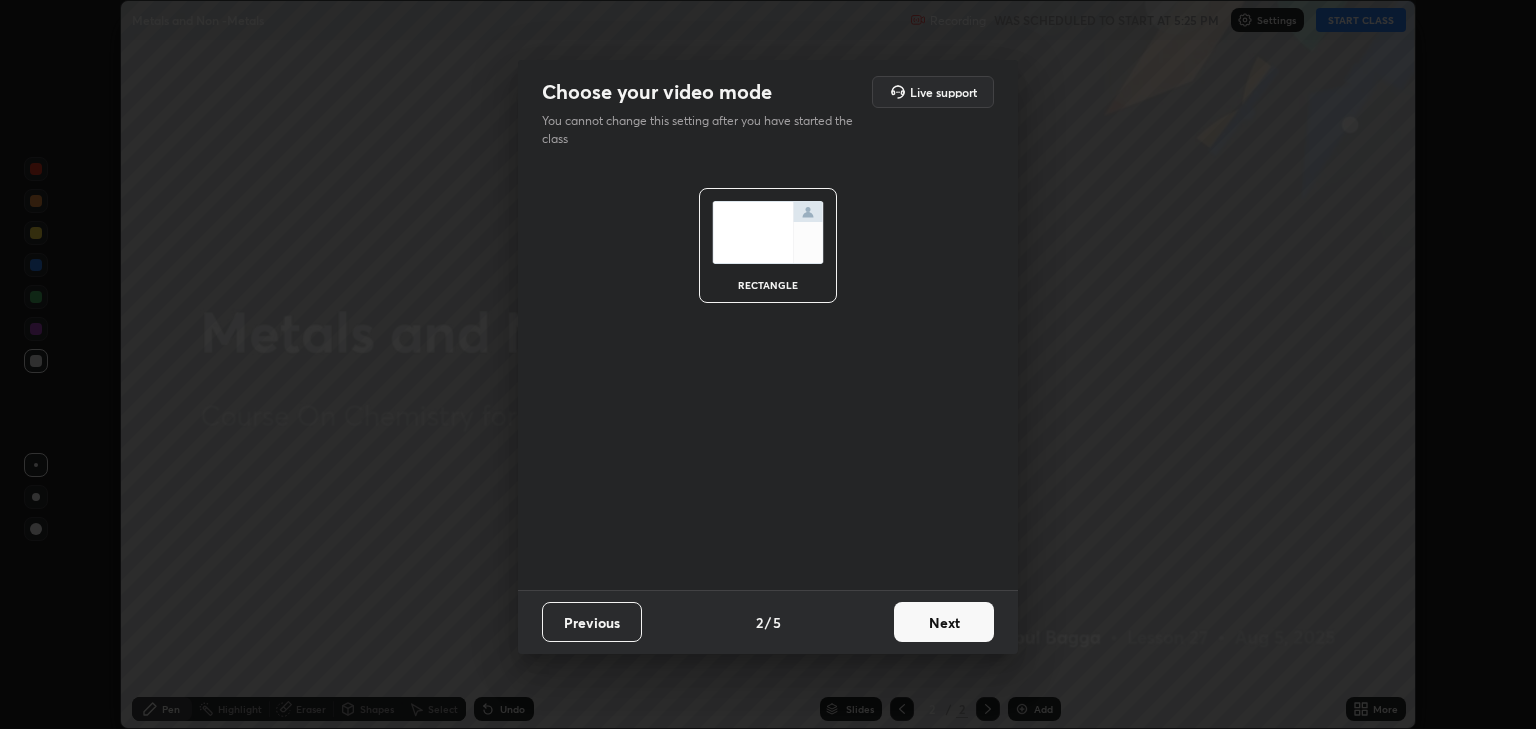 click on "Next" at bounding box center [944, 622] 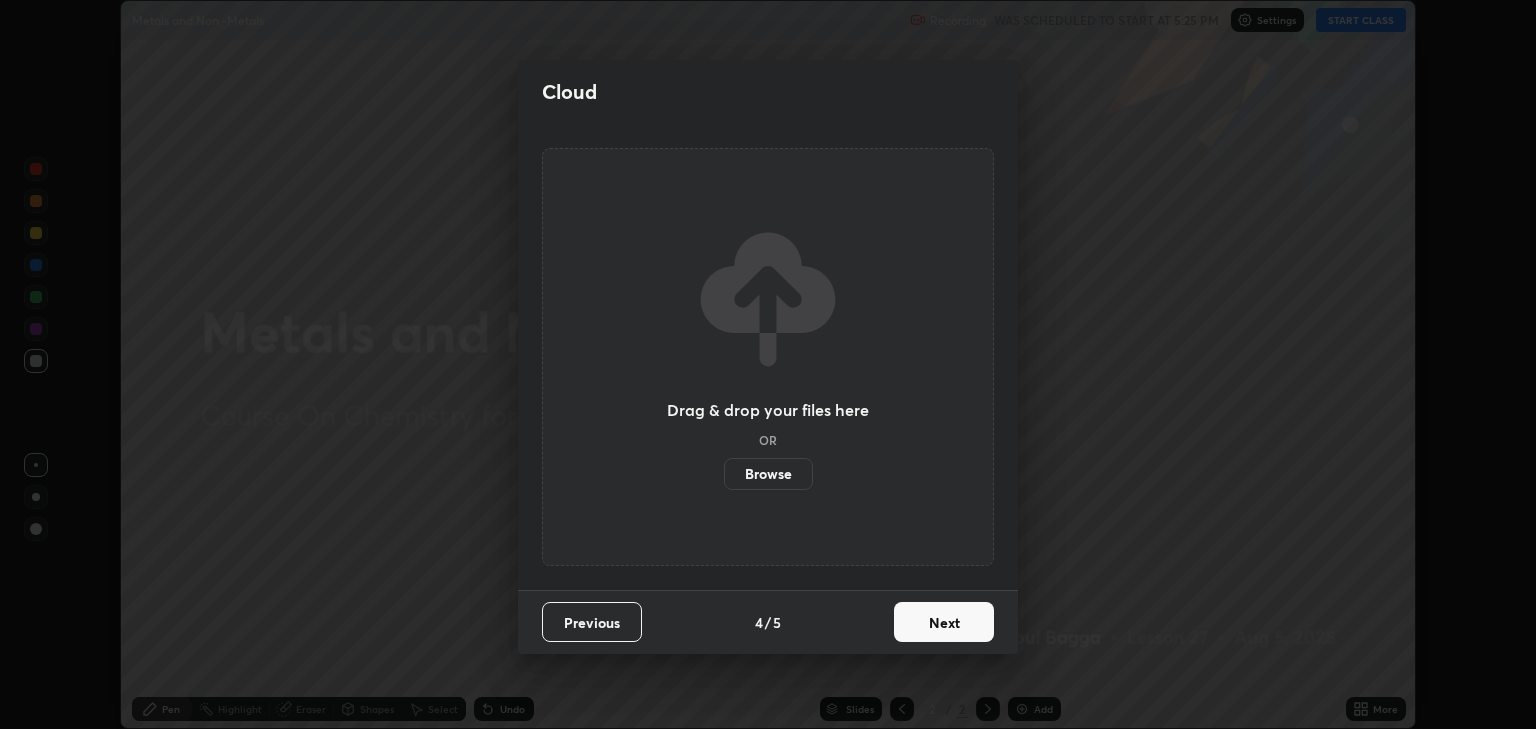 click on "Next" at bounding box center [944, 622] 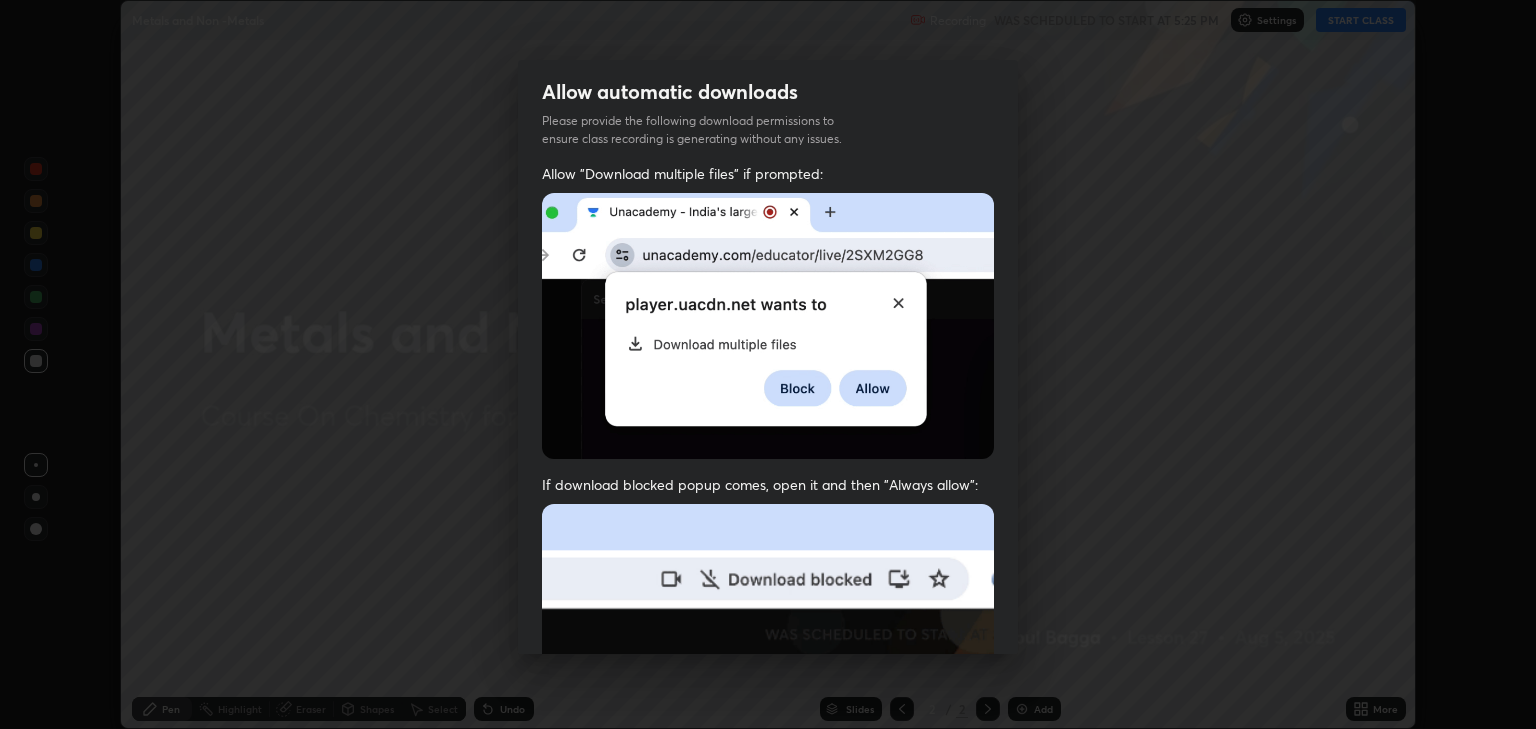 click at bounding box center (768, 722) 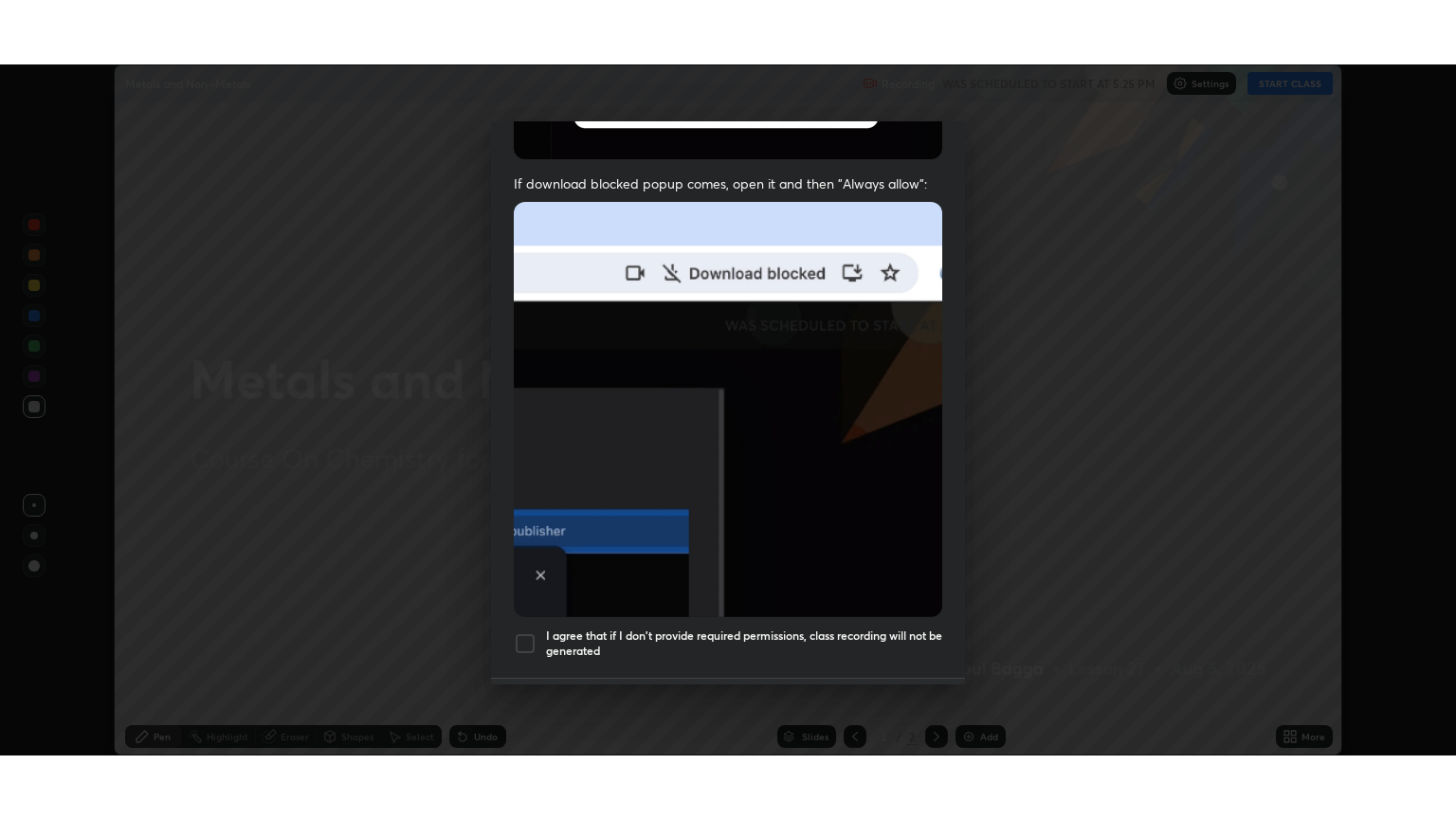 scroll, scrollTop: 384, scrollLeft: 0, axis: vertical 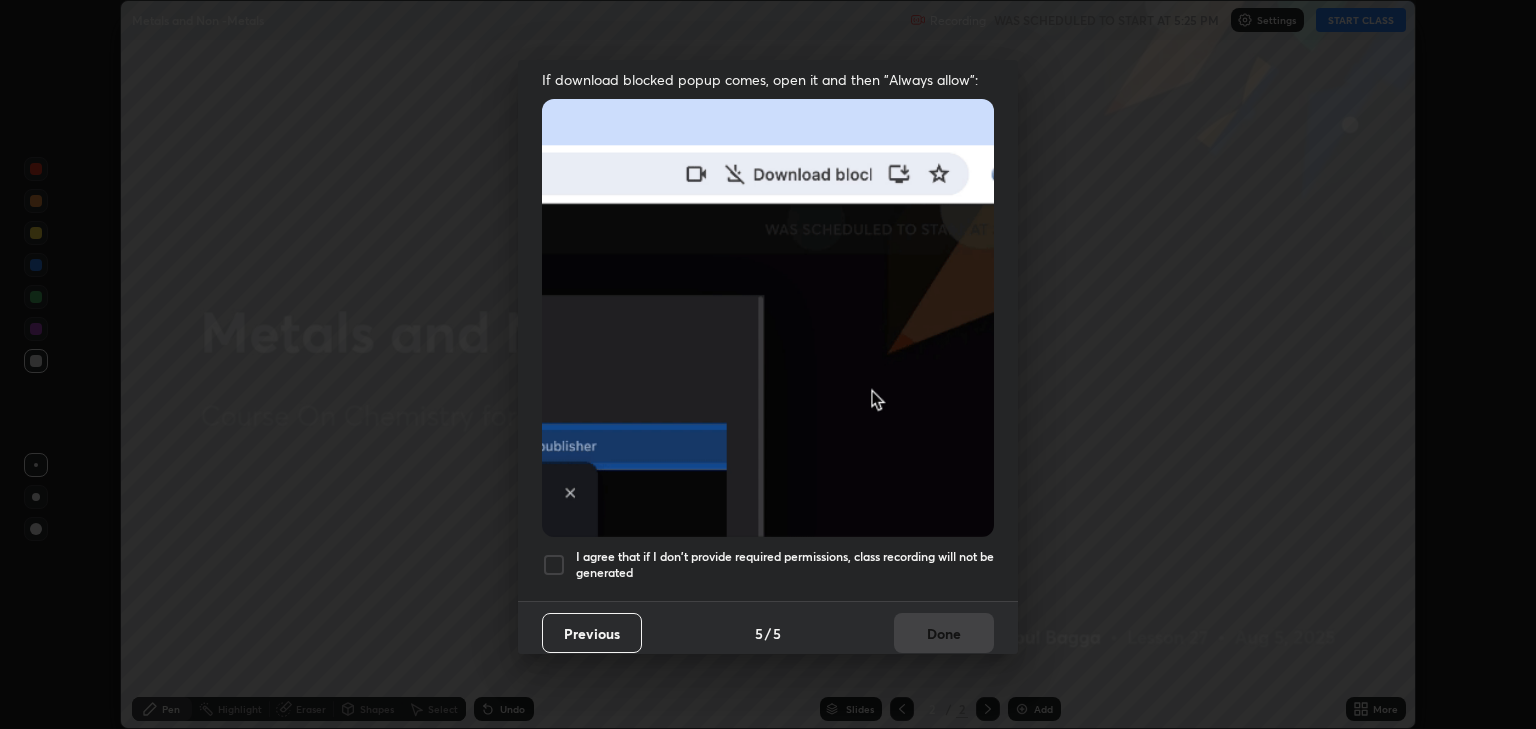 click at bounding box center [554, 565] 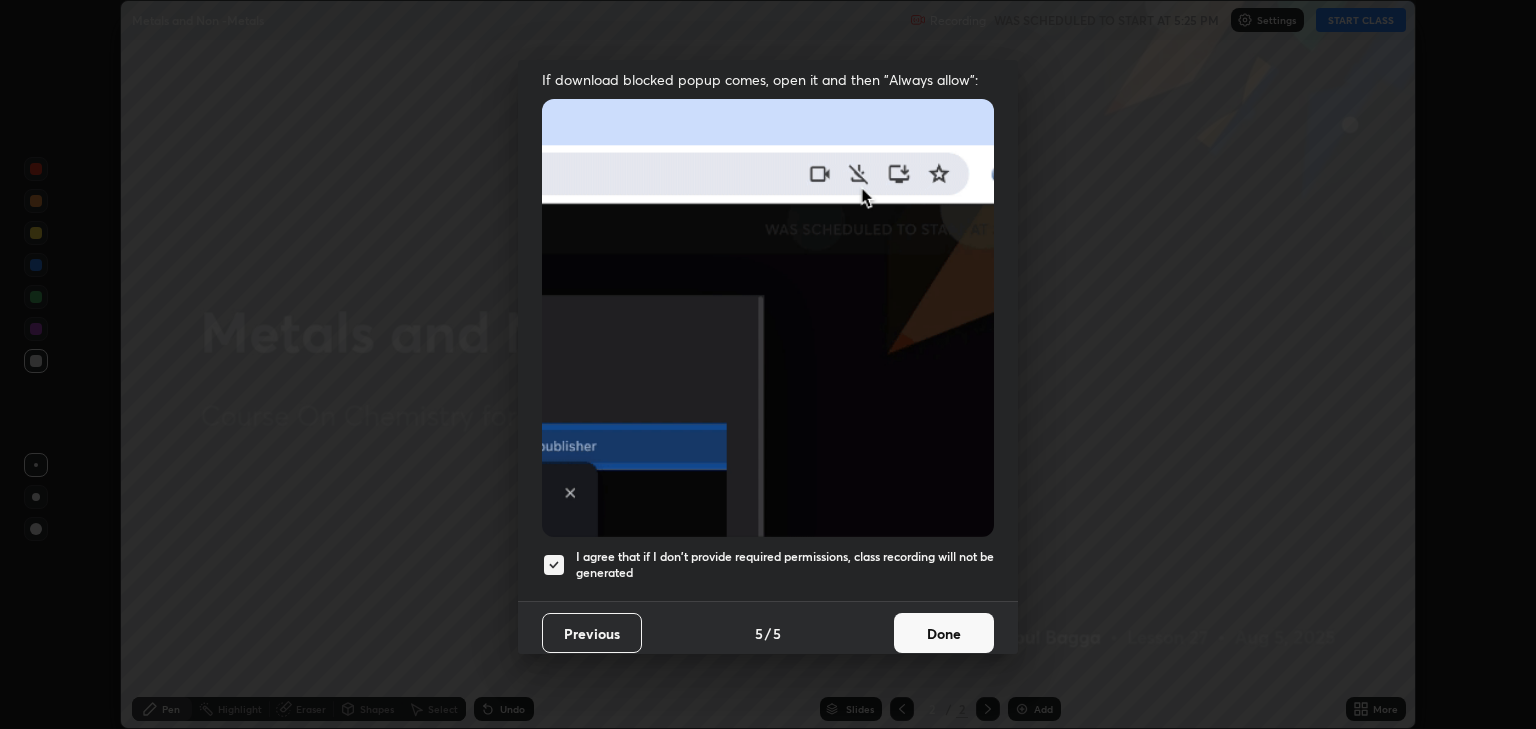 click on "Done" at bounding box center (944, 633) 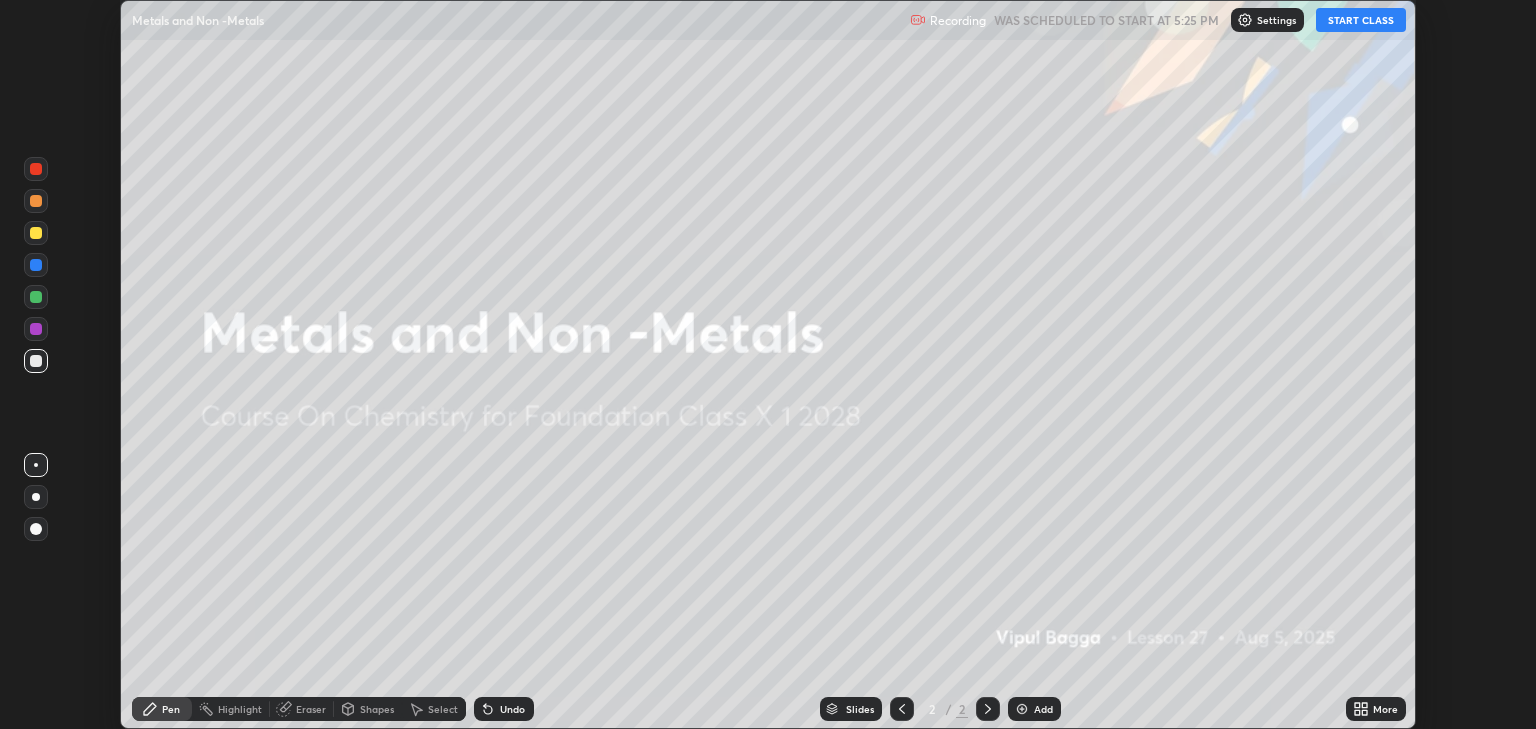 click on "START CLASS" at bounding box center (1361, 20) 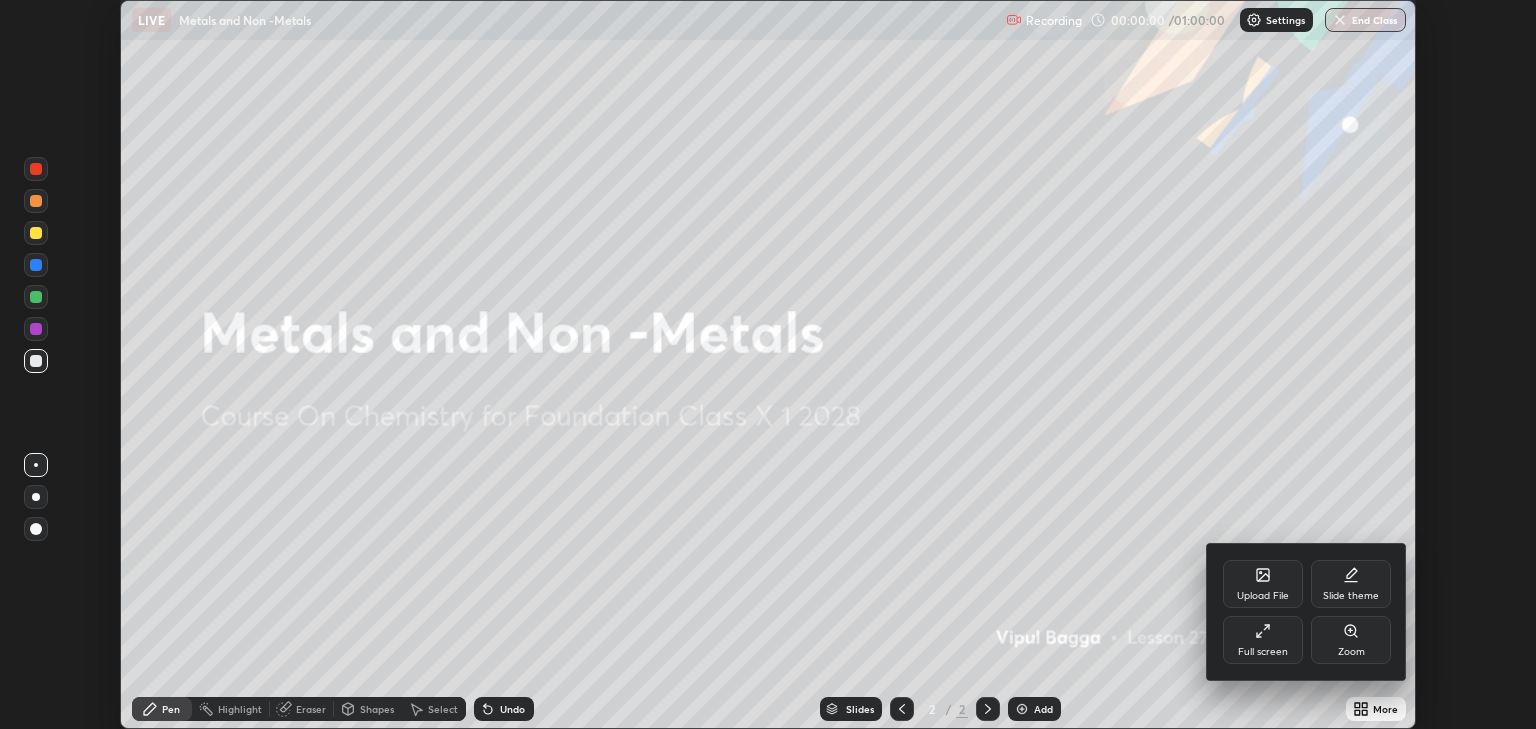 click on "Full screen" at bounding box center [1263, 640] 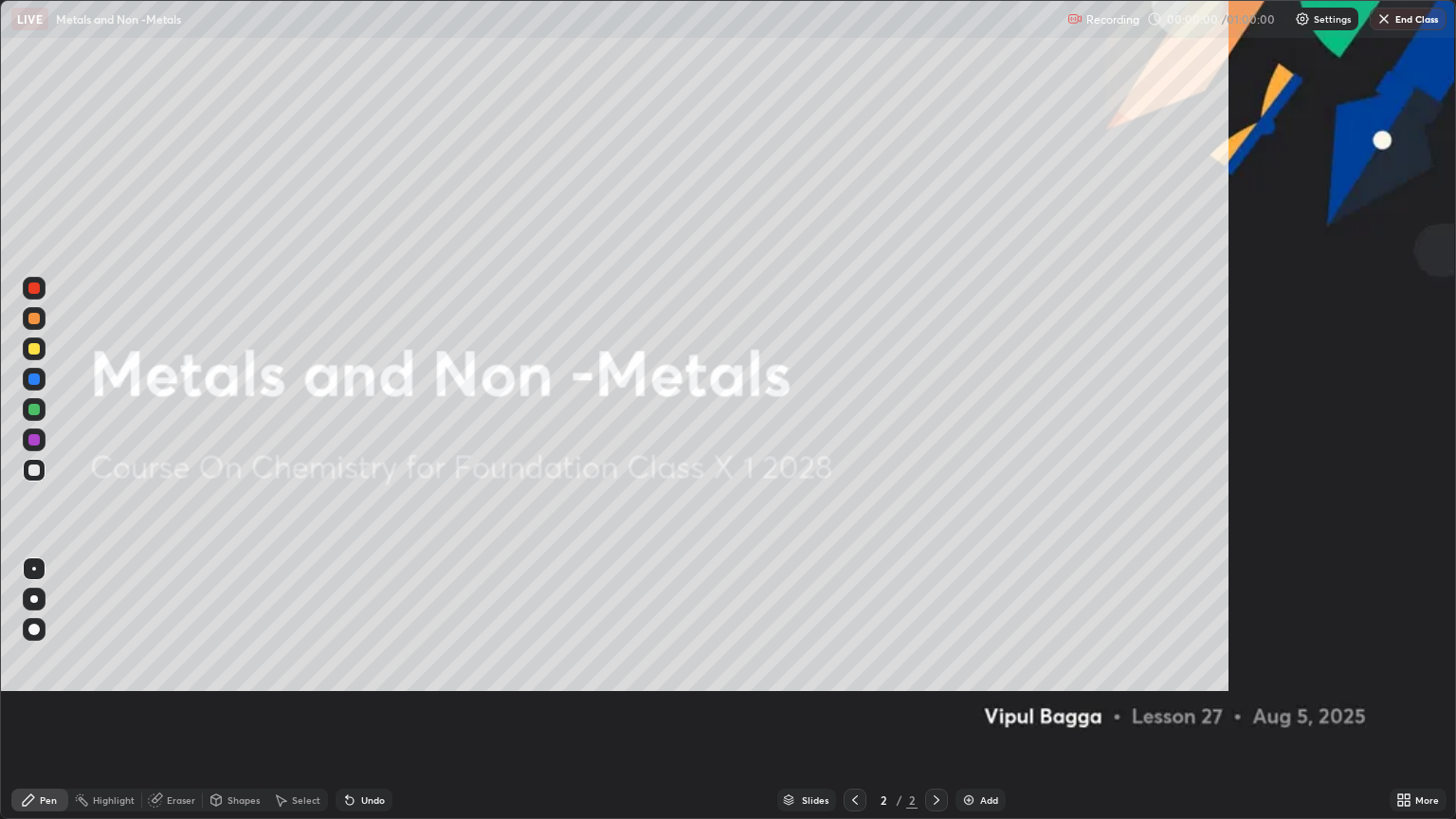 scroll, scrollTop: 93973, scrollLeft: 93336, axis: both 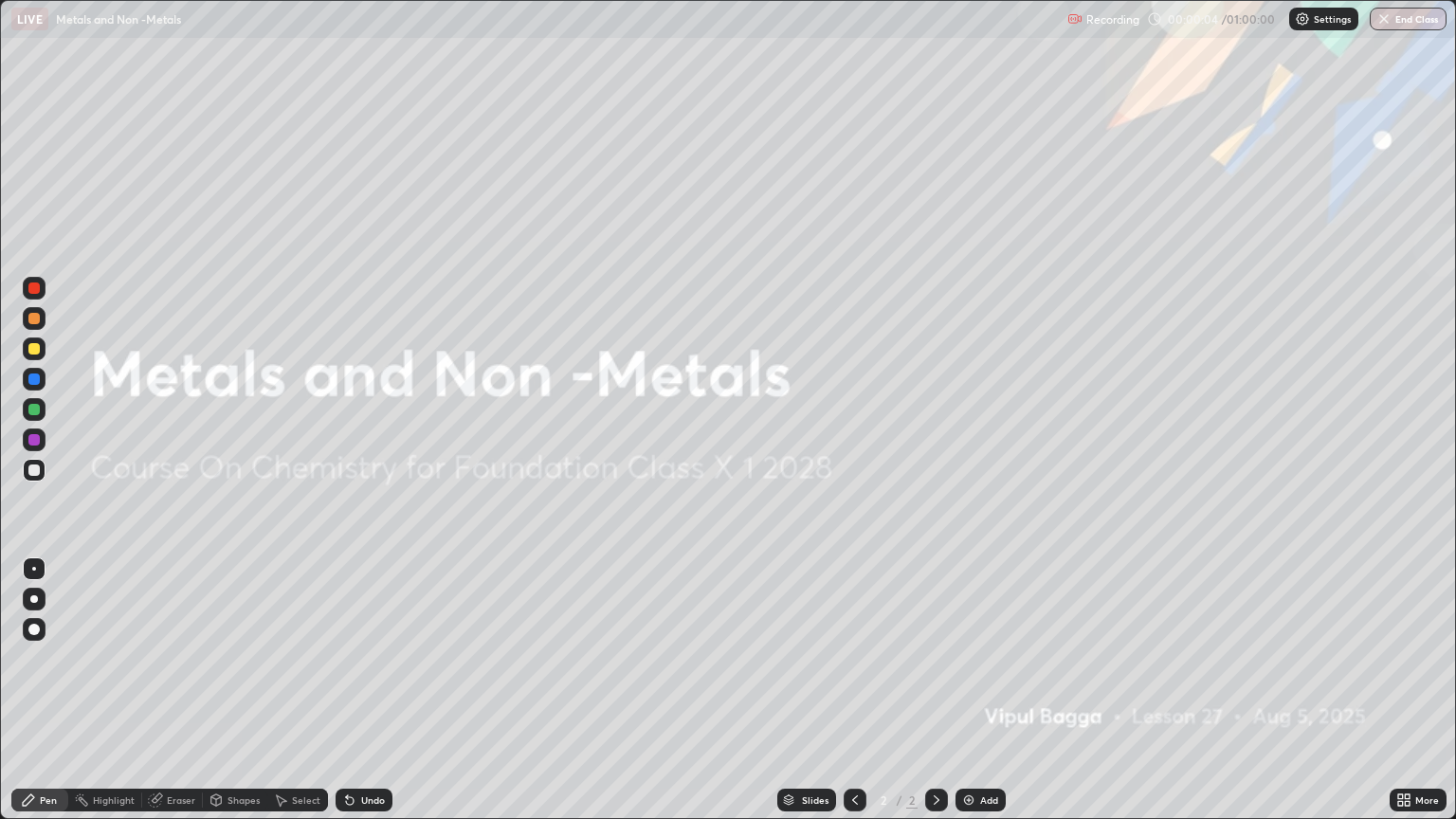 click at bounding box center (34, 349) 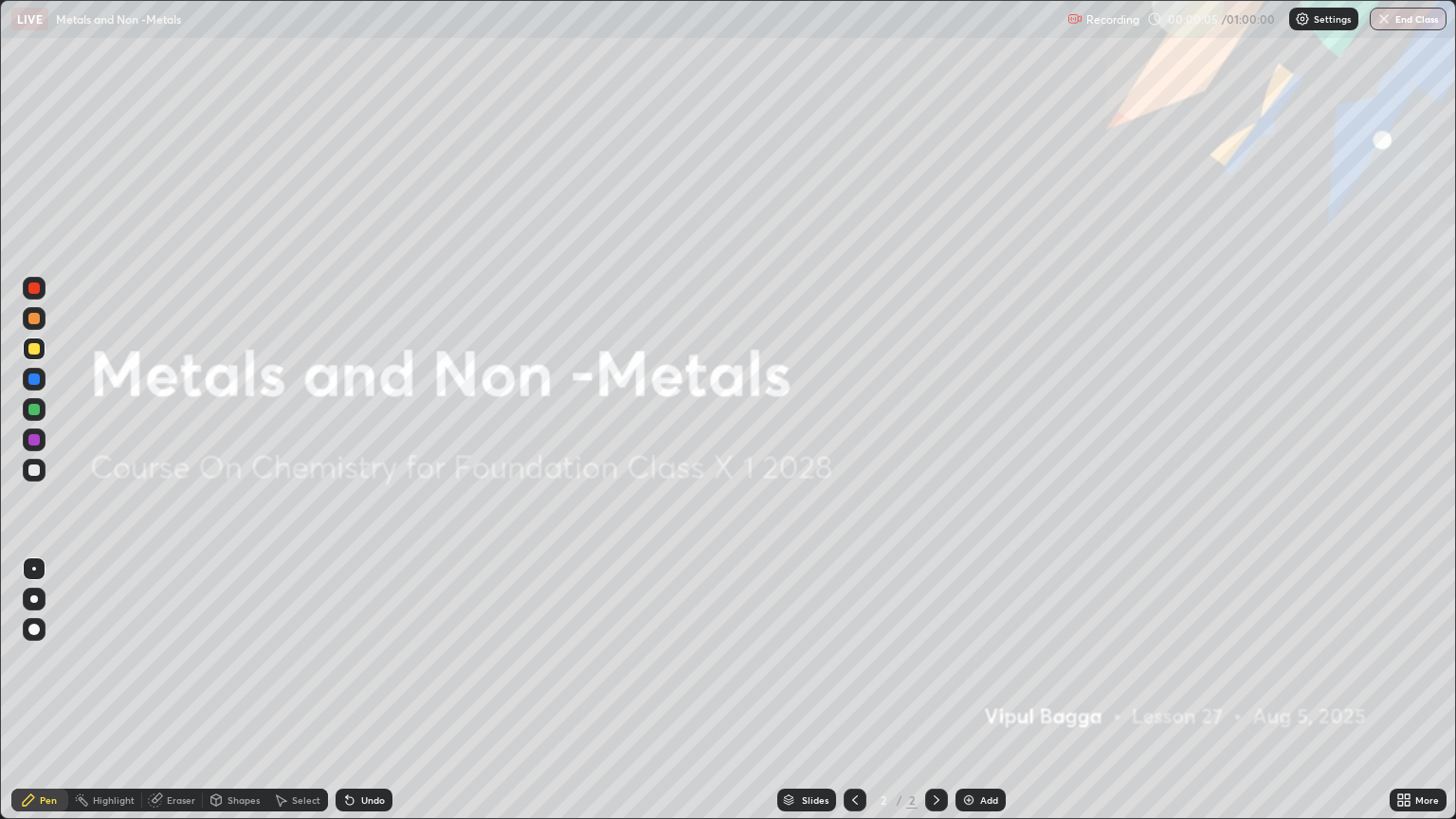 click at bounding box center (34, 629) 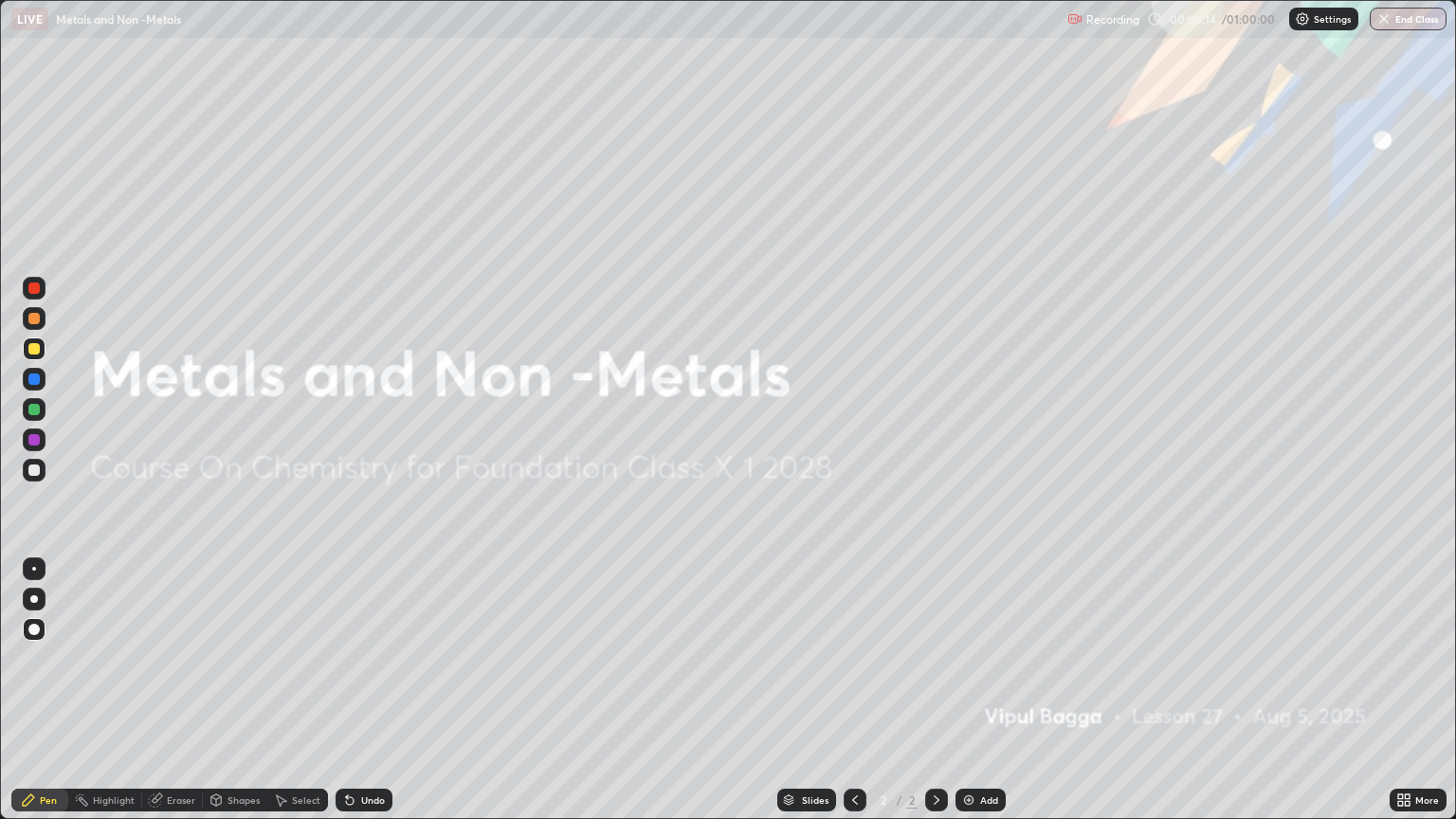 click 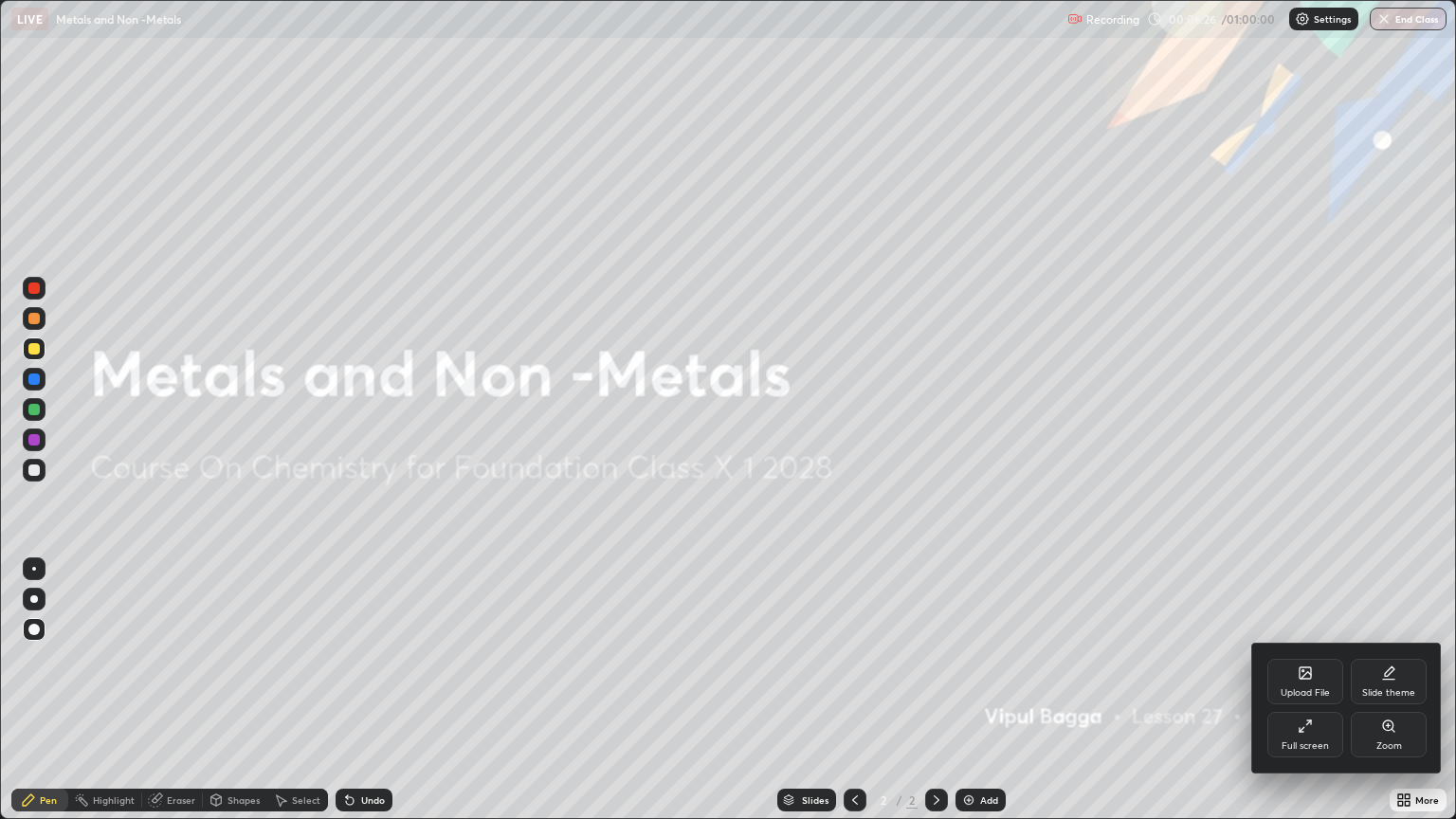 click 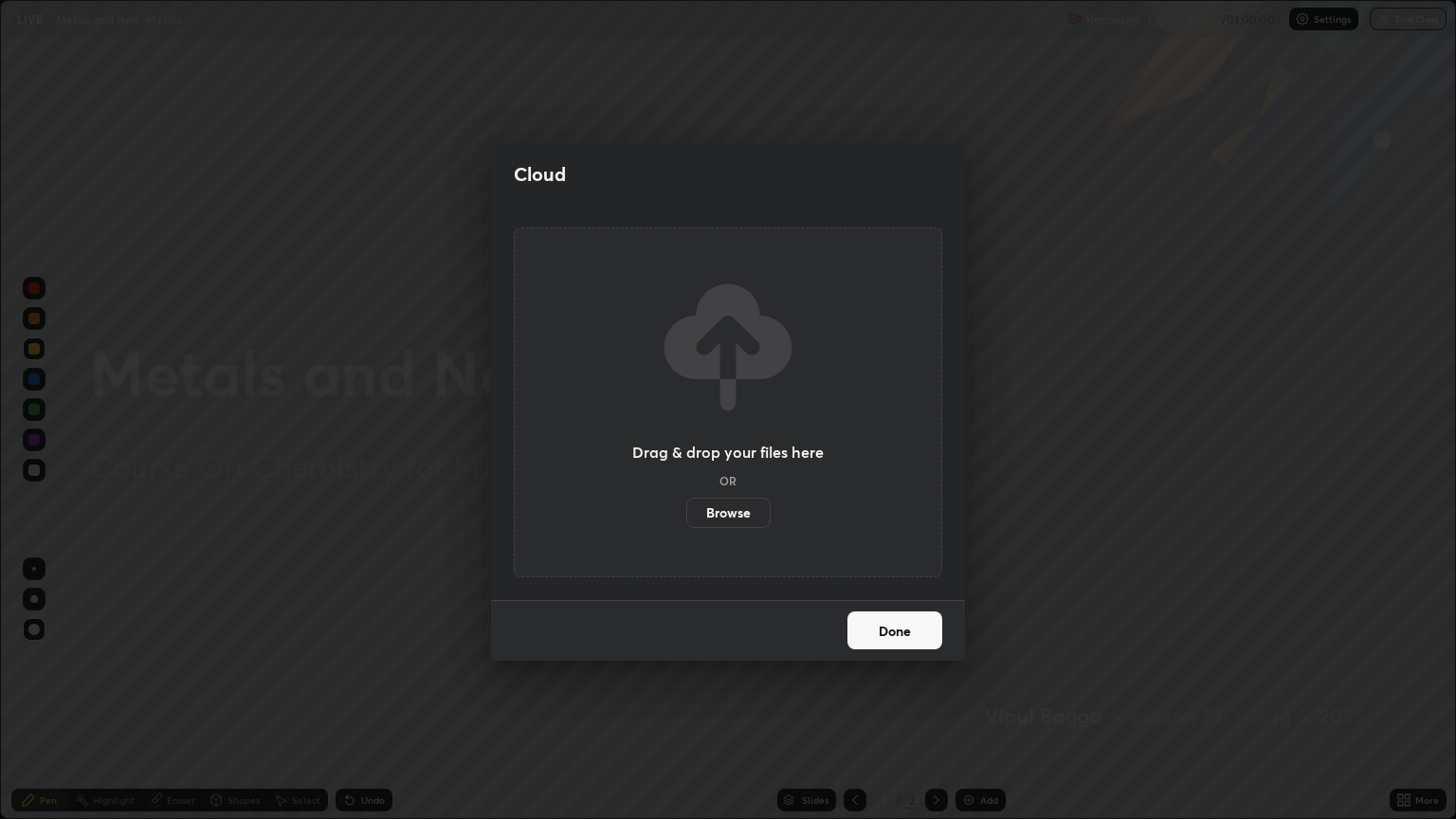 click on "Browse" at bounding box center [728, 513] 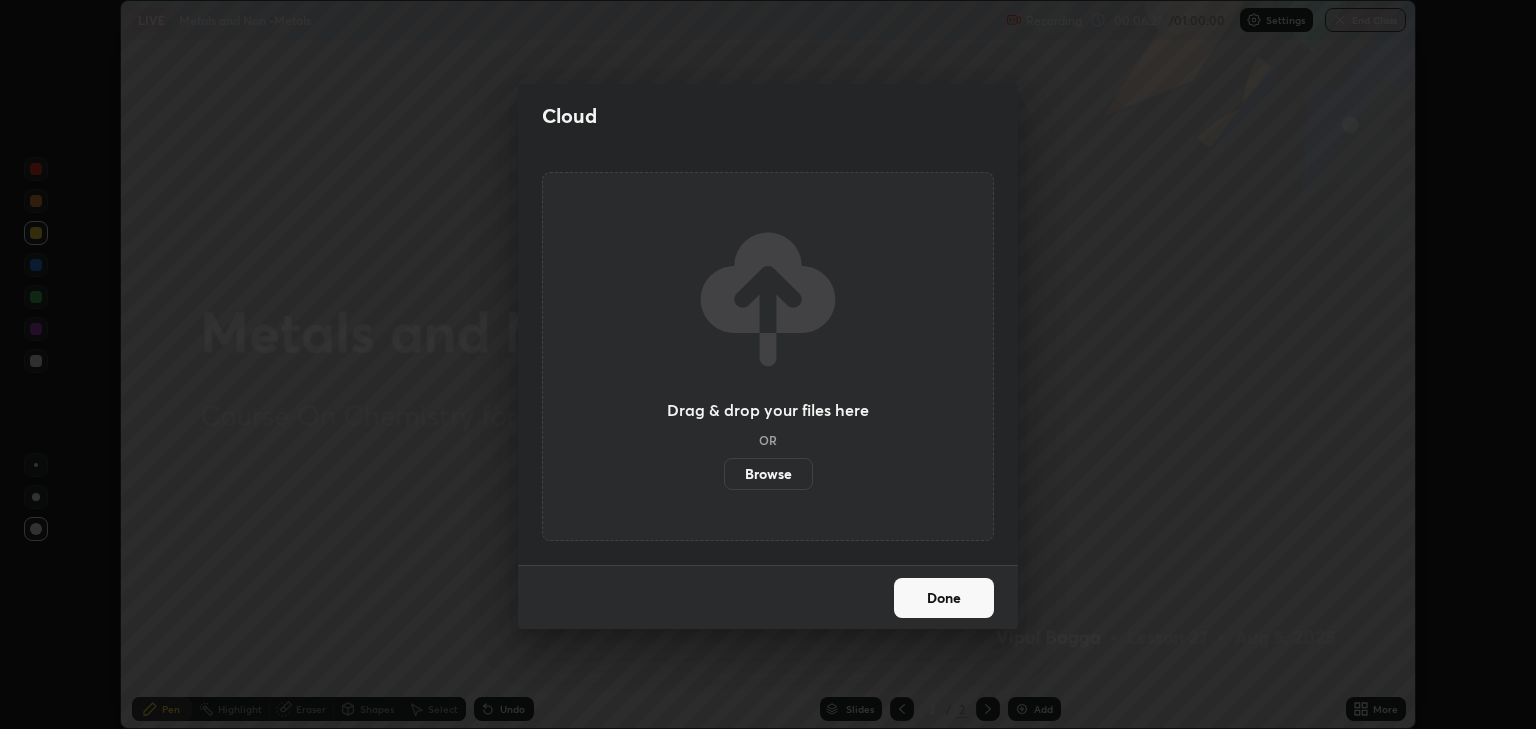 scroll, scrollTop: 729, scrollLeft: 1536, axis: both 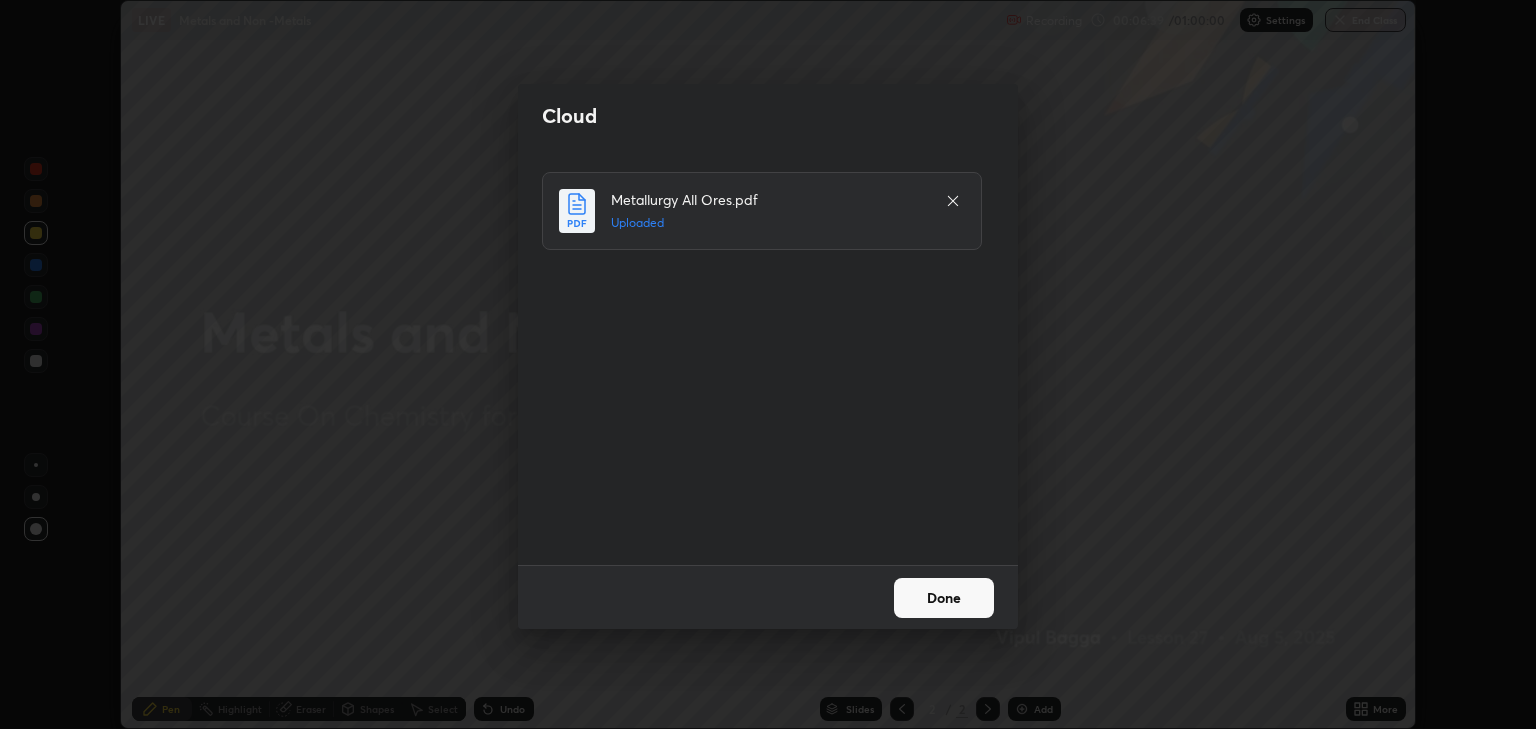 click on "Done" at bounding box center (944, 598) 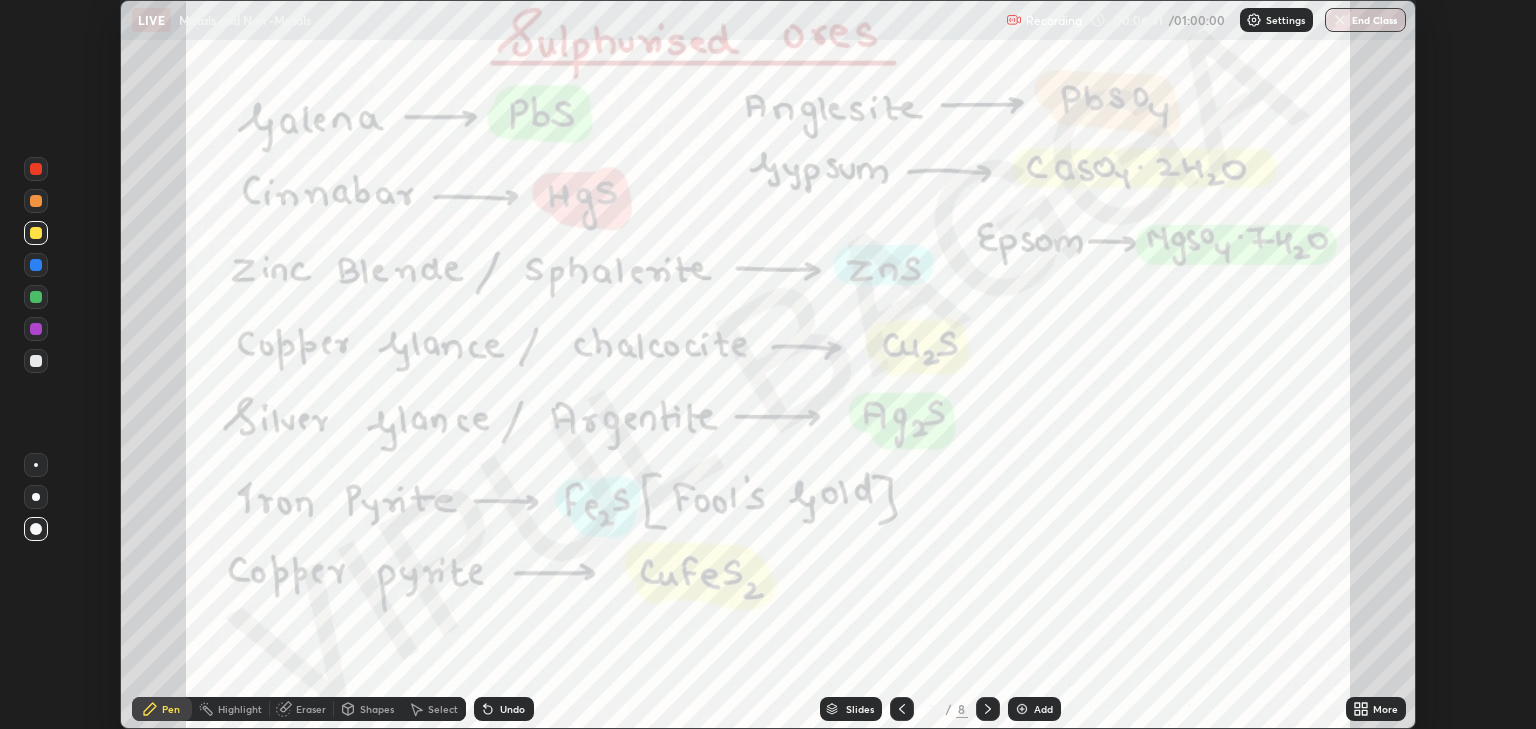 click 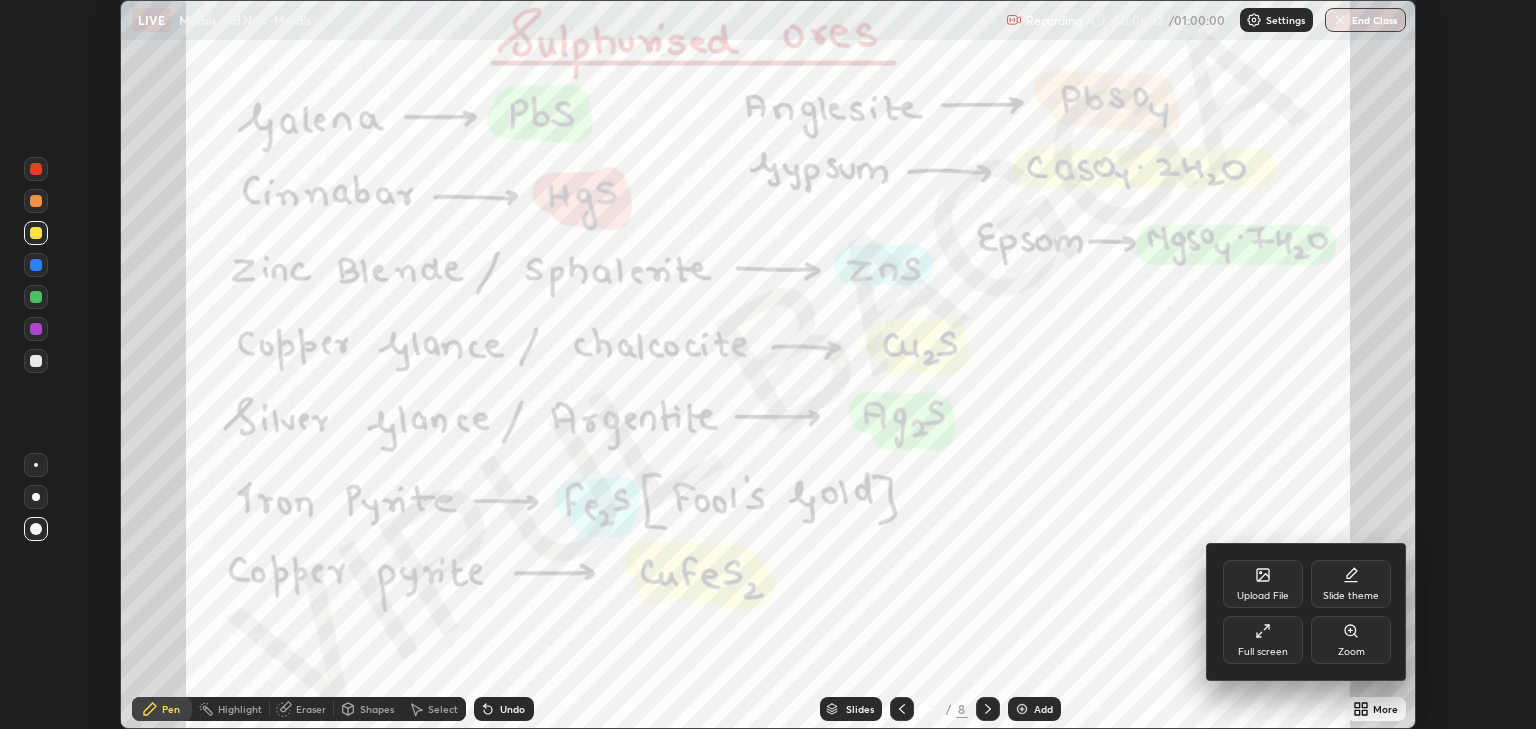 click on "Full screen" at bounding box center [1263, 640] 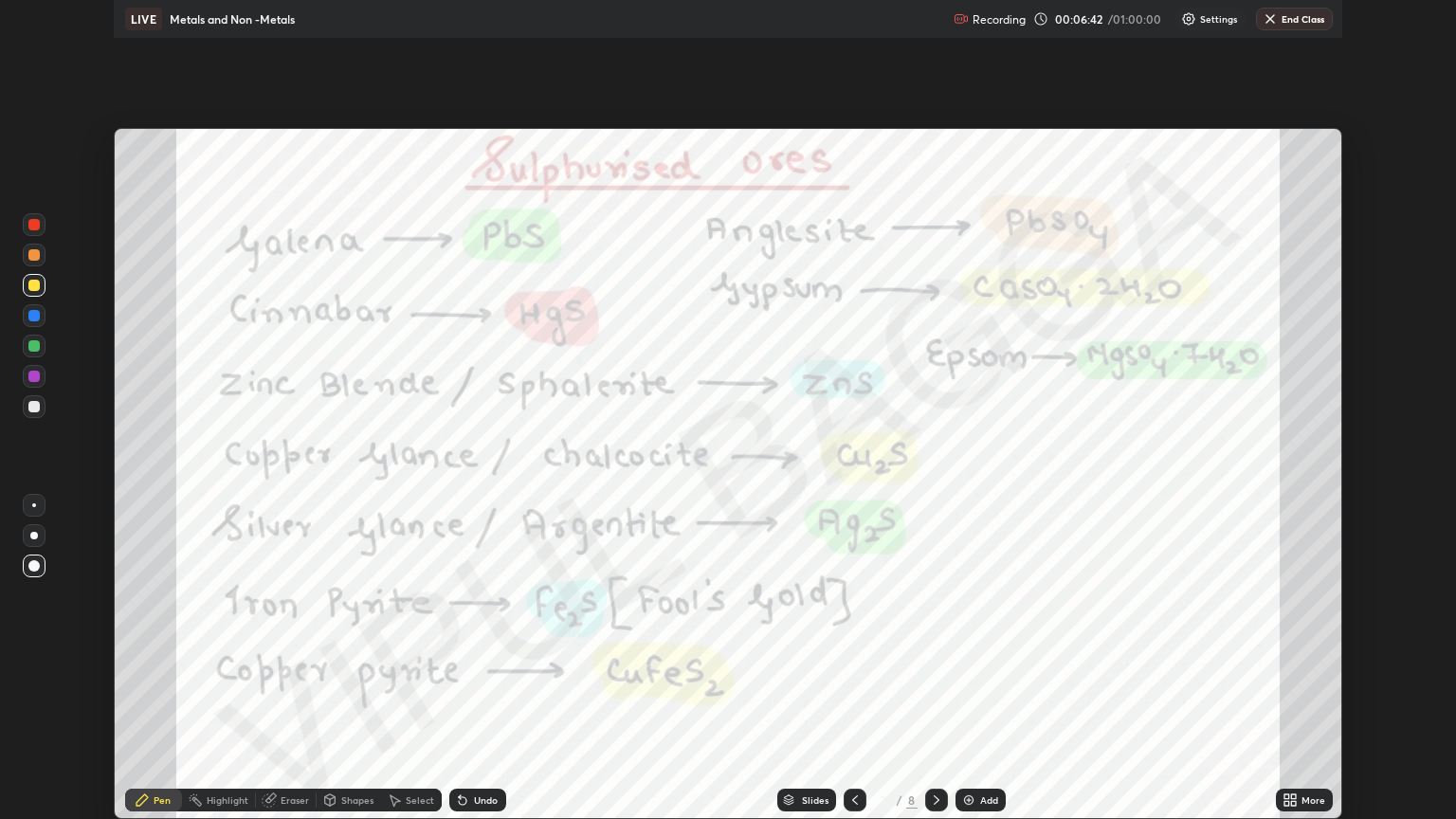 scroll, scrollTop: 93973, scrollLeft: 93336, axis: both 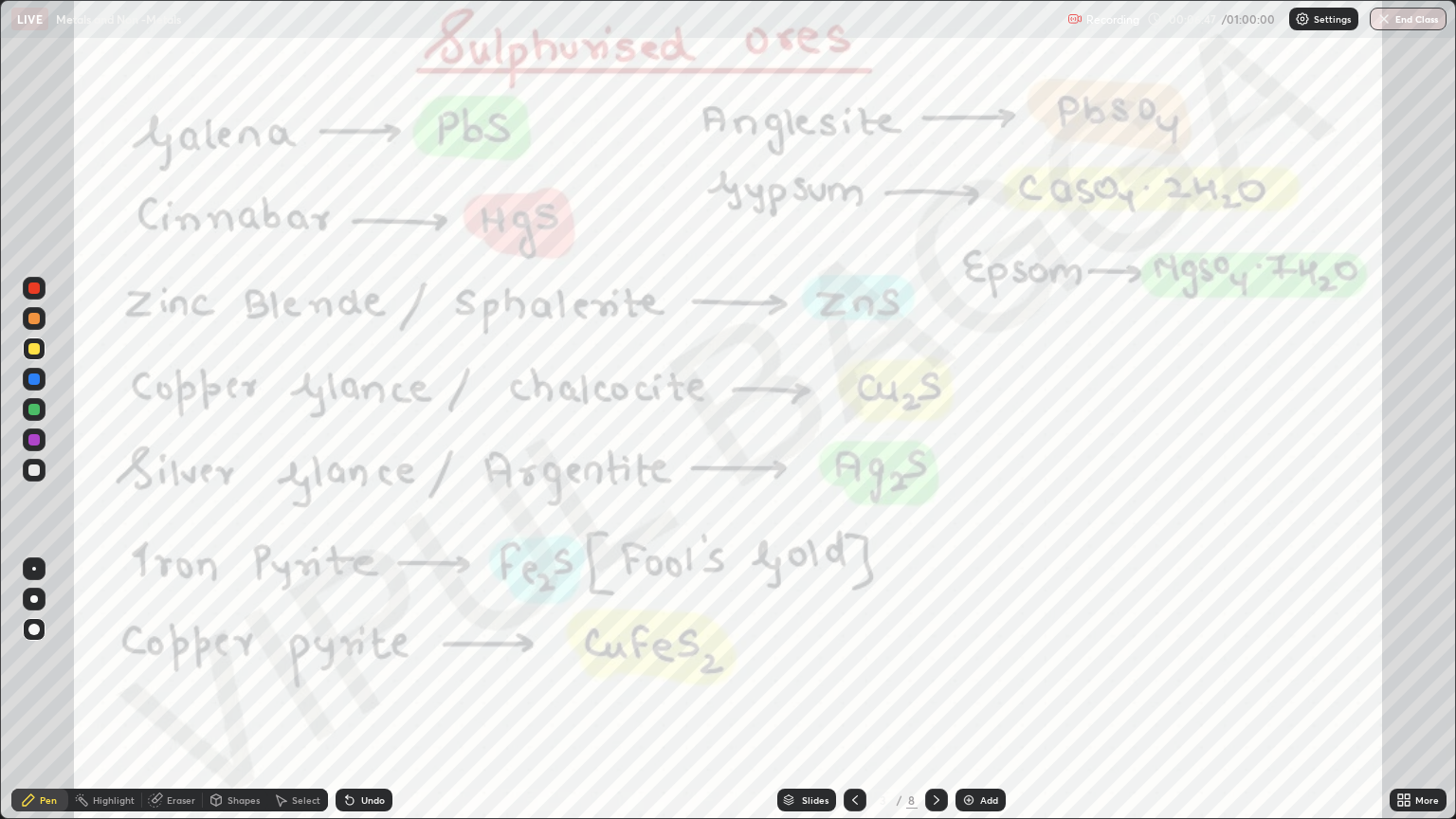 click 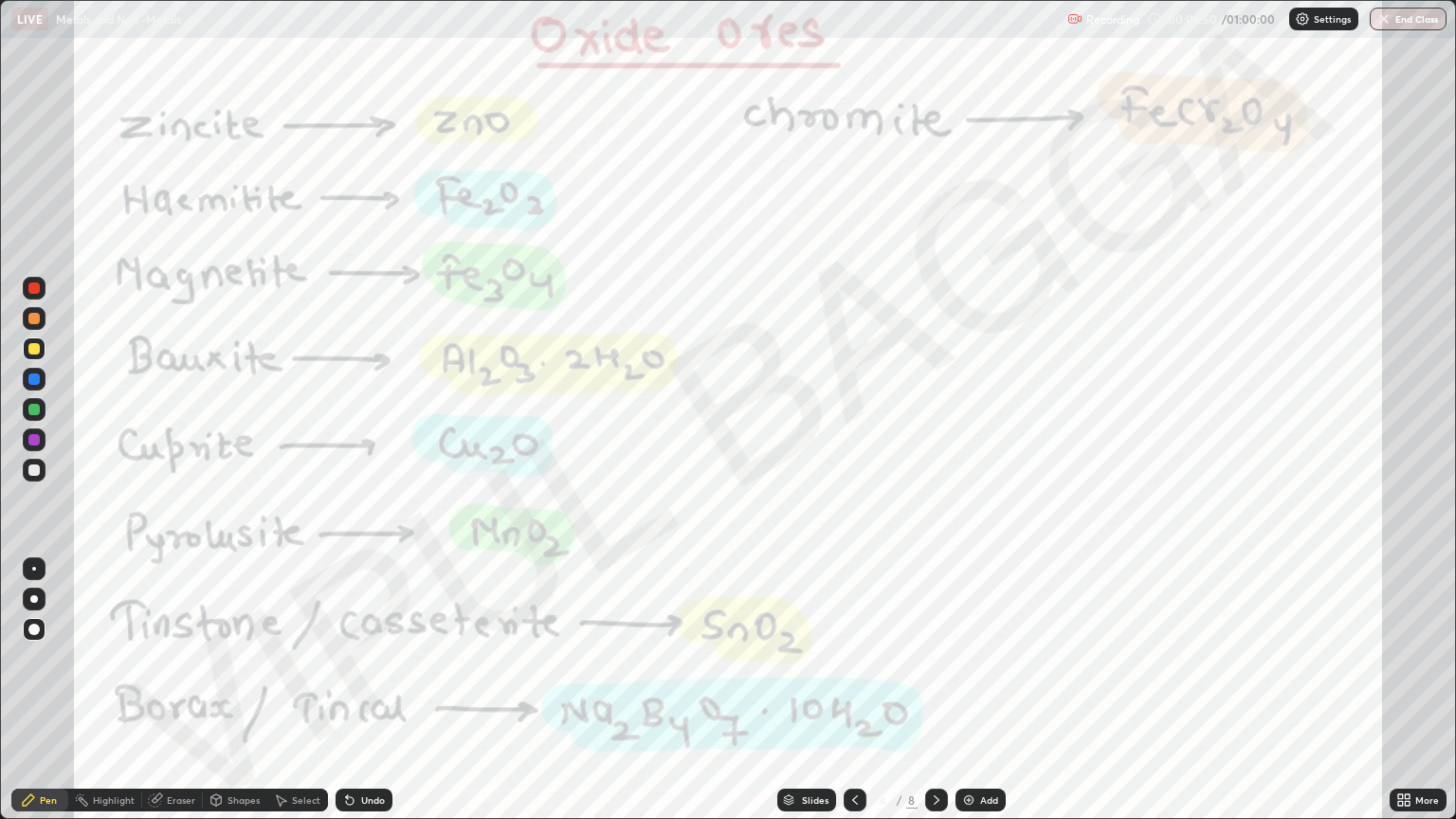 click 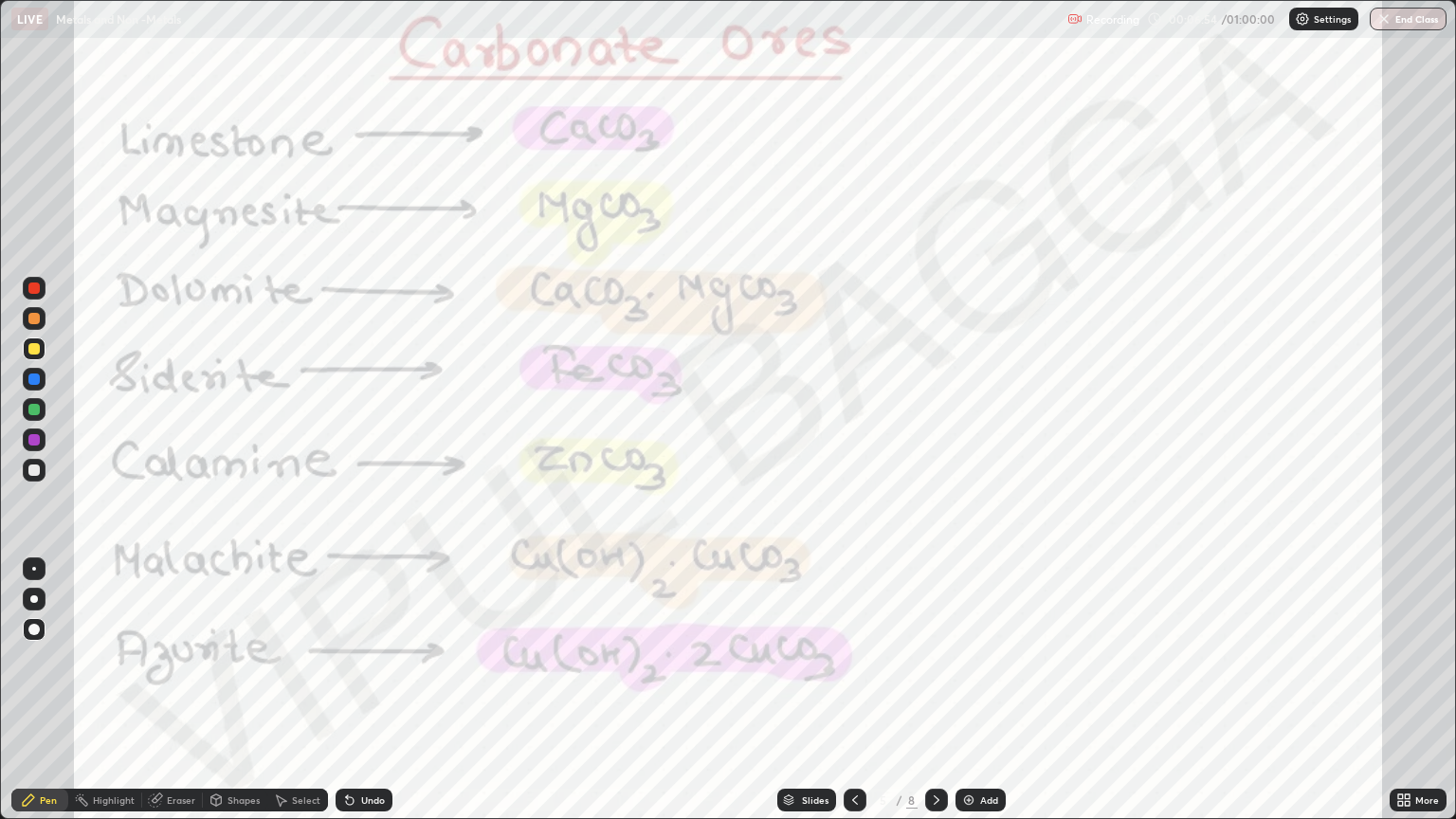 click 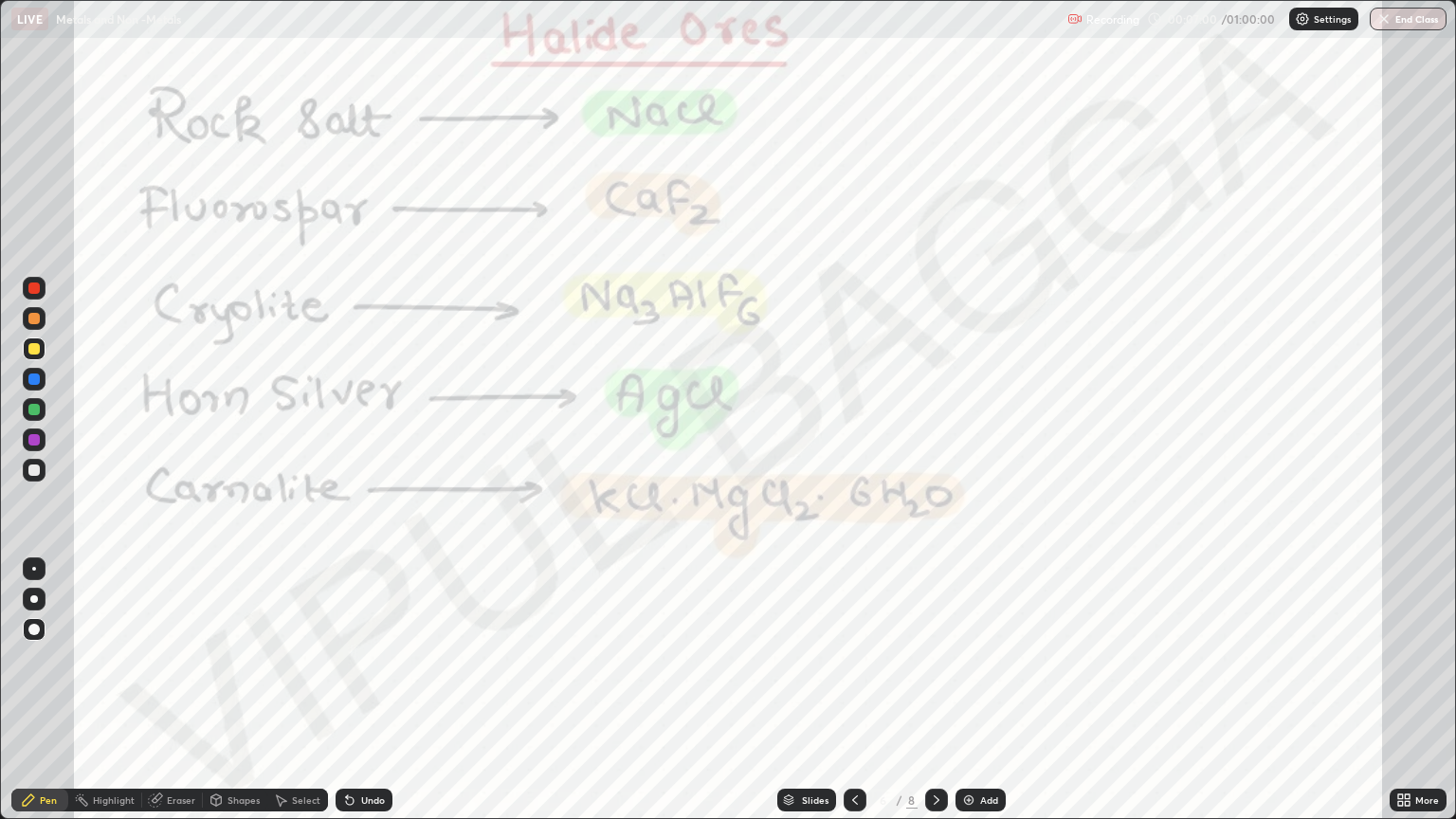 click at bounding box center [34, 318] 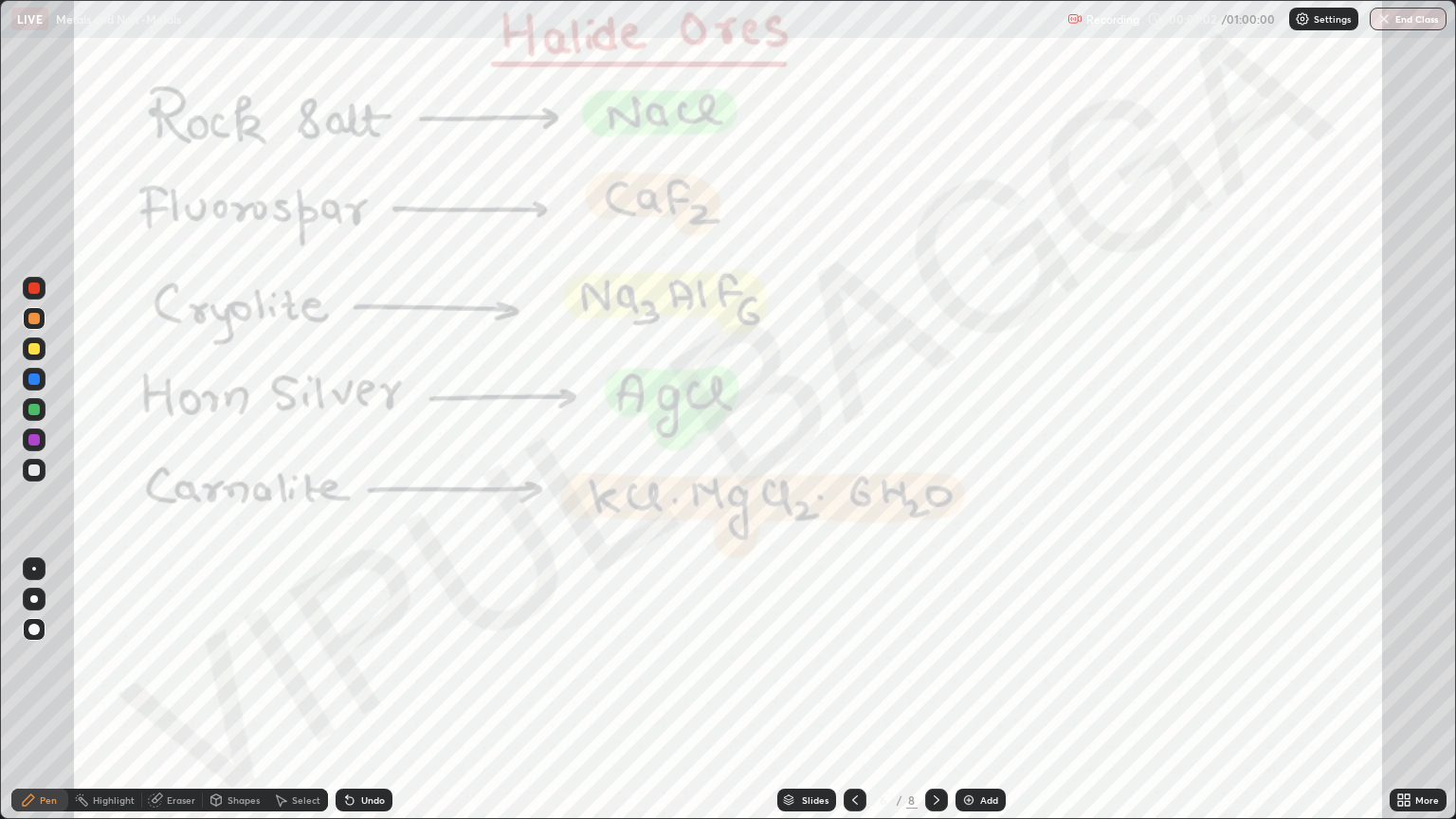 click at bounding box center [34, 629] 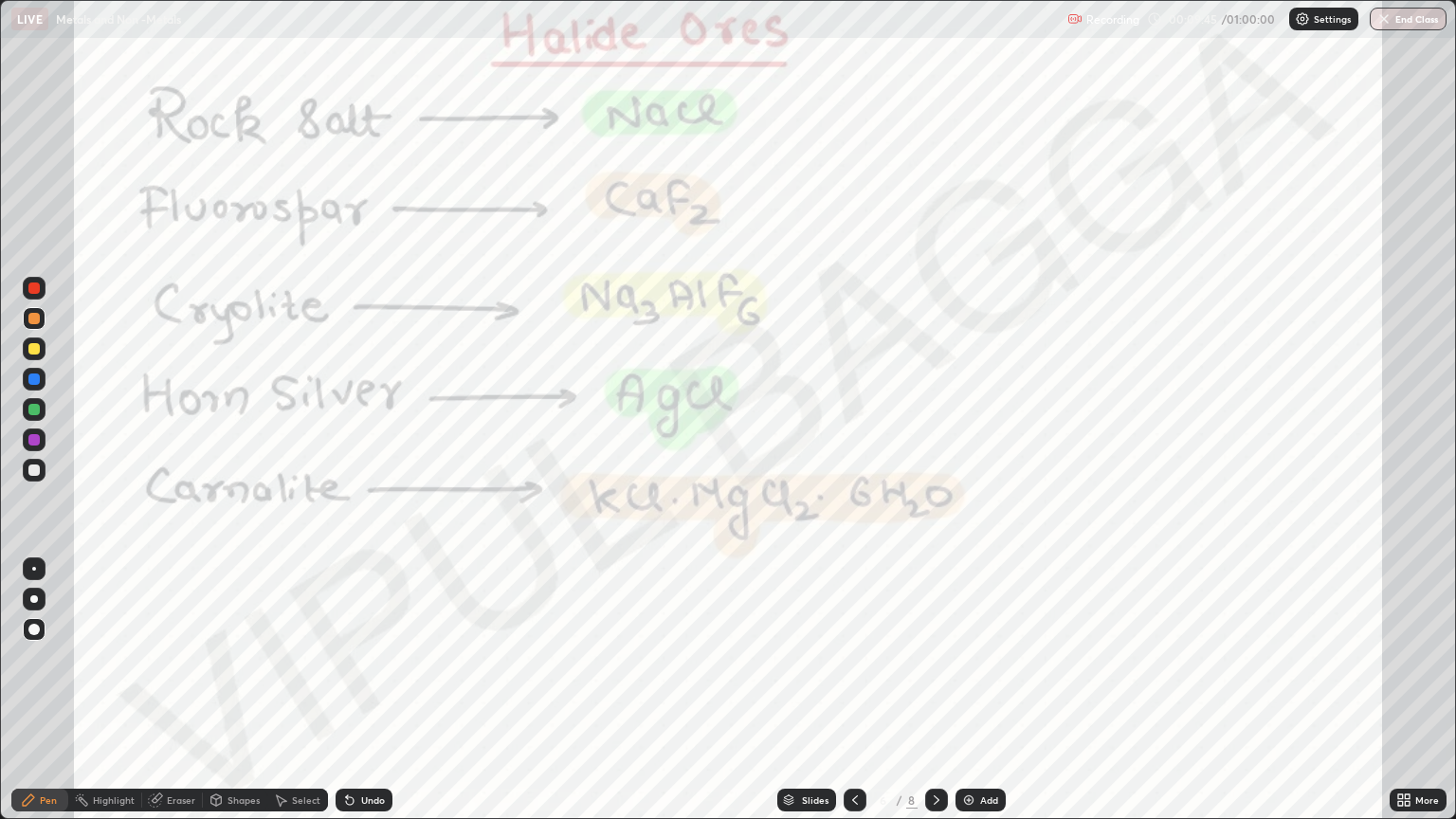 click at bounding box center [937, 800] 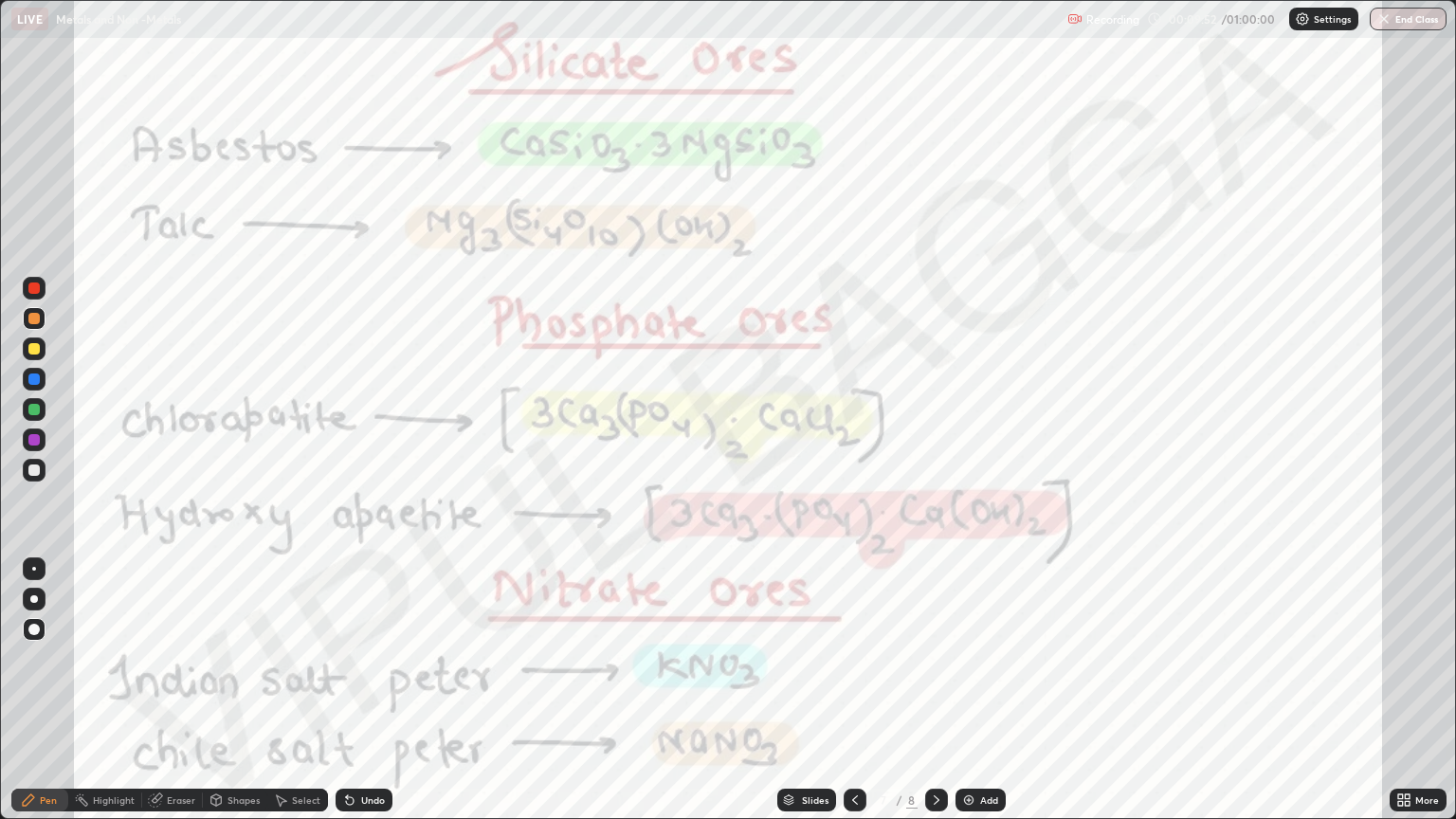 click at bounding box center (34, 288) 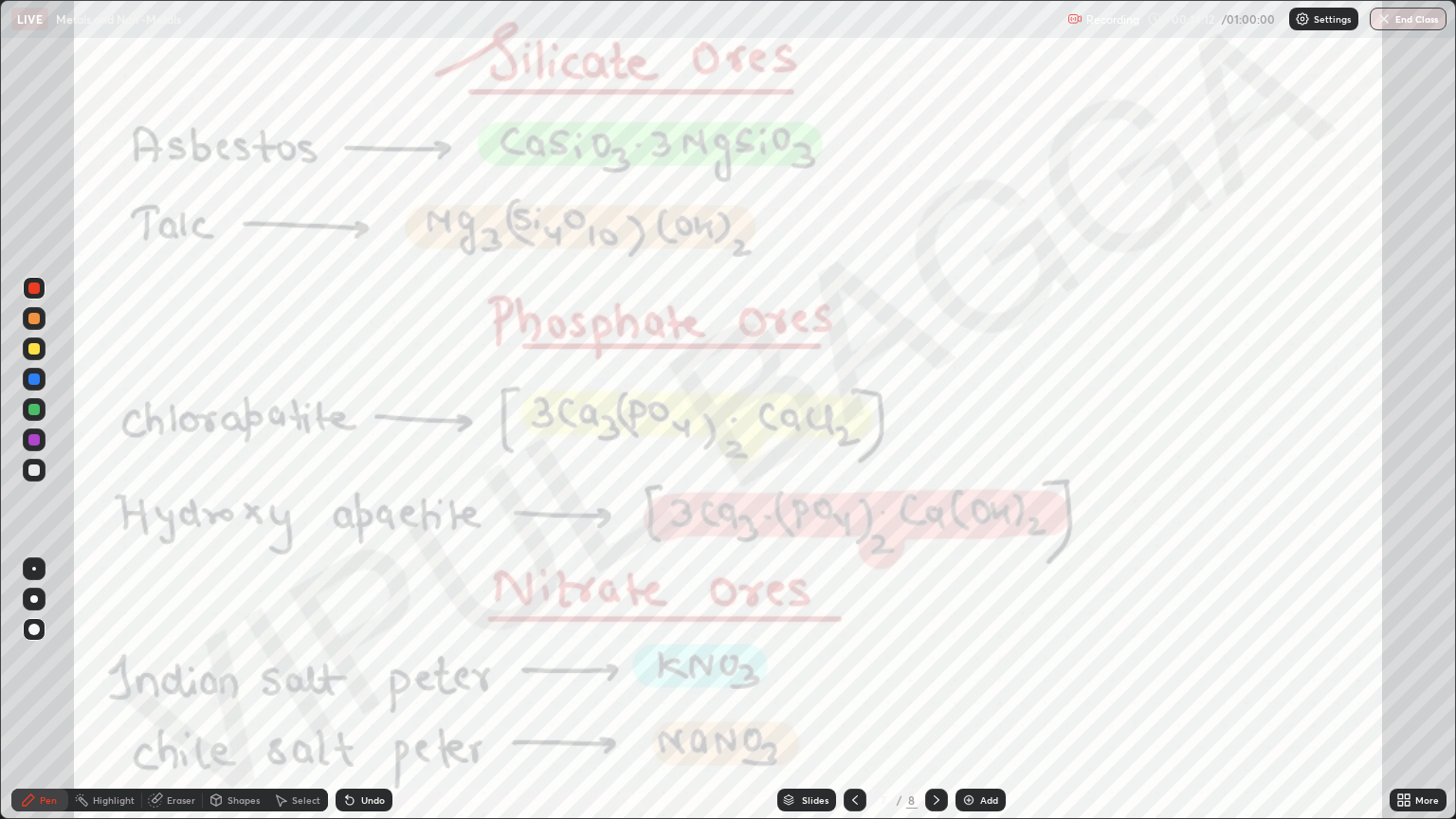 click 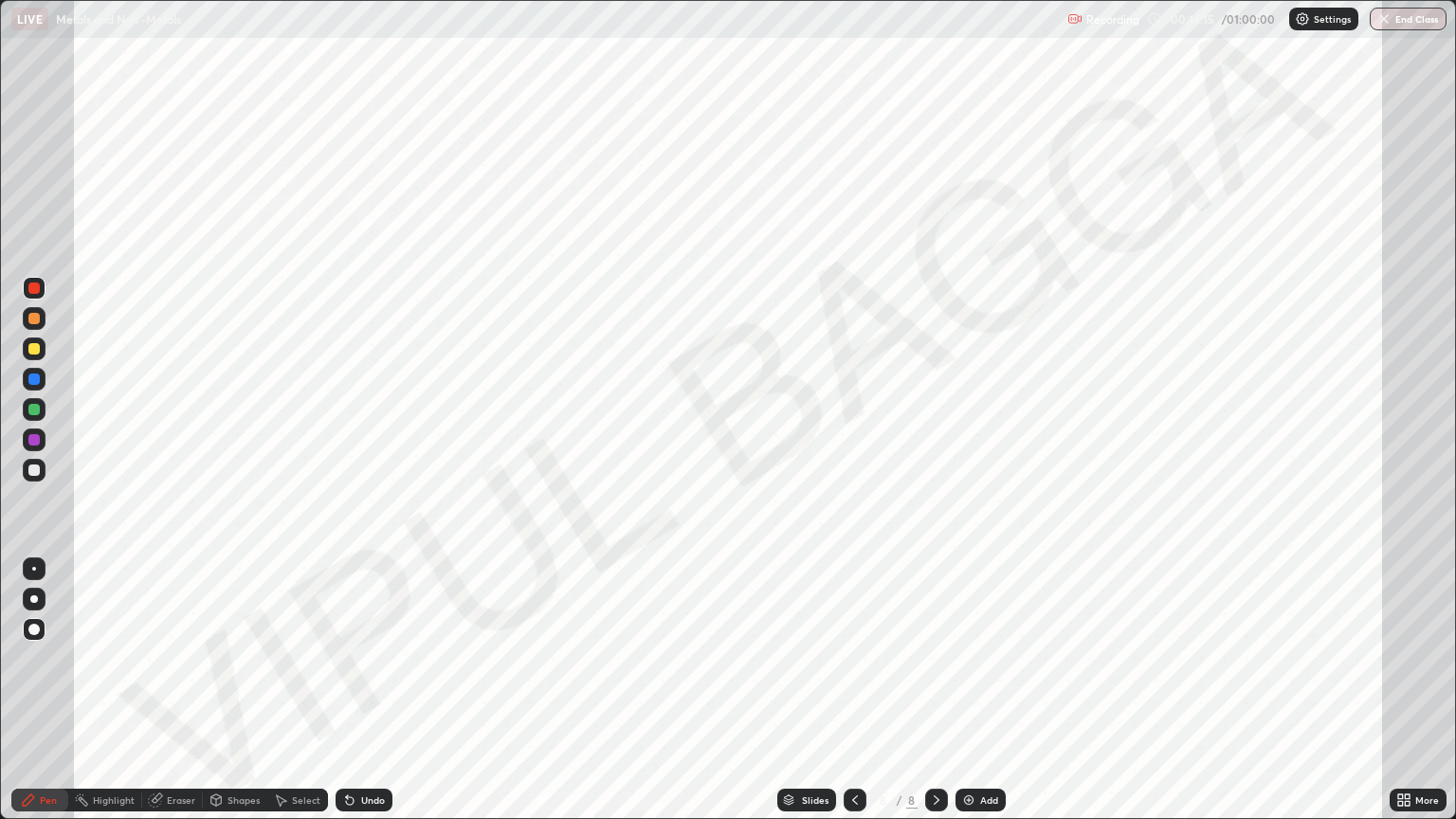 click 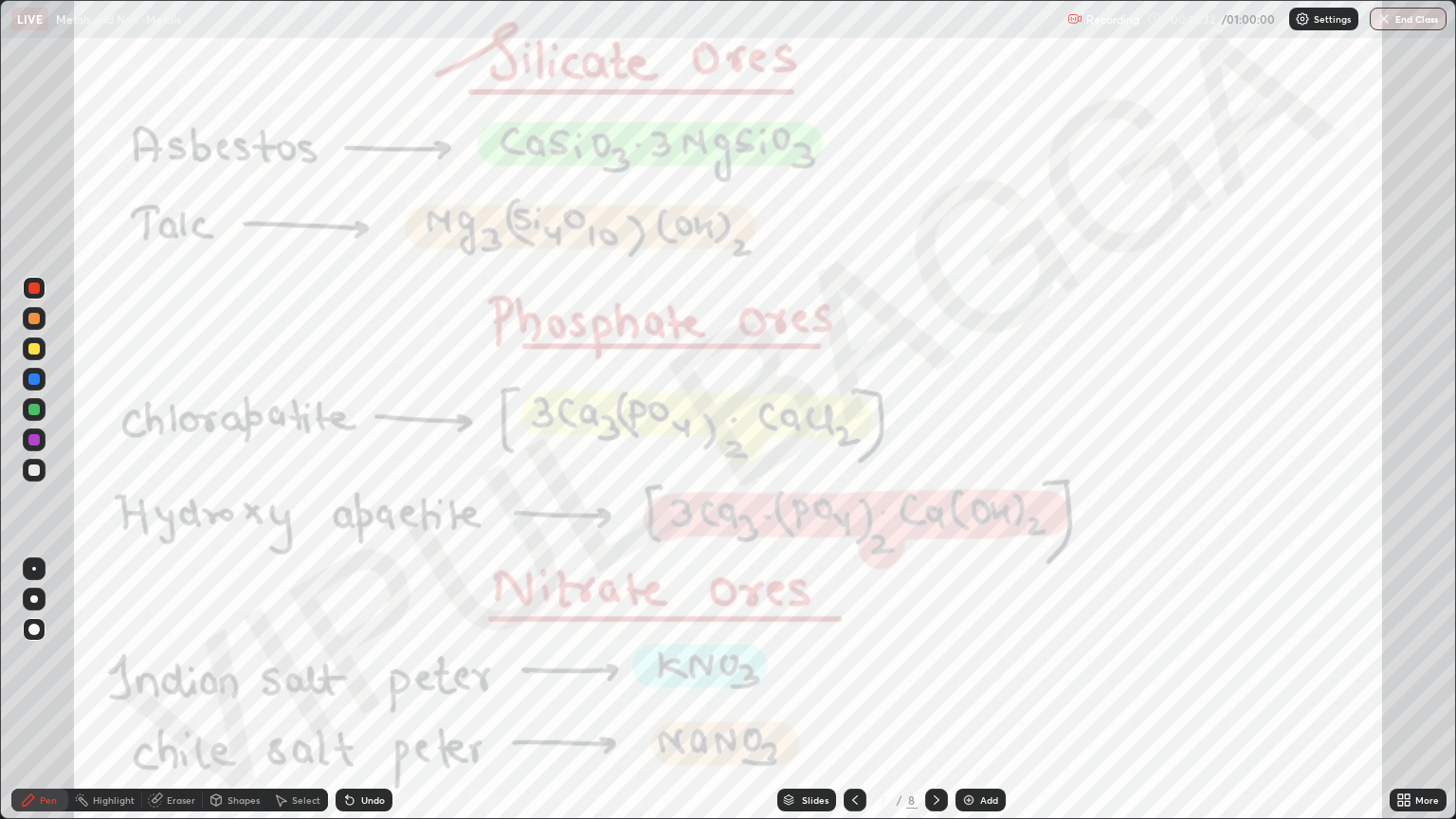 click on "Add" at bounding box center [980, 800] 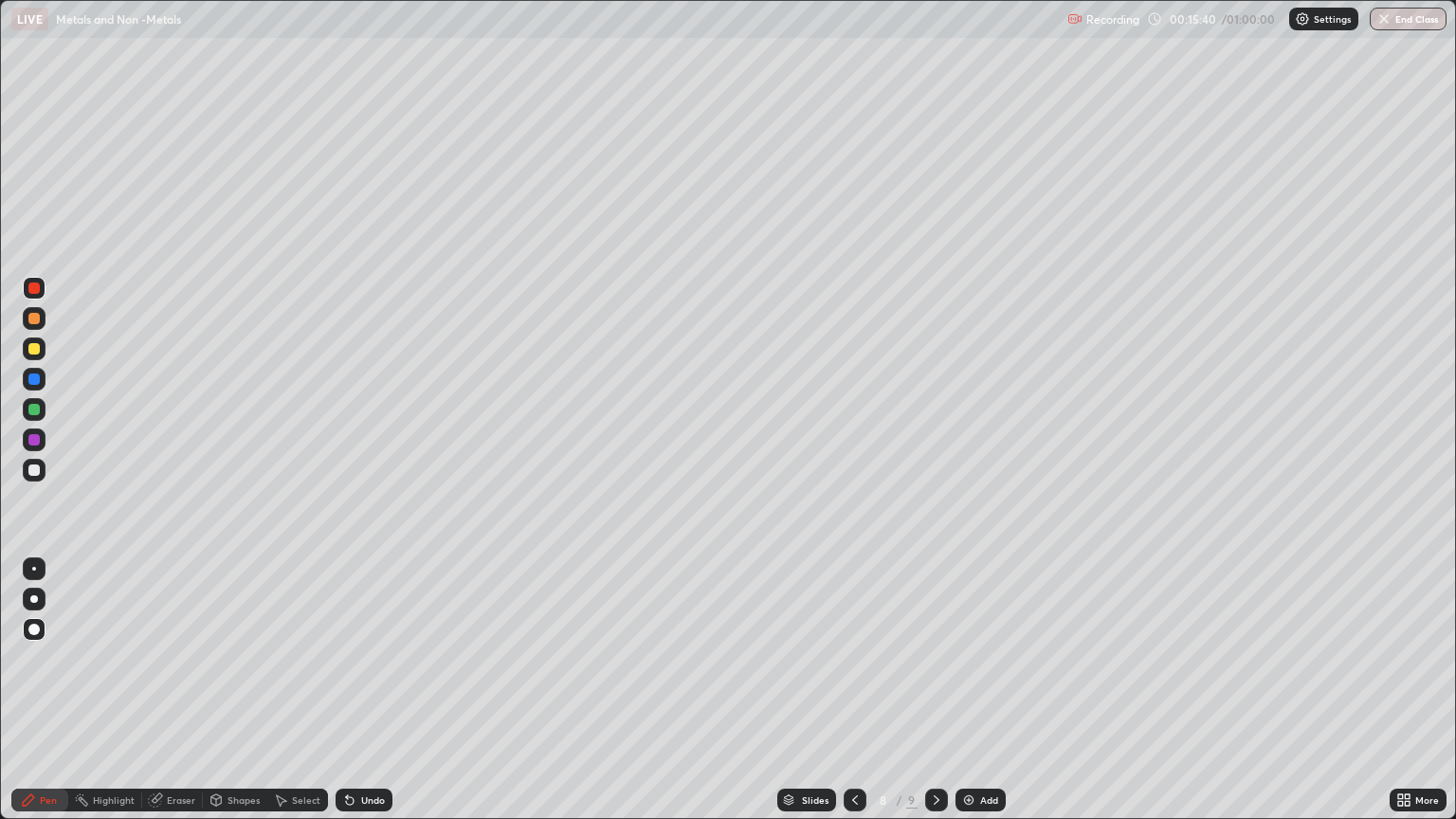 click at bounding box center (34, 349) 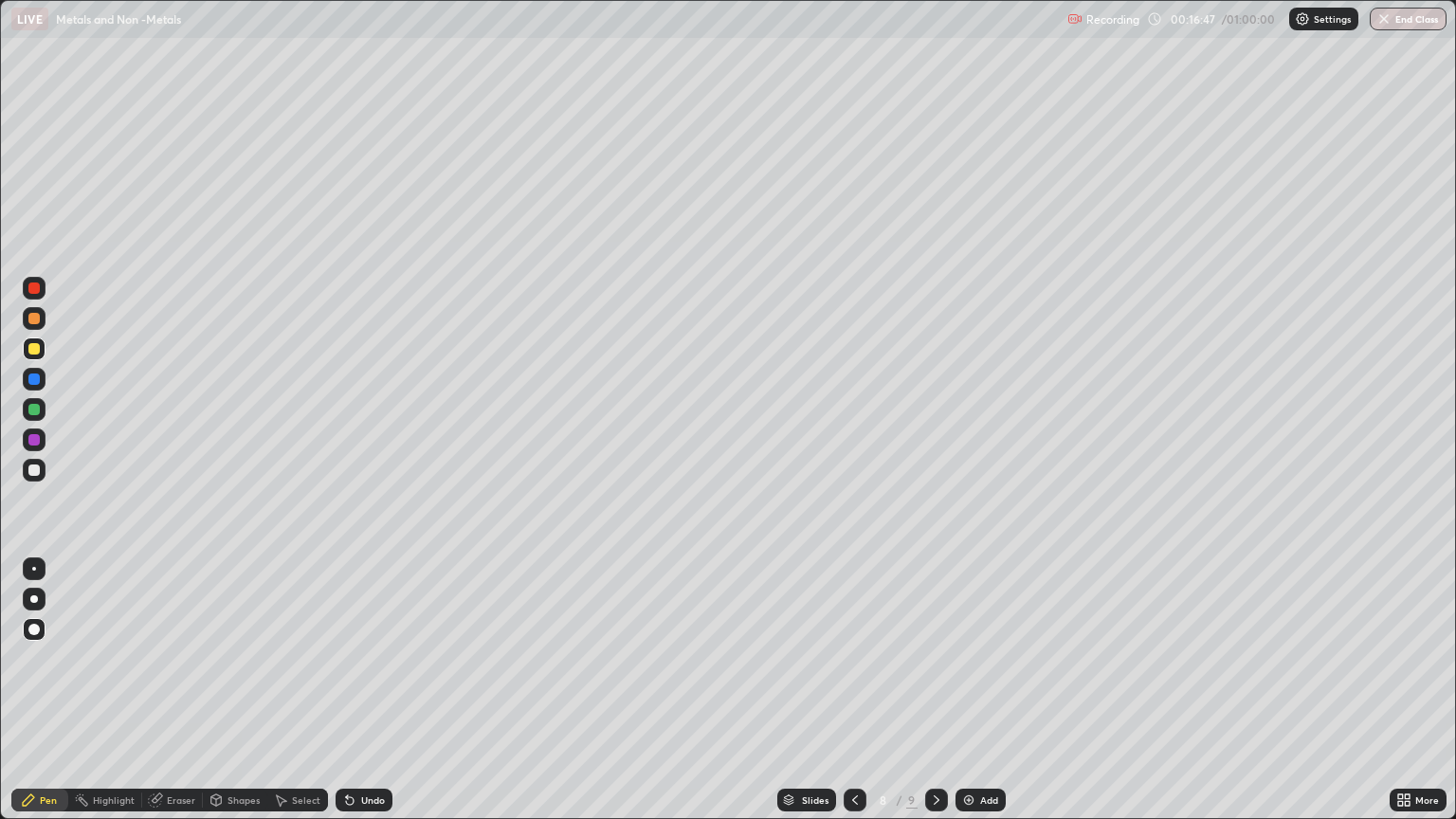 click at bounding box center [34, 379] 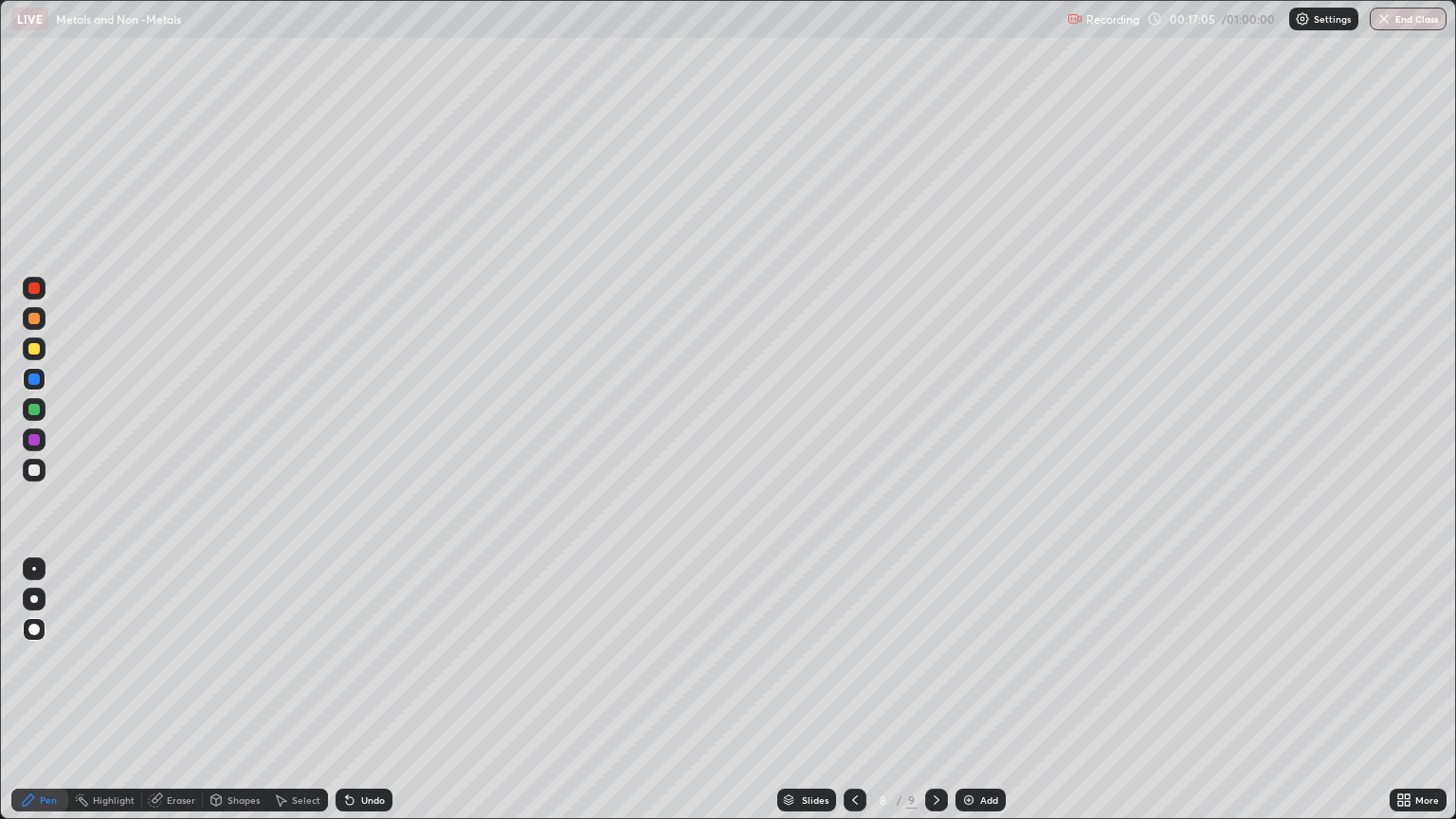 click on "Undo" at bounding box center [364, 800] 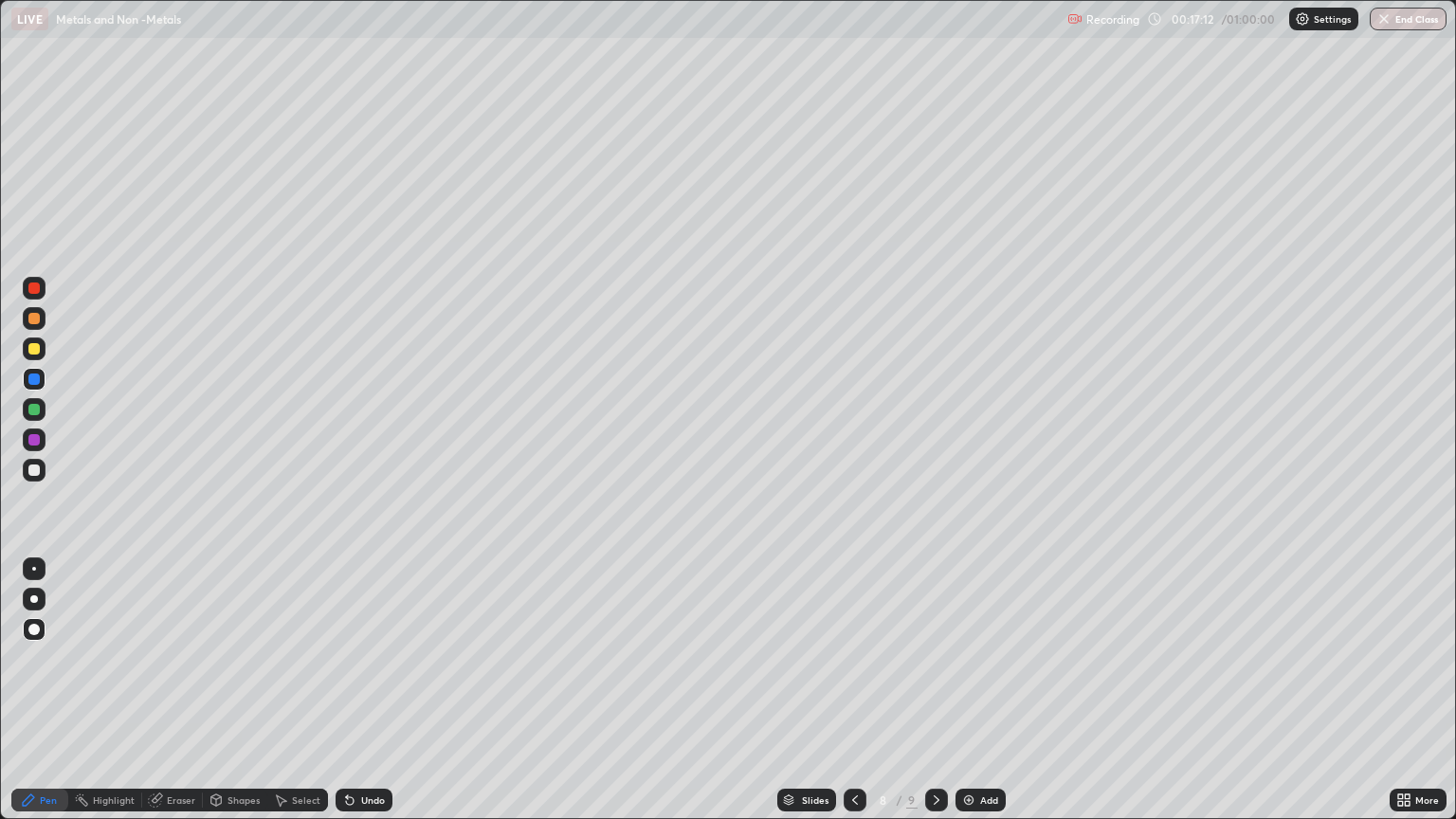 click on "Shapes" at bounding box center [244, 800] 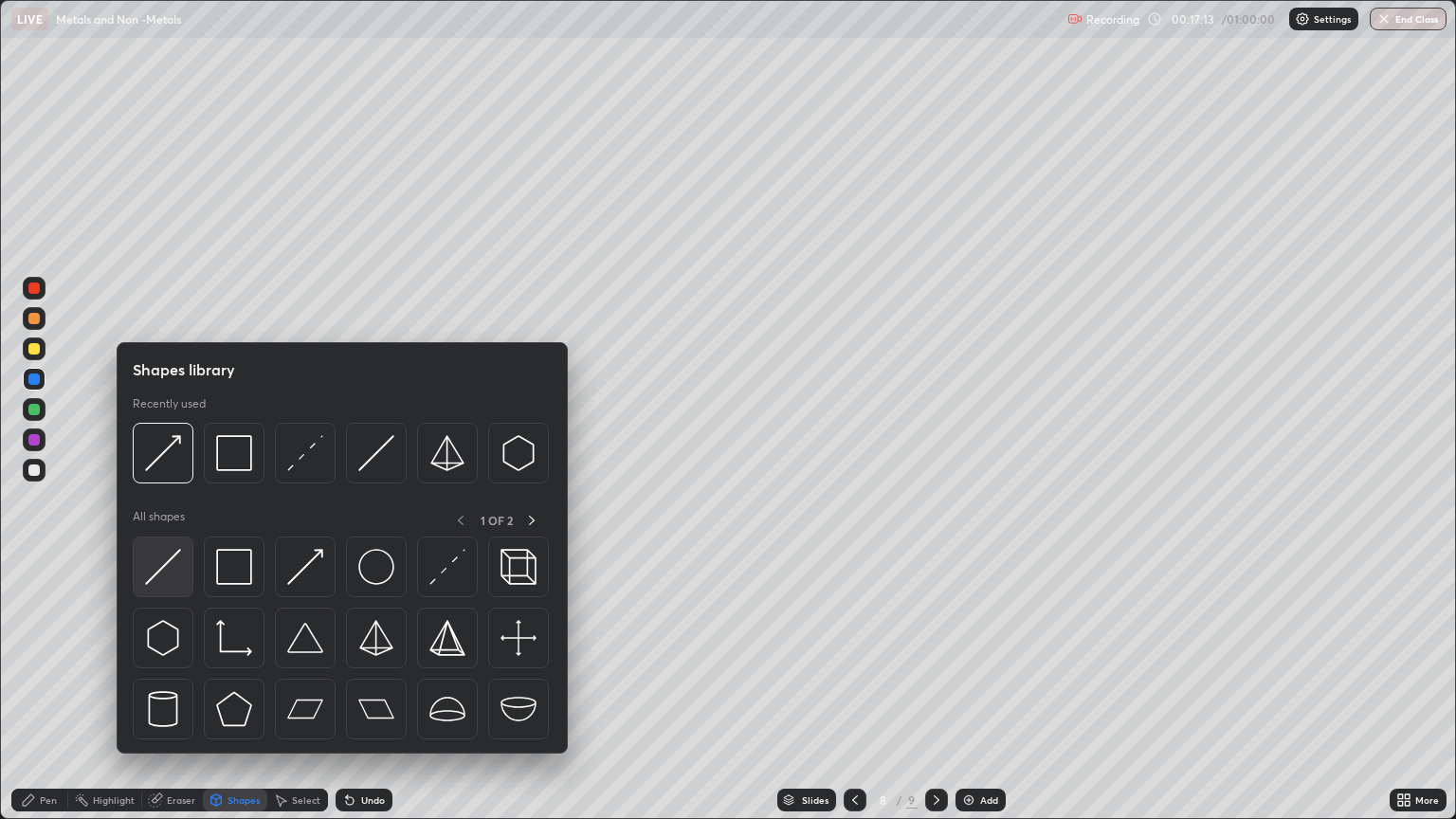 click at bounding box center (163, 567) 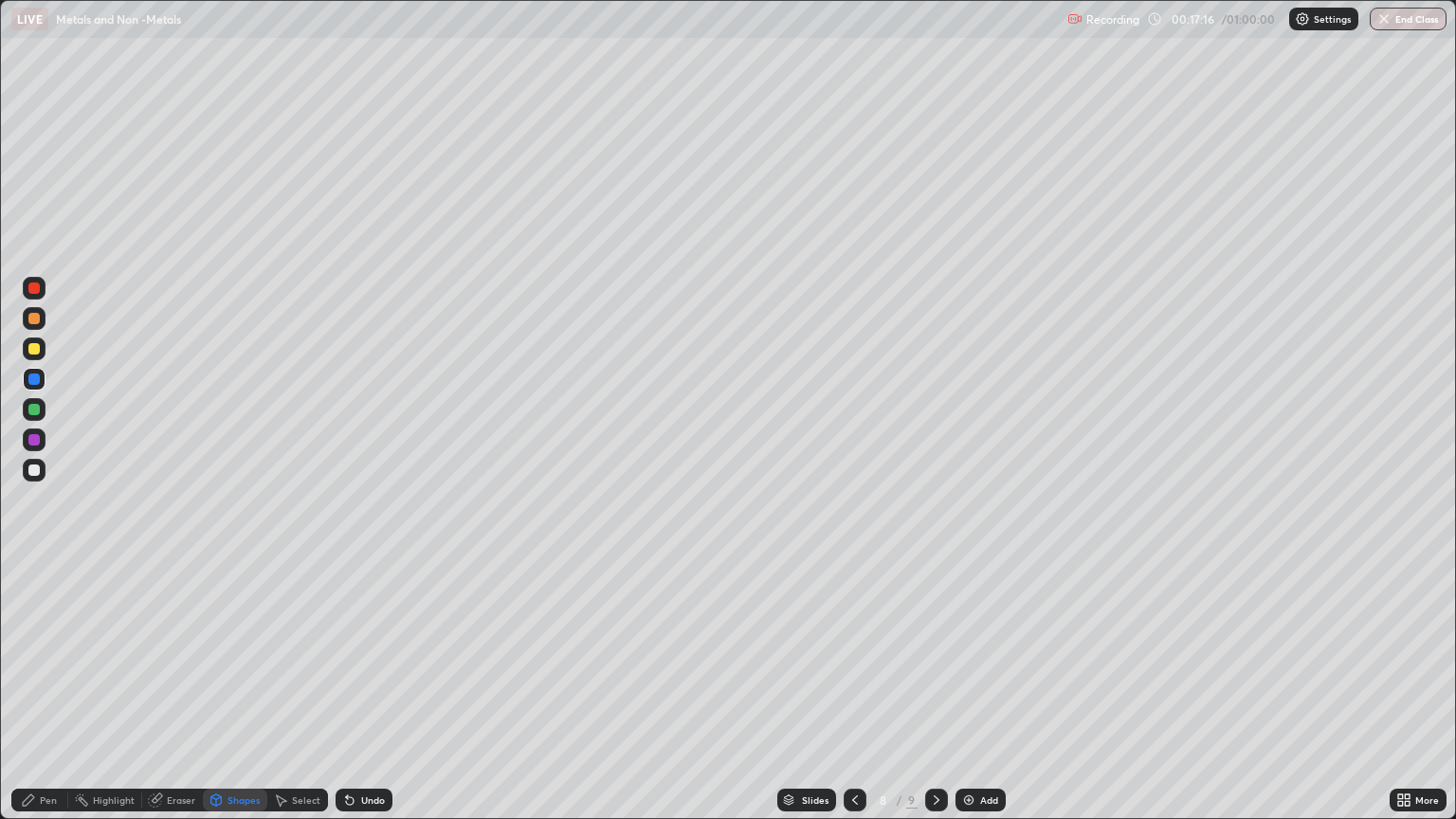 click at bounding box center [34, 470] 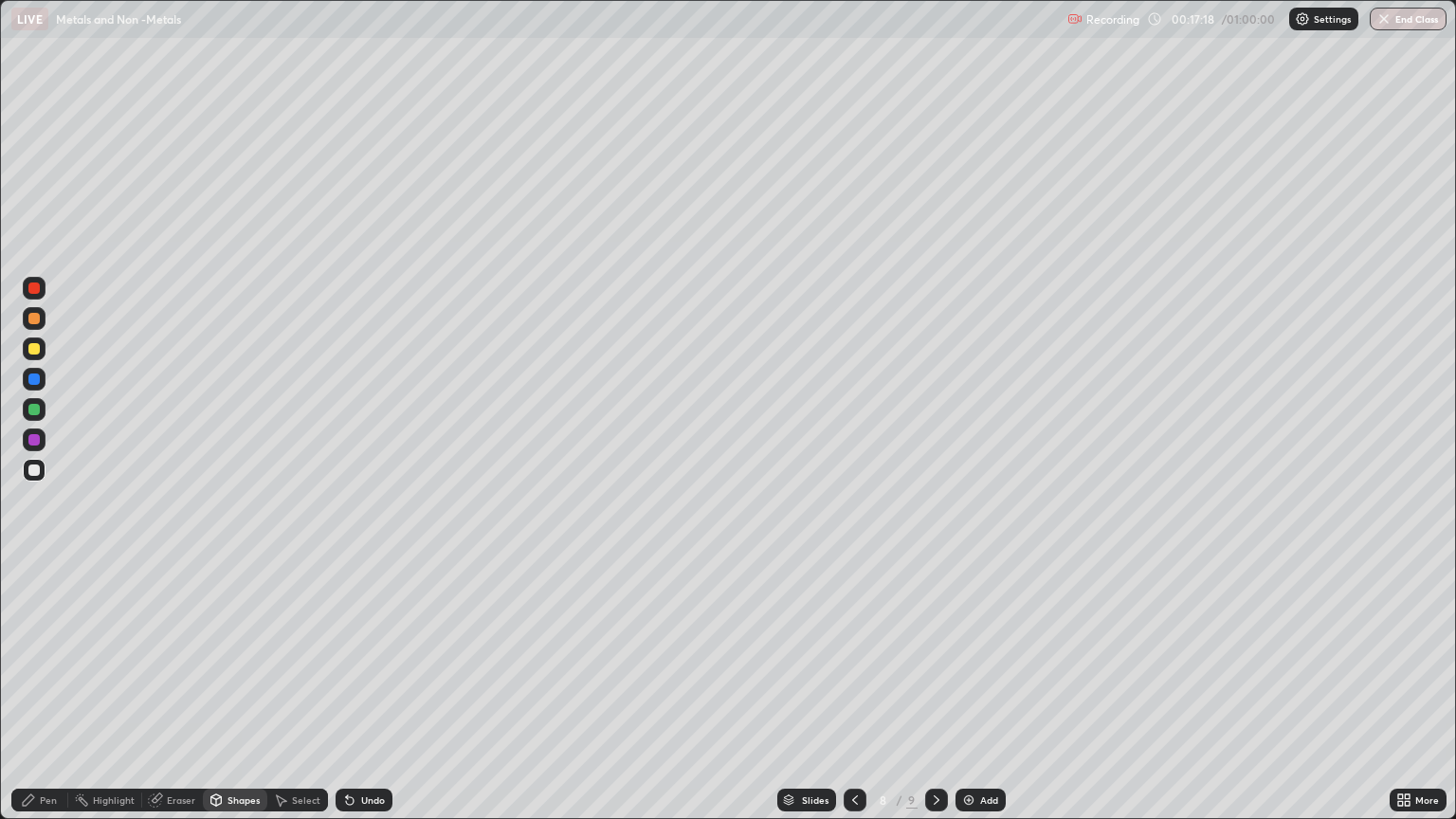 click on "Pen" at bounding box center [40, 800] 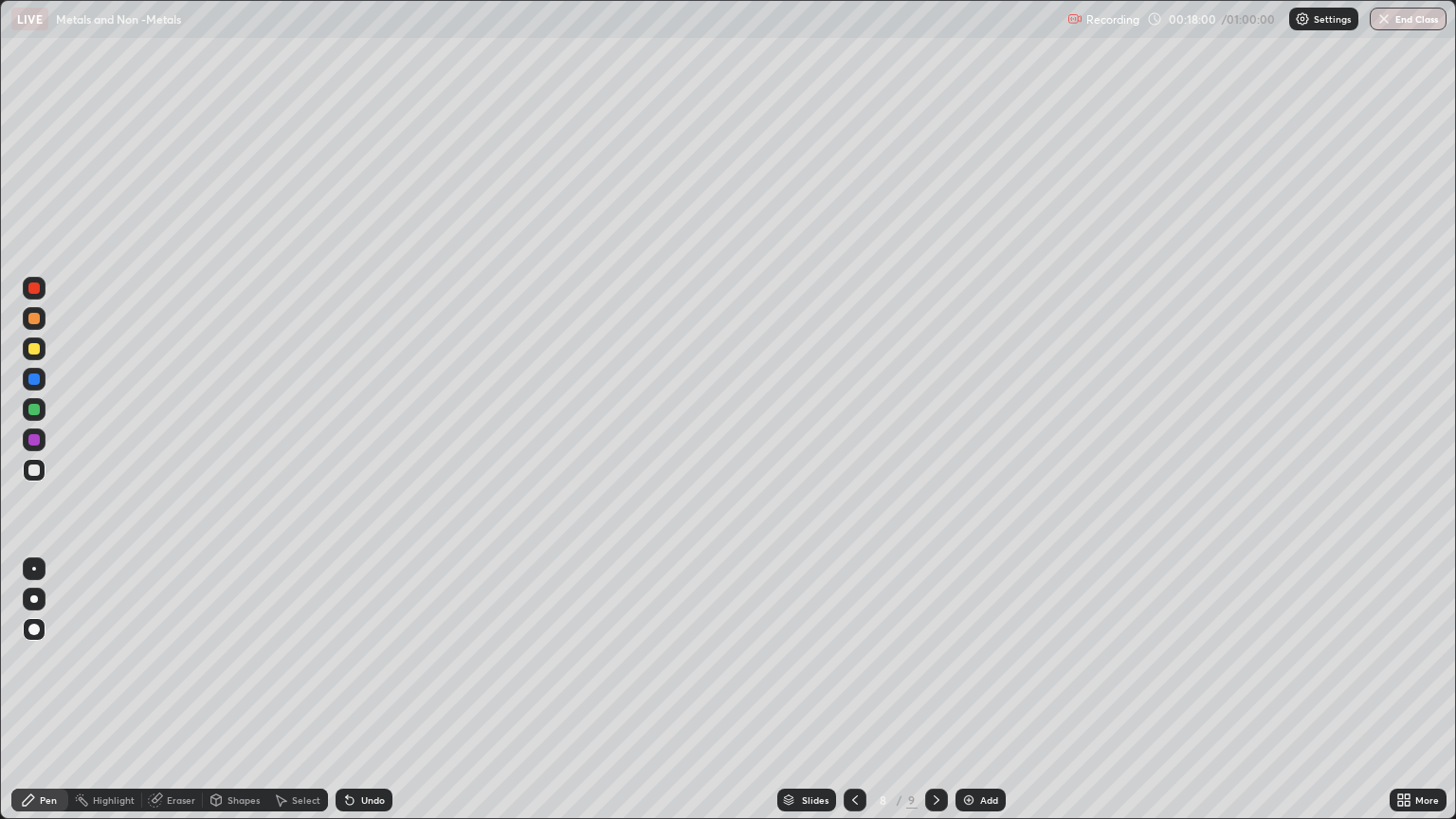 click at bounding box center (34, 349) 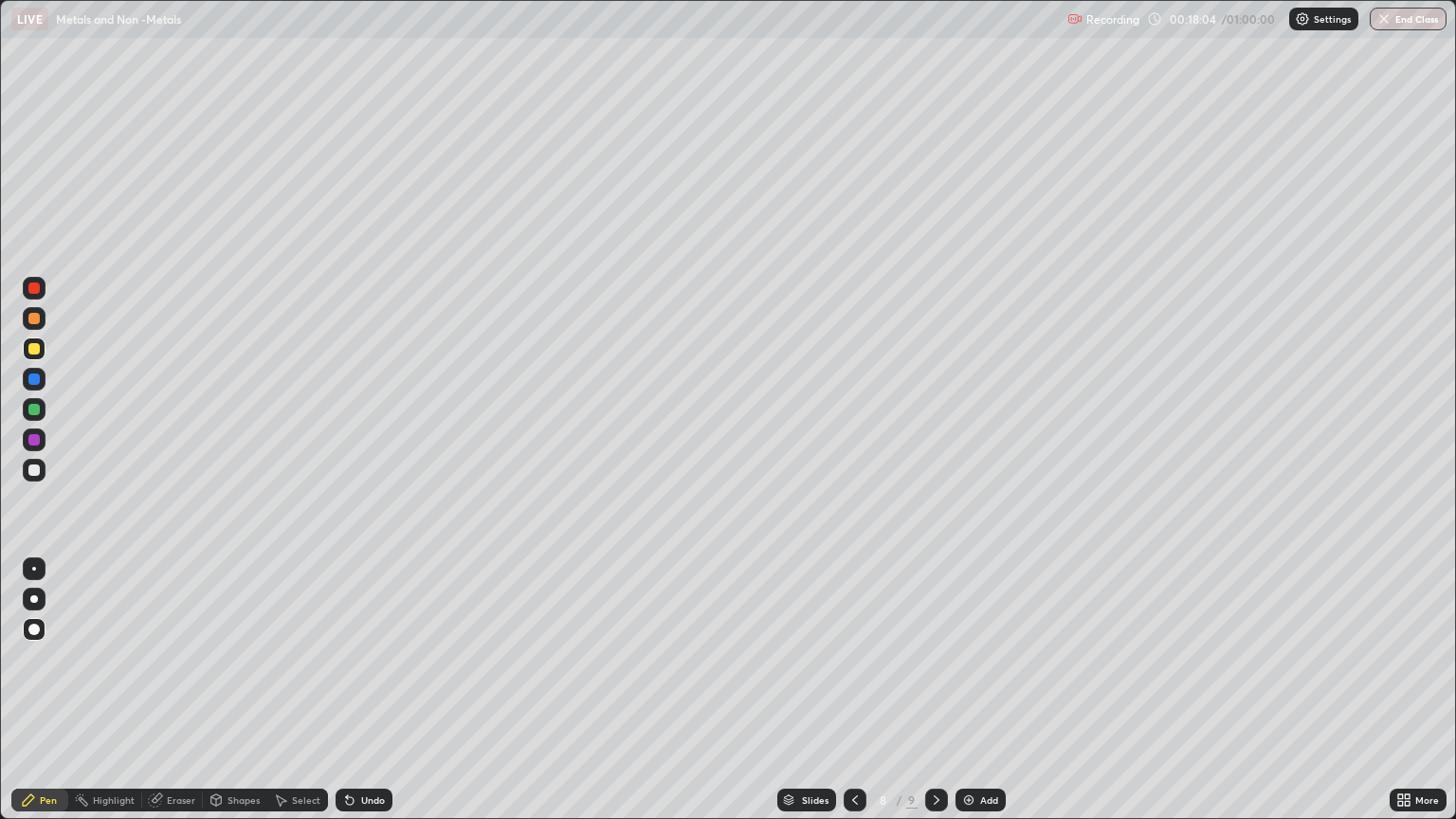 click on "Undo" at bounding box center (373, 800) 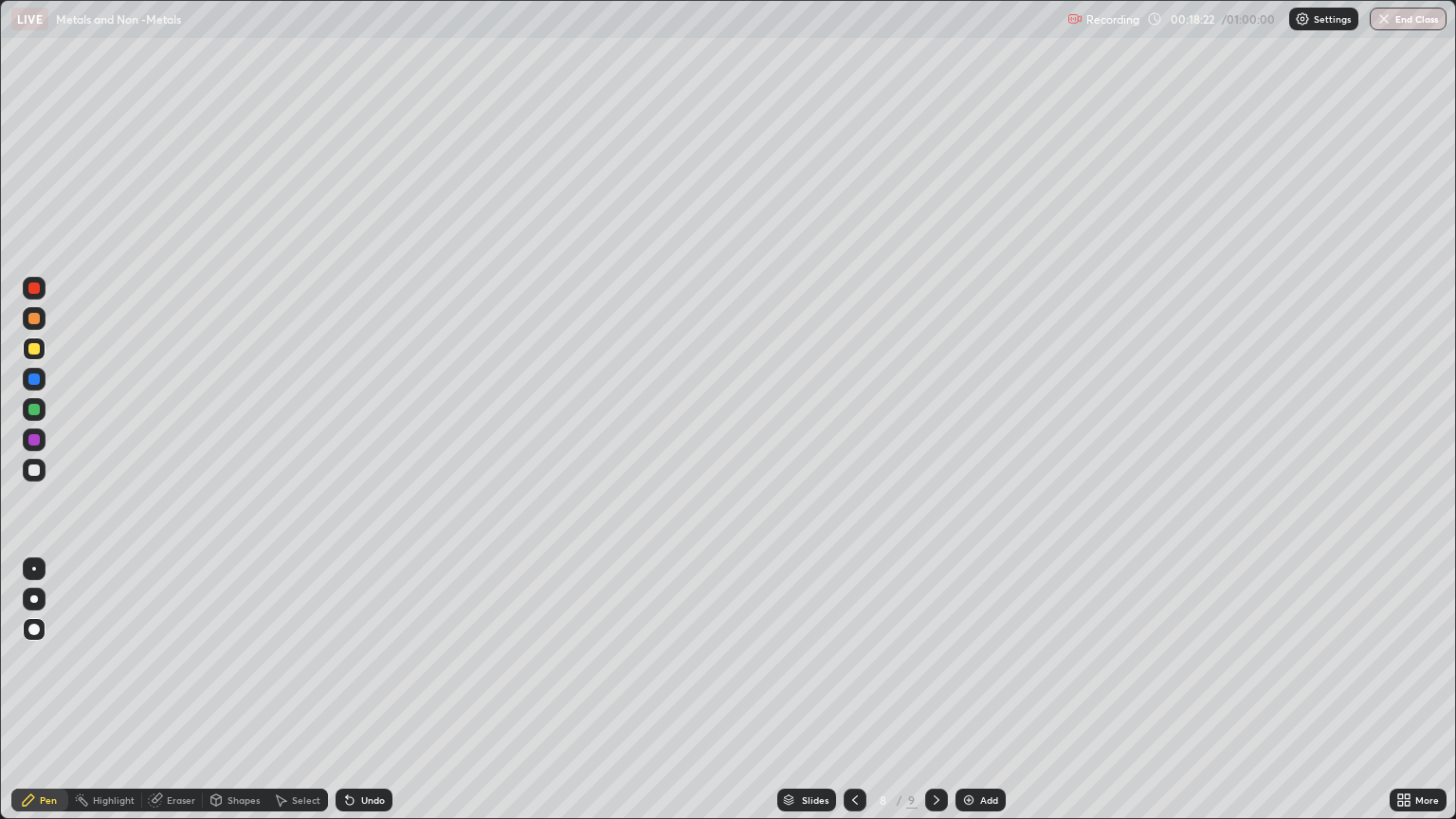 click at bounding box center [34, 470] 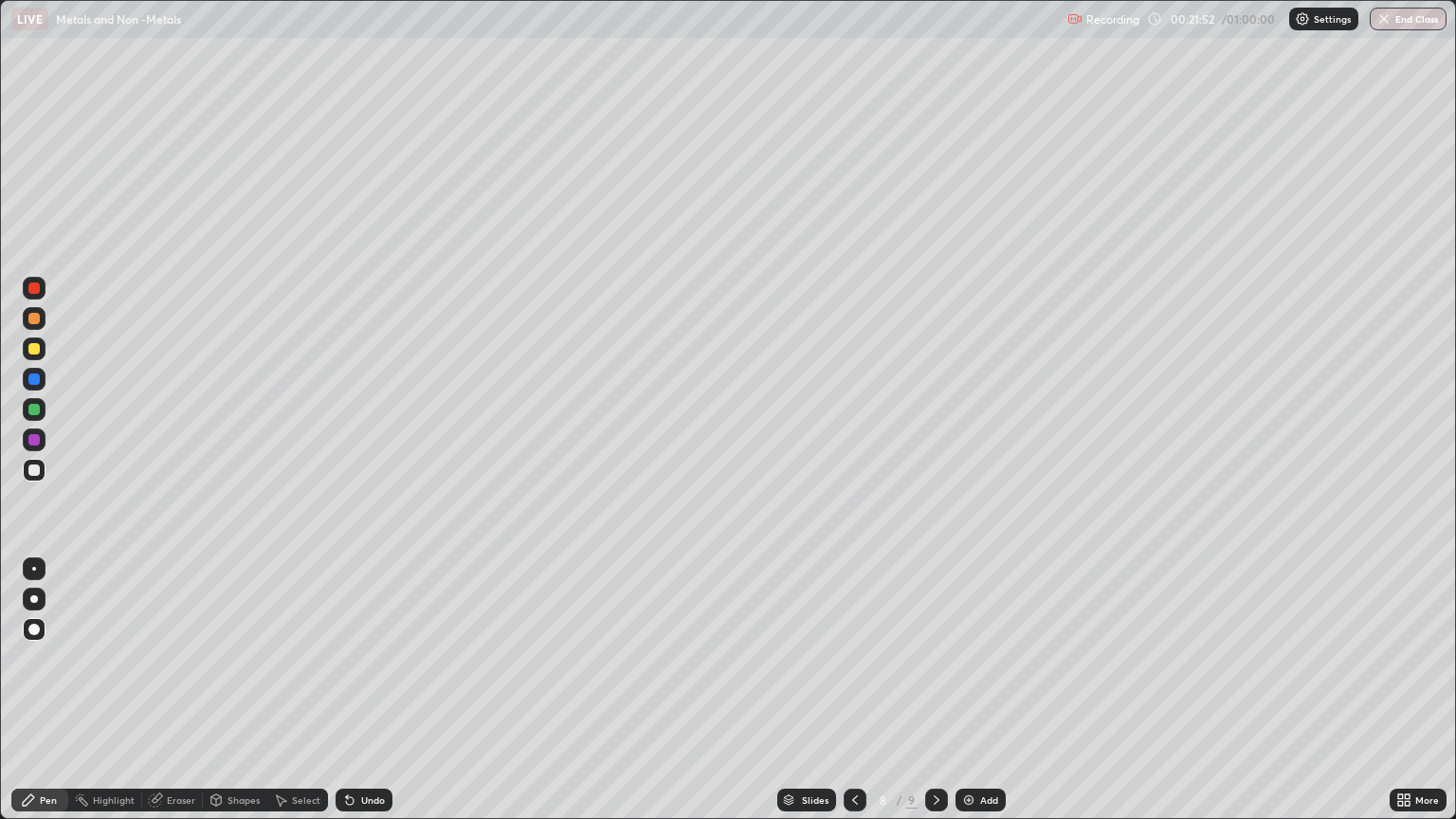 click 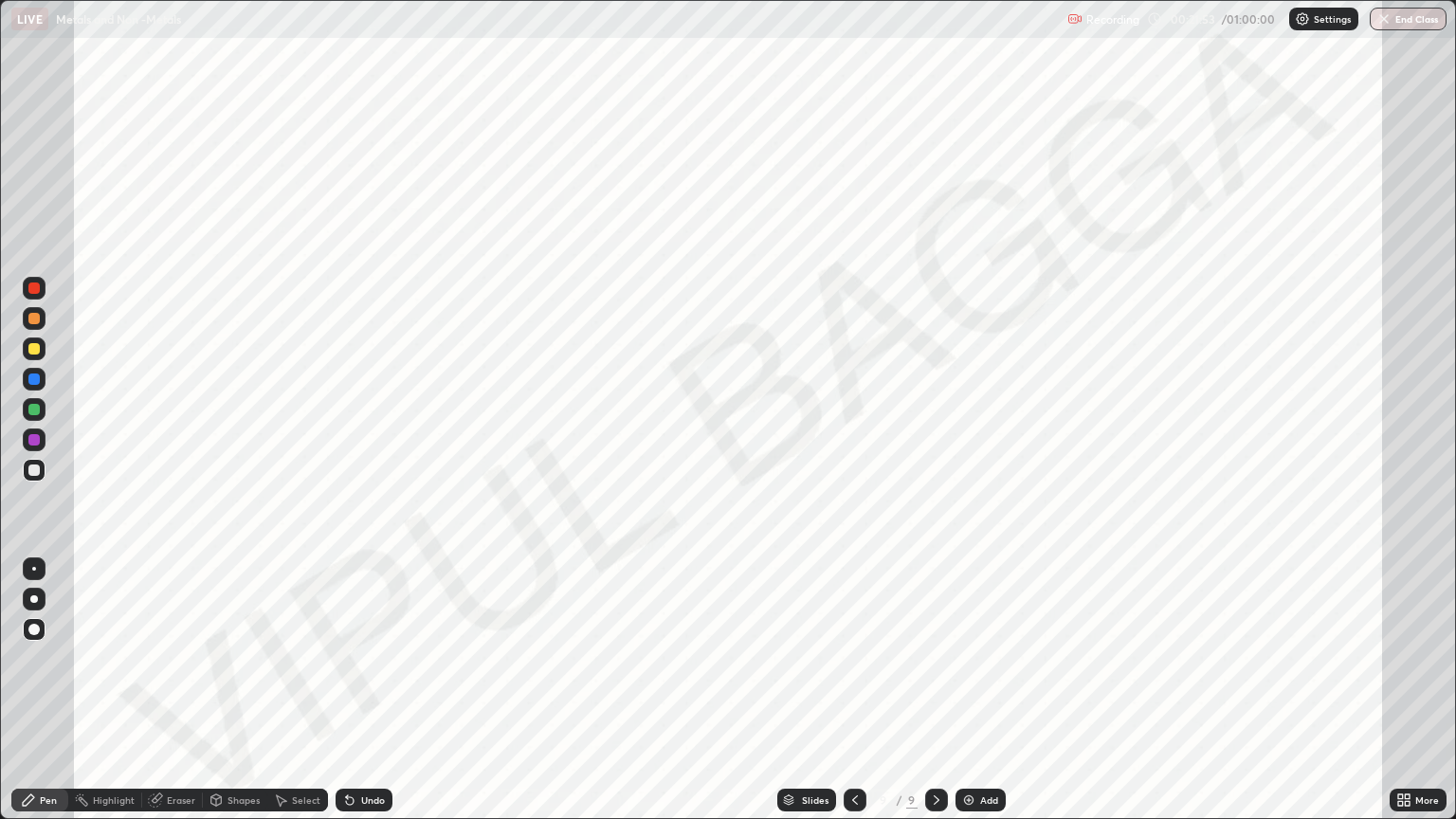 click 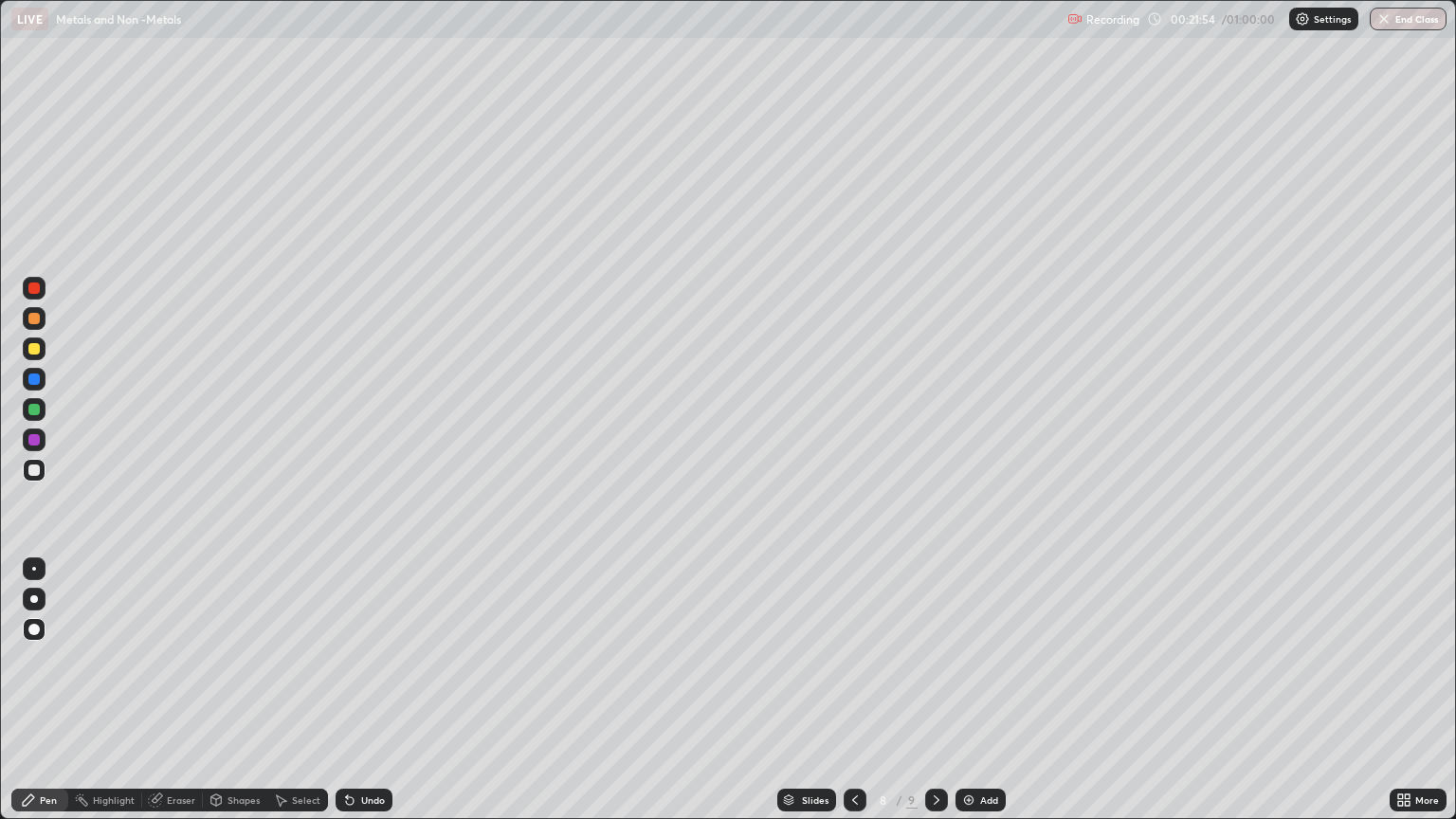 click at bounding box center (969, 800) 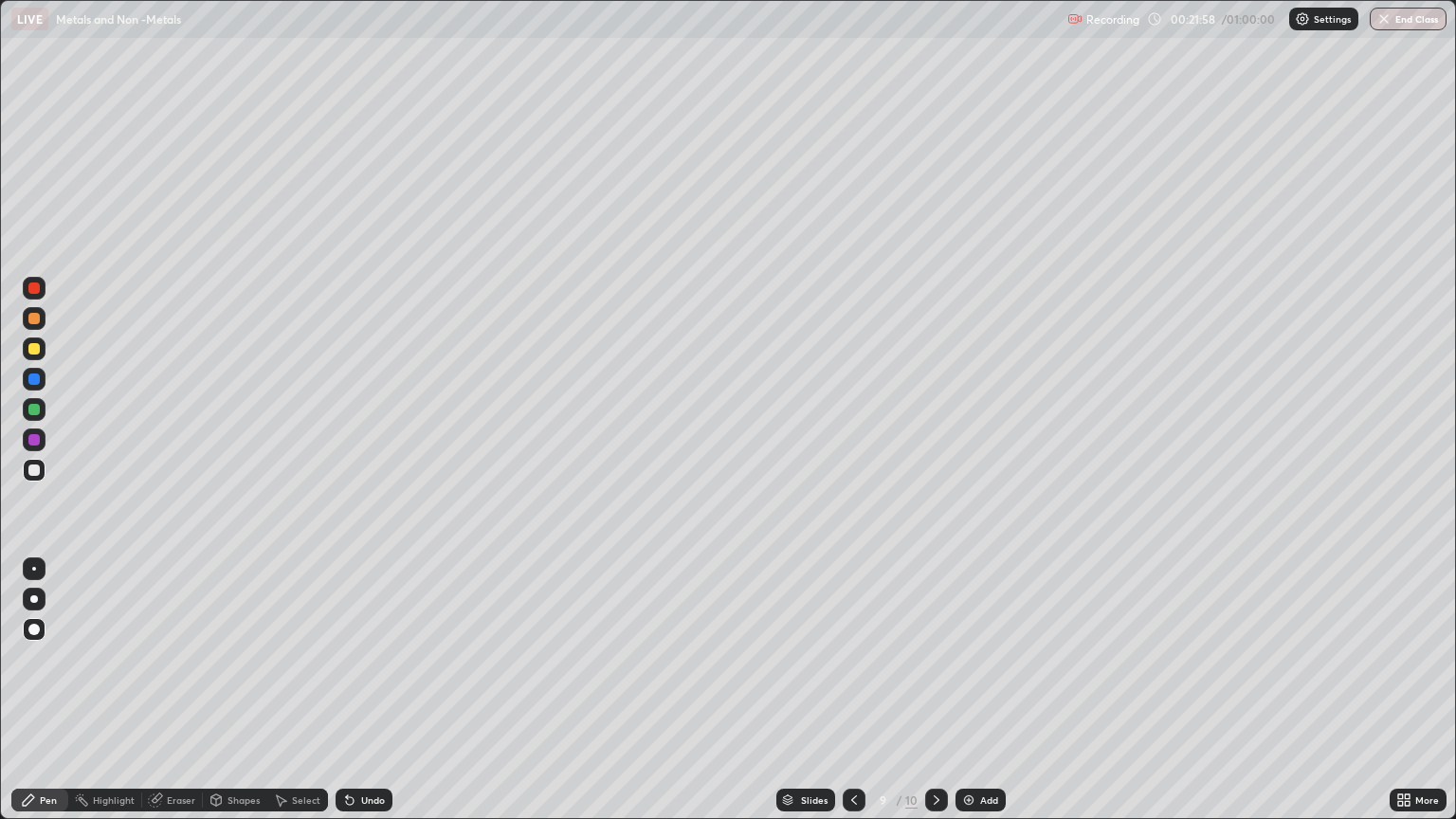 click at bounding box center [854, 800] 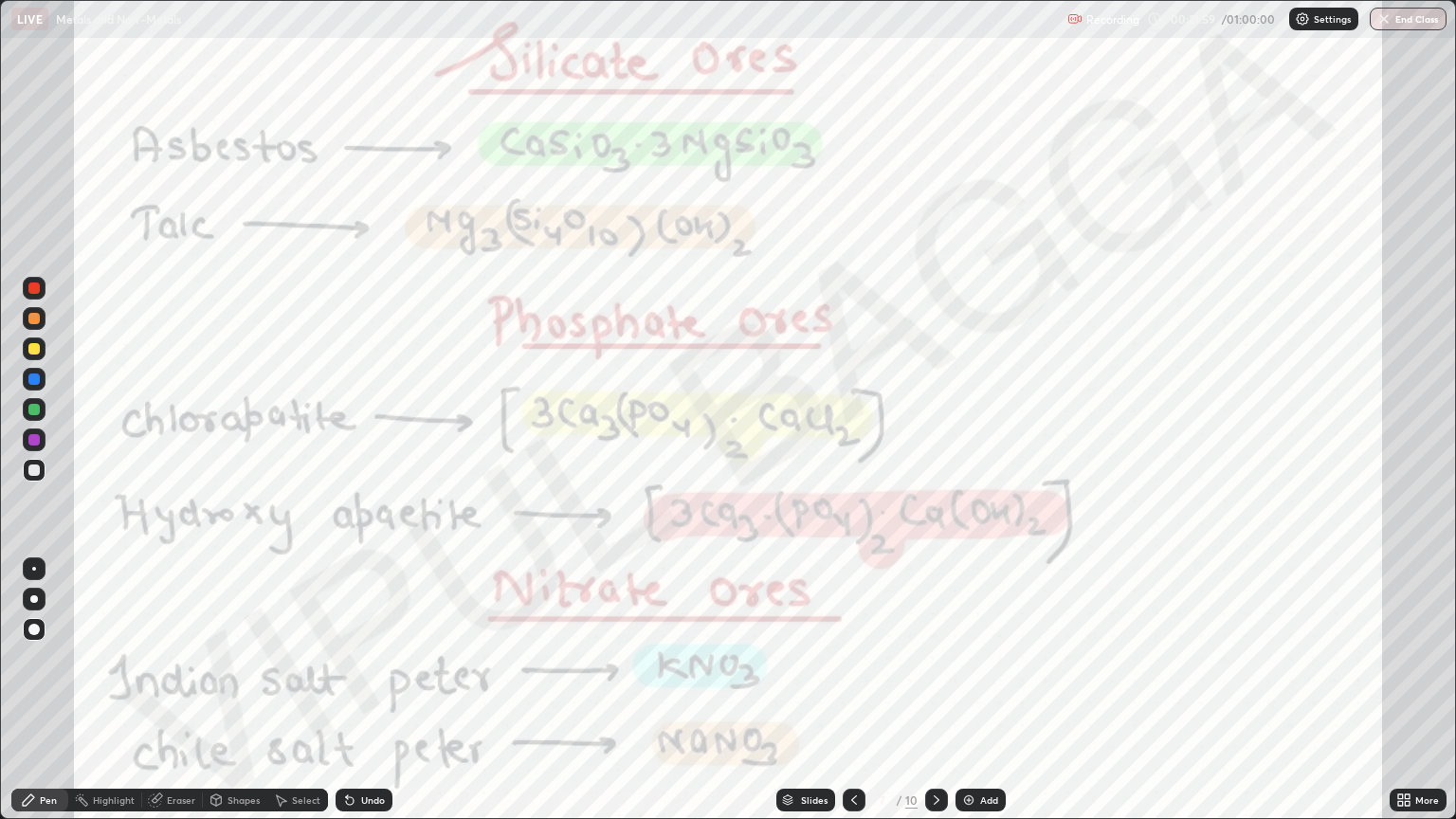 click at bounding box center [937, 800] 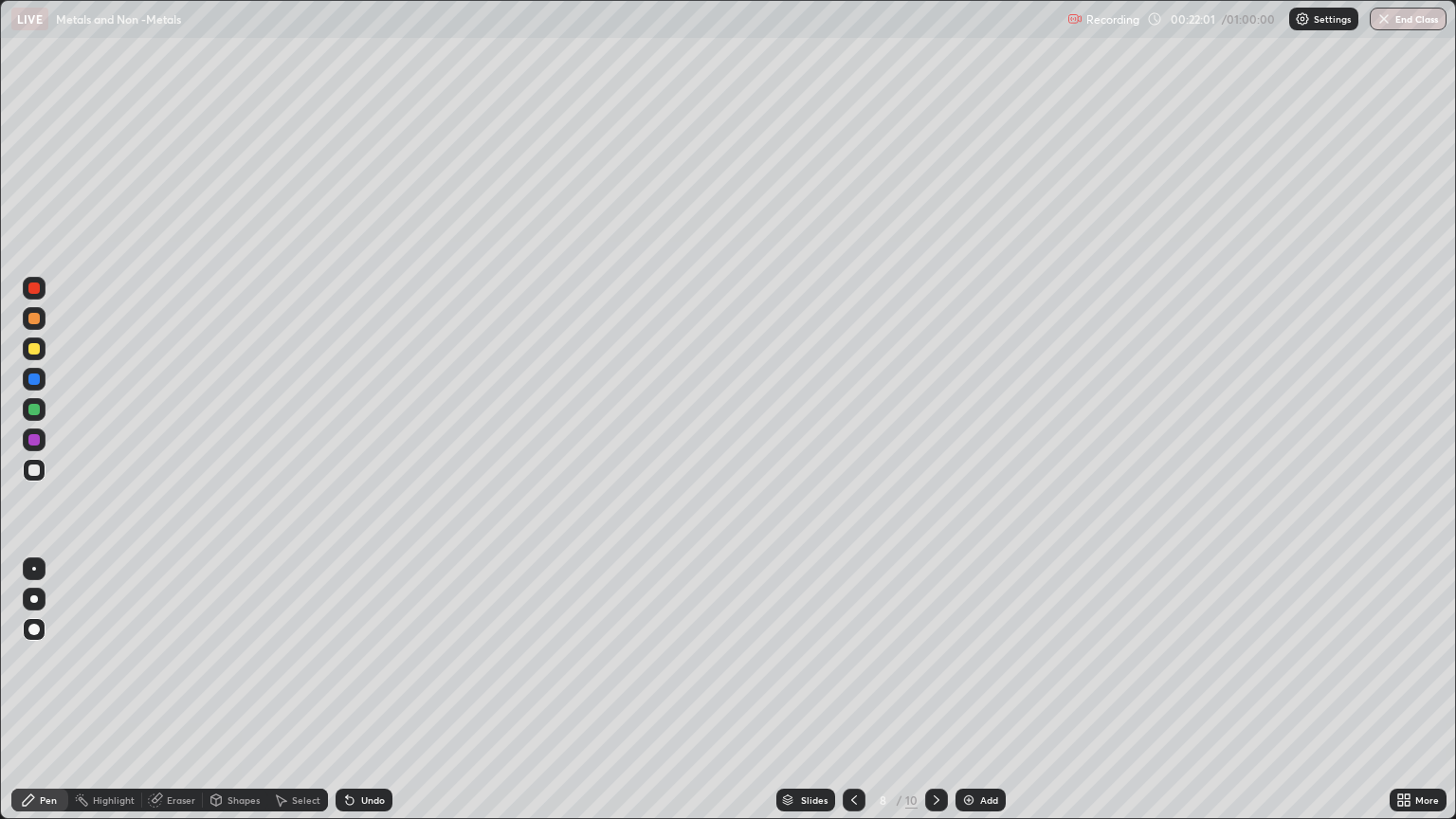 click 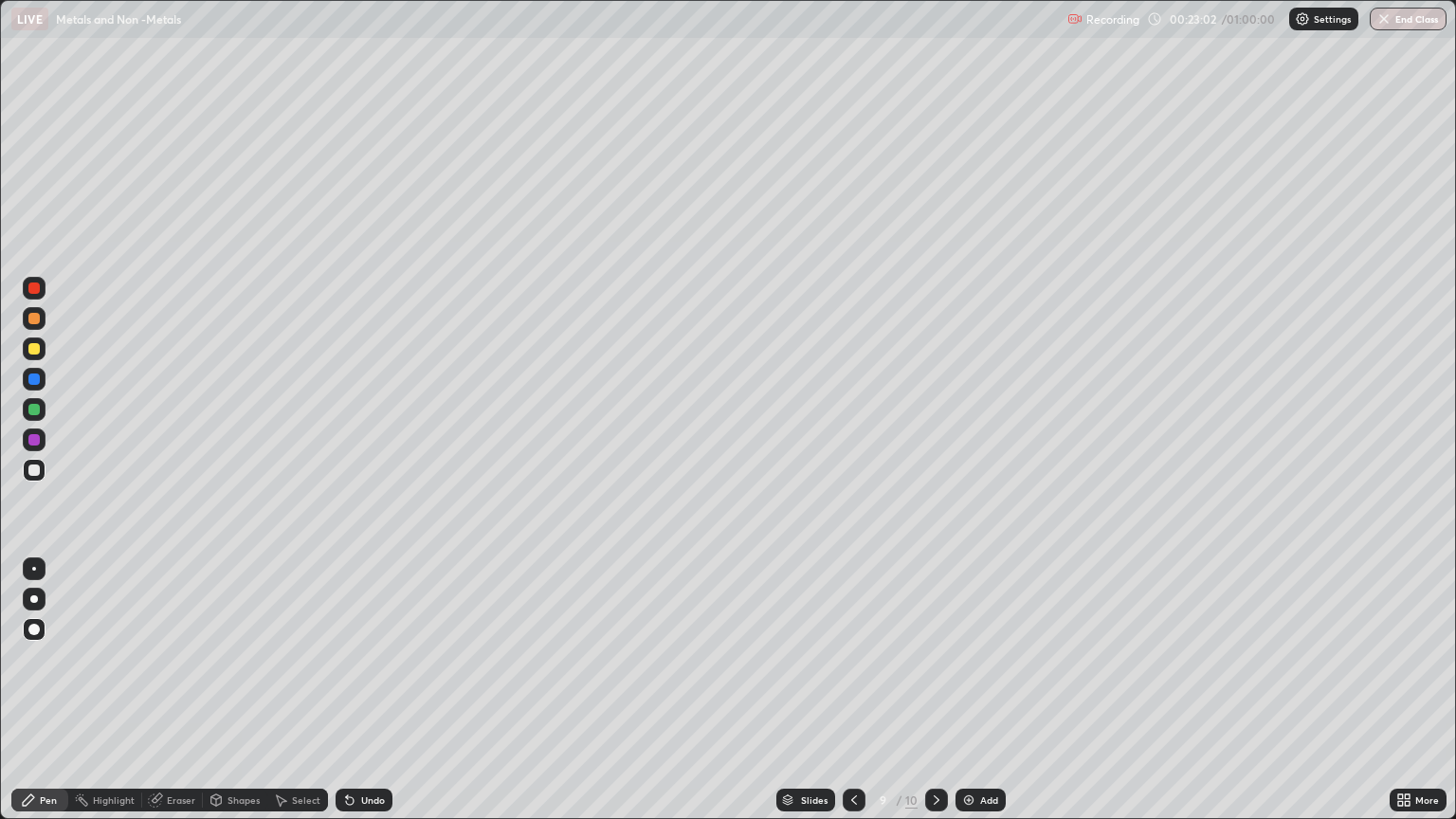 click on "Pen" at bounding box center [40, 800] 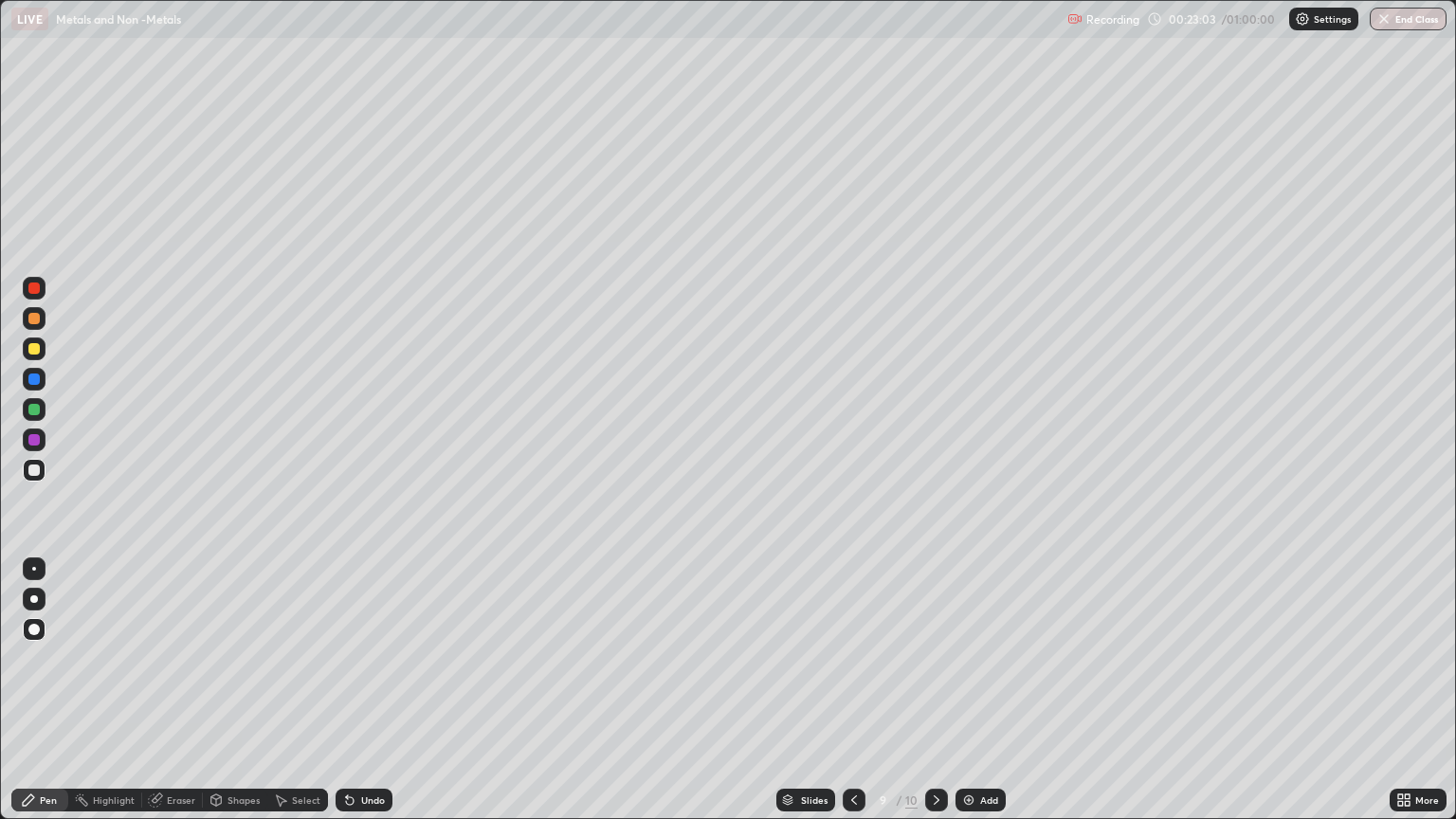 click at bounding box center [34, 349] 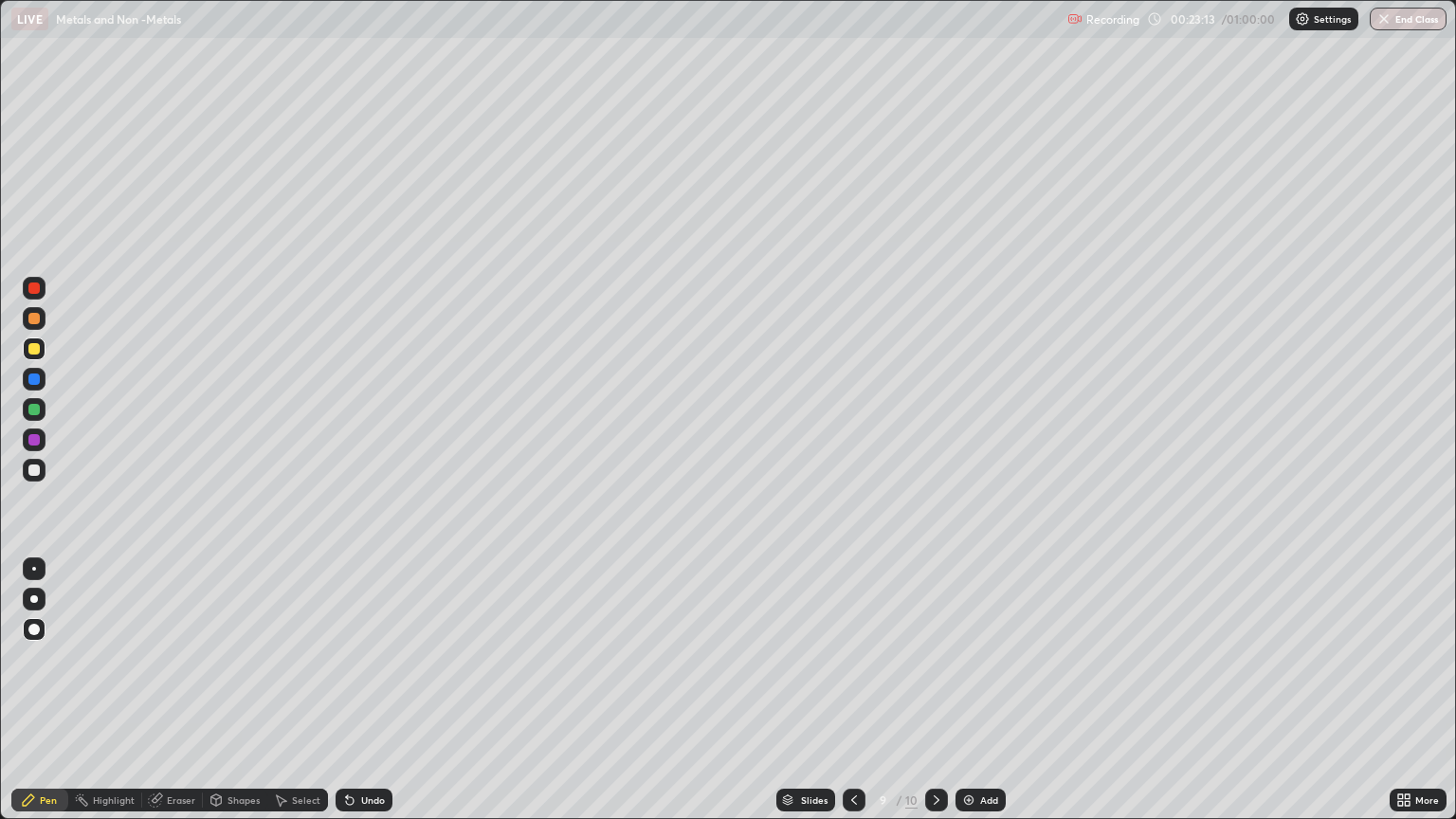 click on "Shapes" at bounding box center [235, 800] 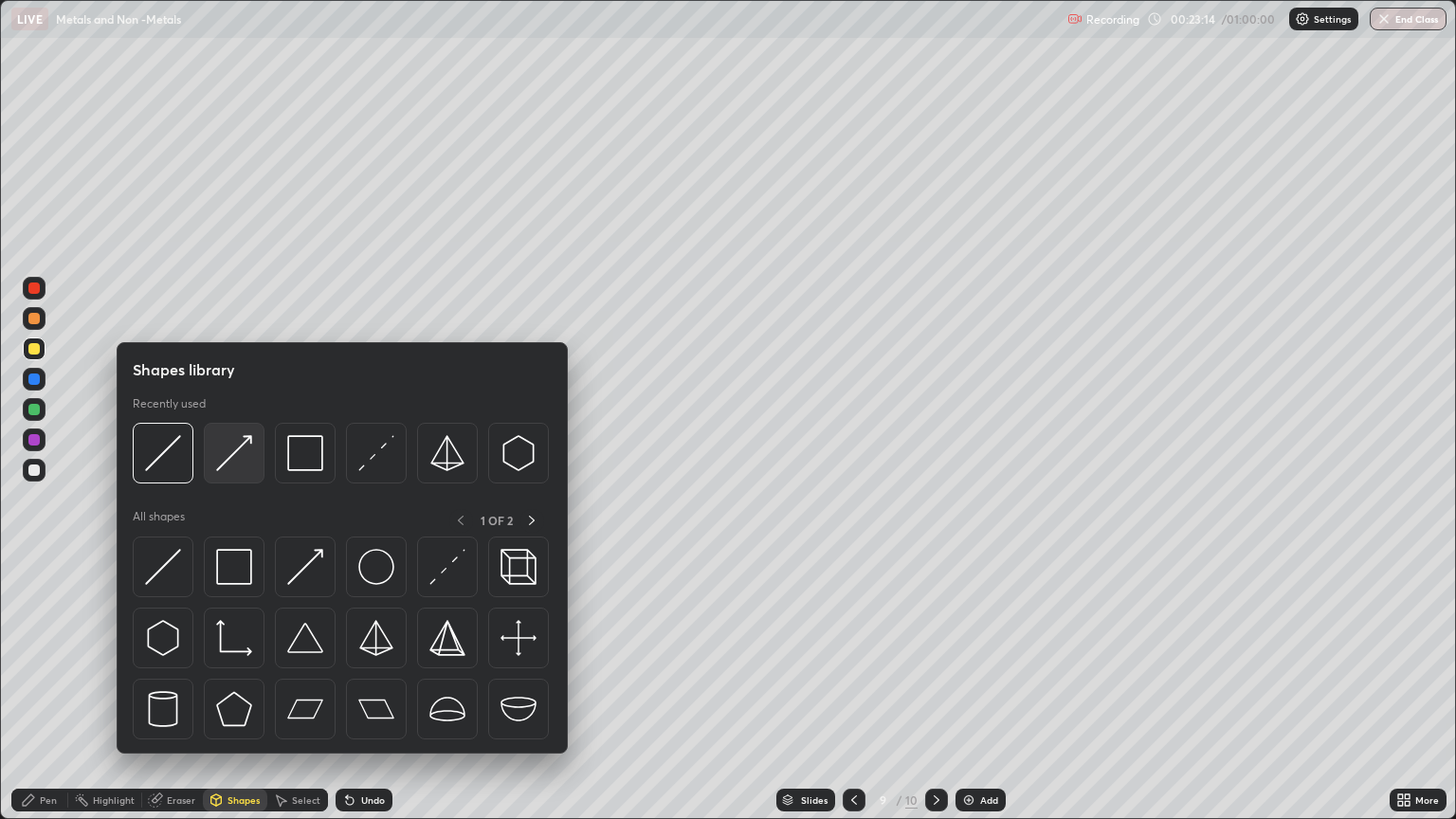 click at bounding box center (234, 453) 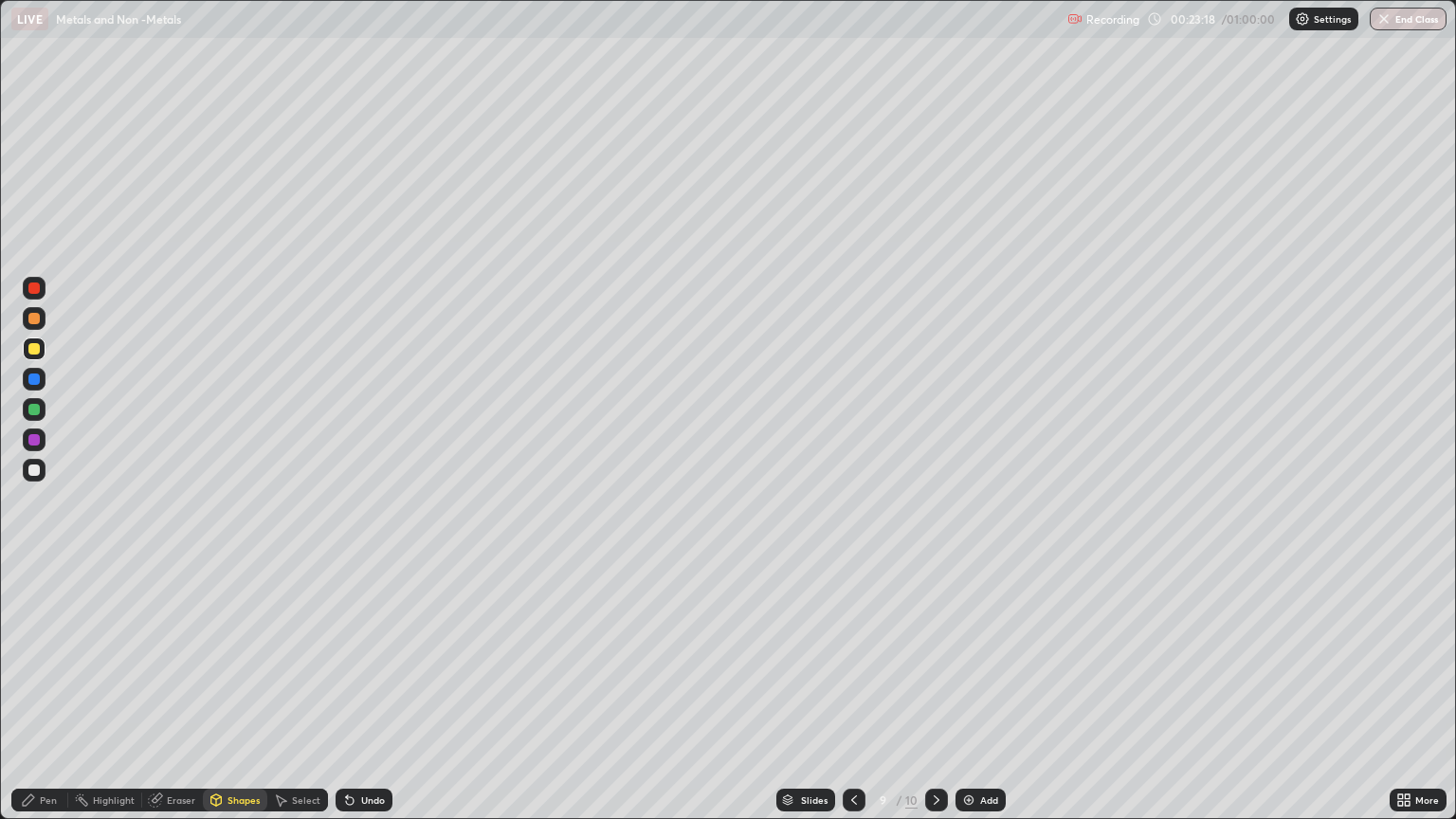 click on "Pen" at bounding box center [40, 800] 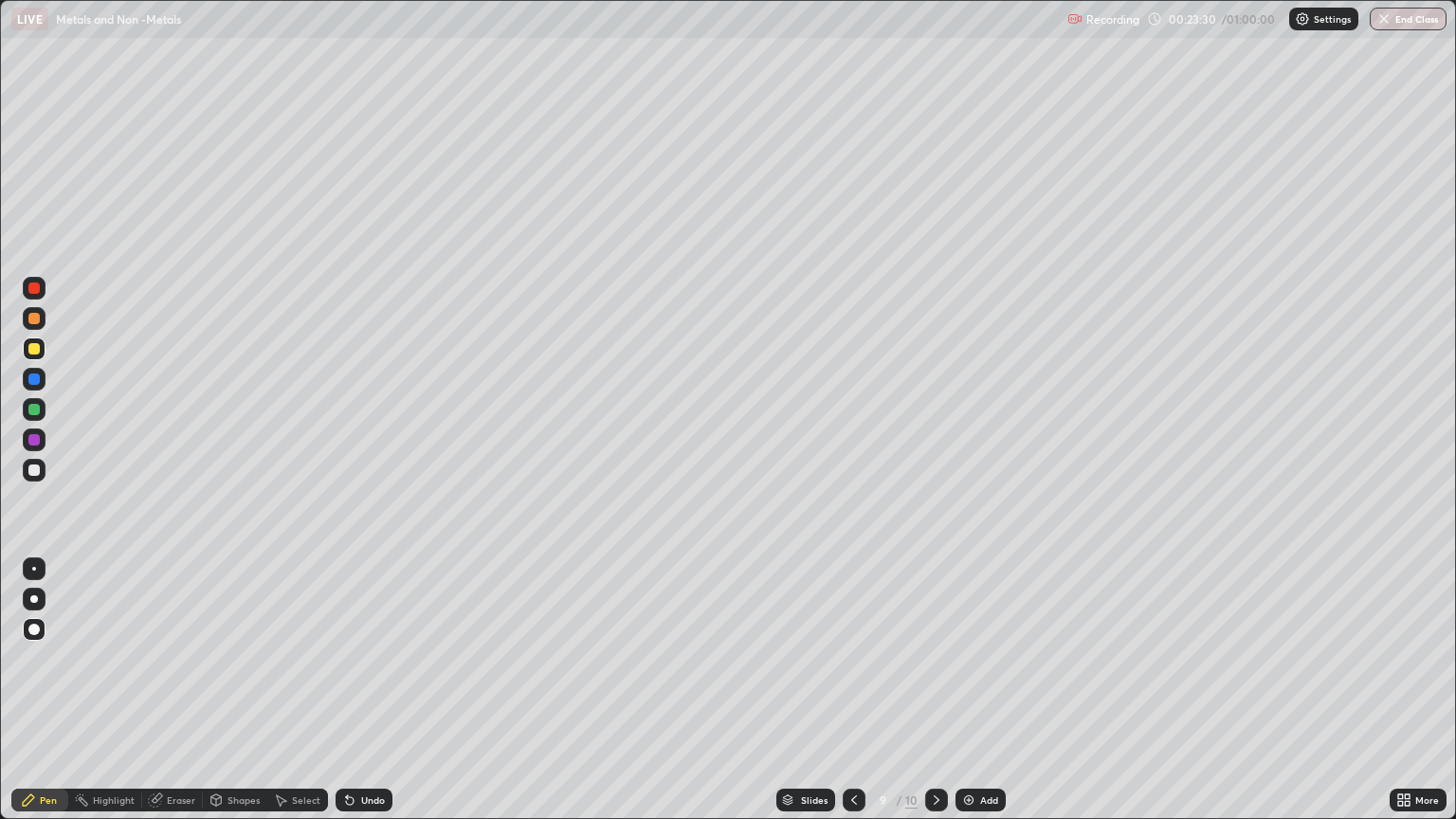 click on "Pen" at bounding box center (40, 800) 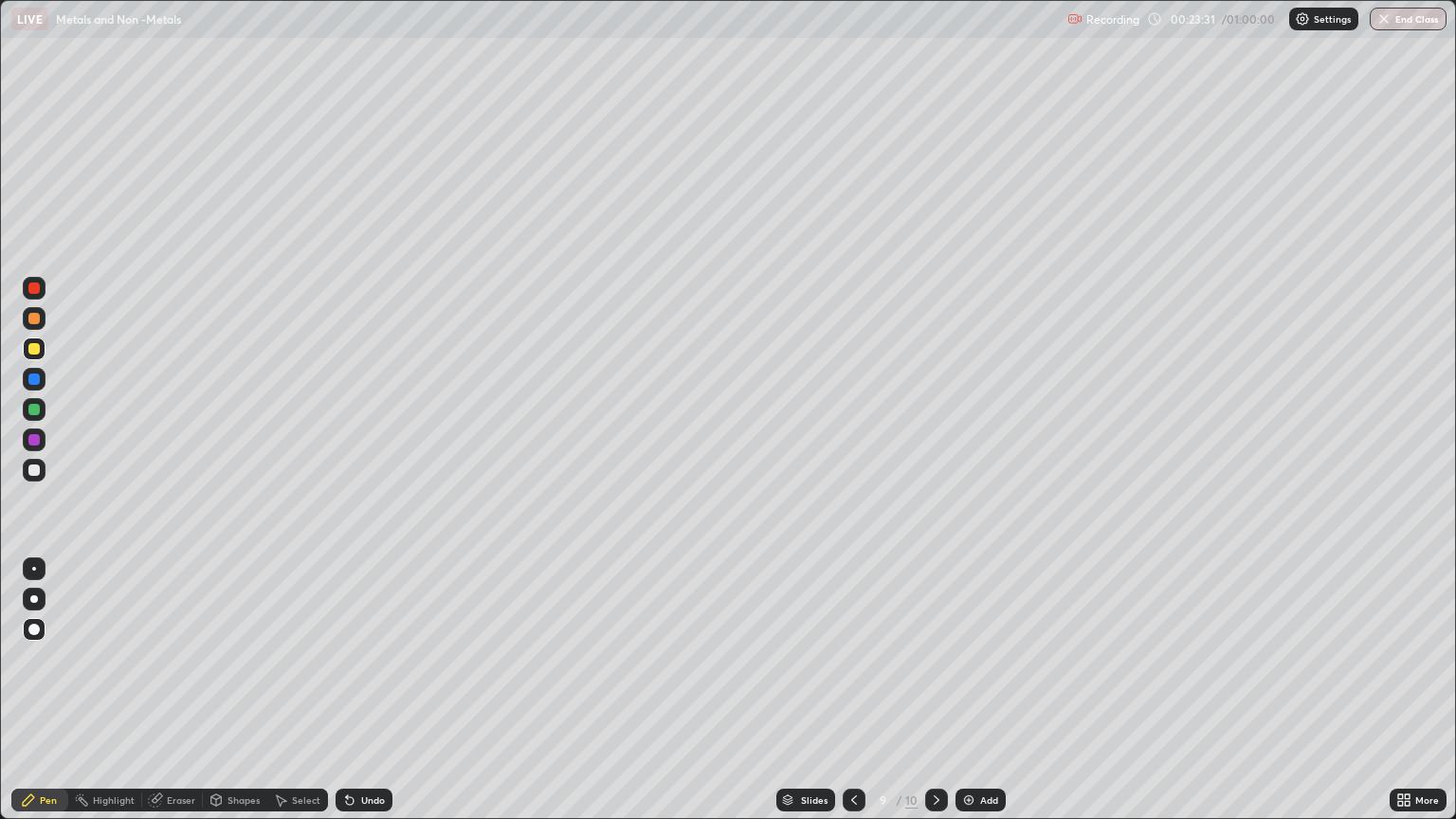 click at bounding box center (34, 470) 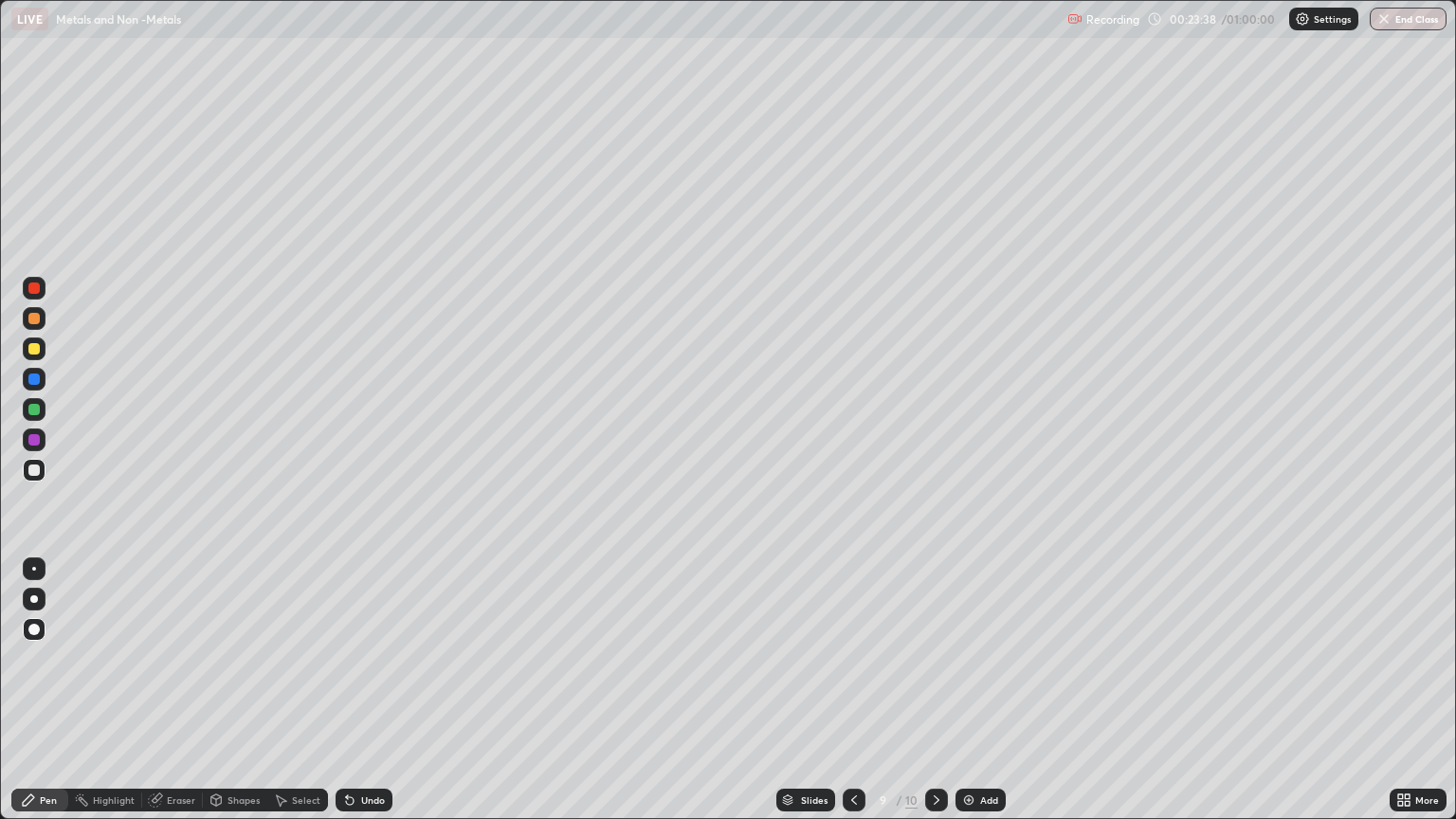 click on "Undo" at bounding box center (364, 800) 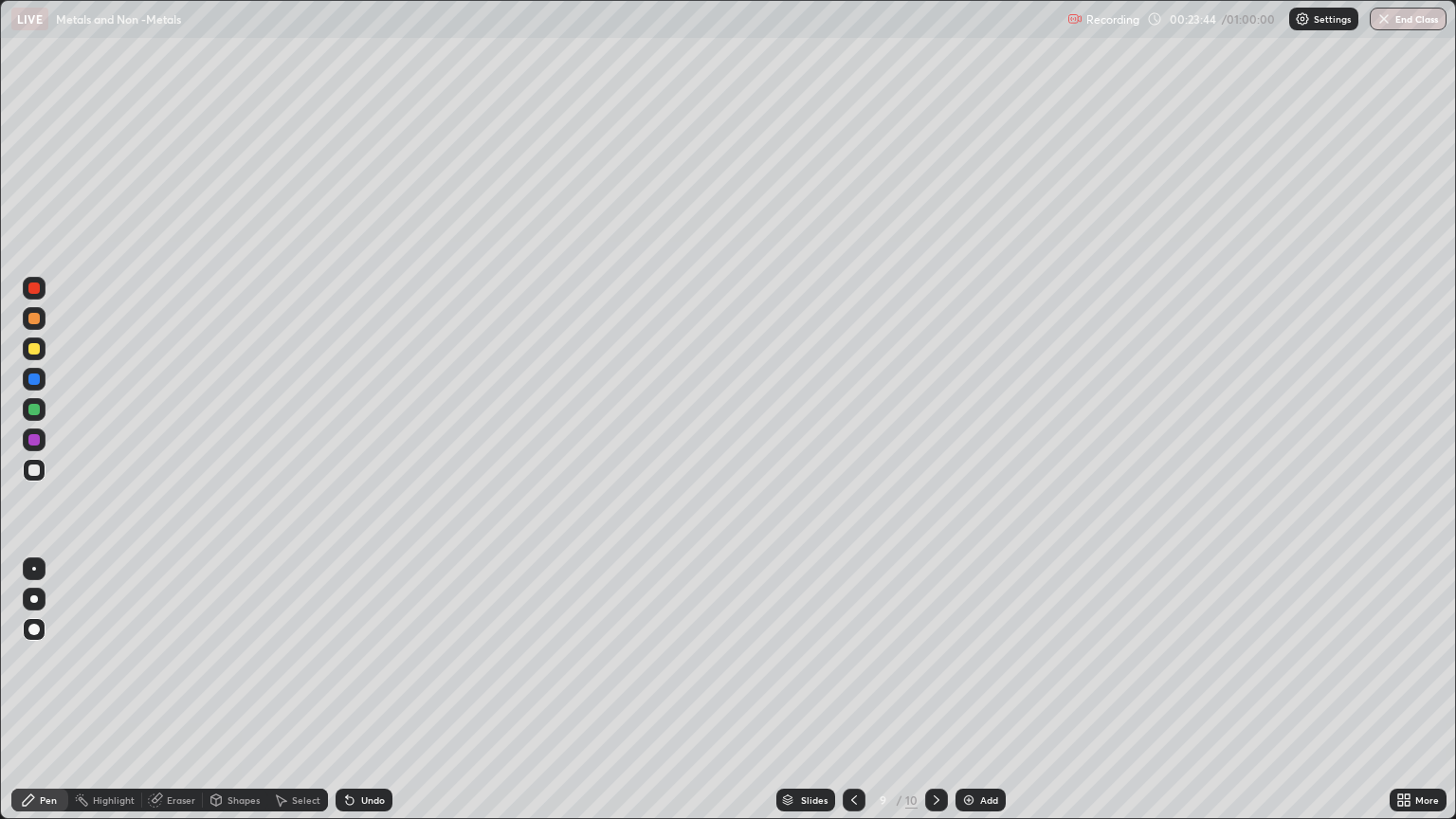 click on "Undo" at bounding box center (364, 800) 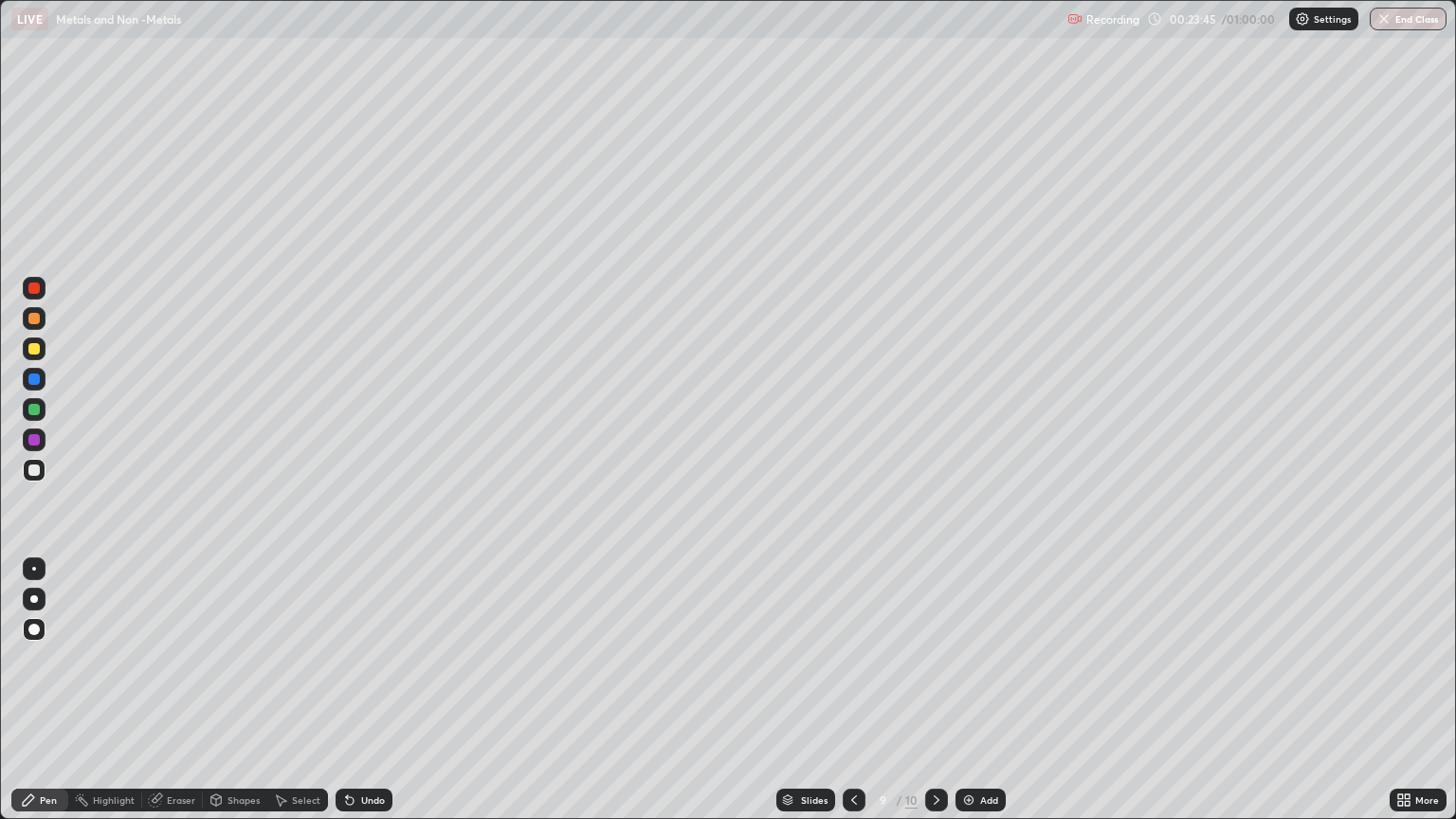 click on "Undo" at bounding box center (364, 800) 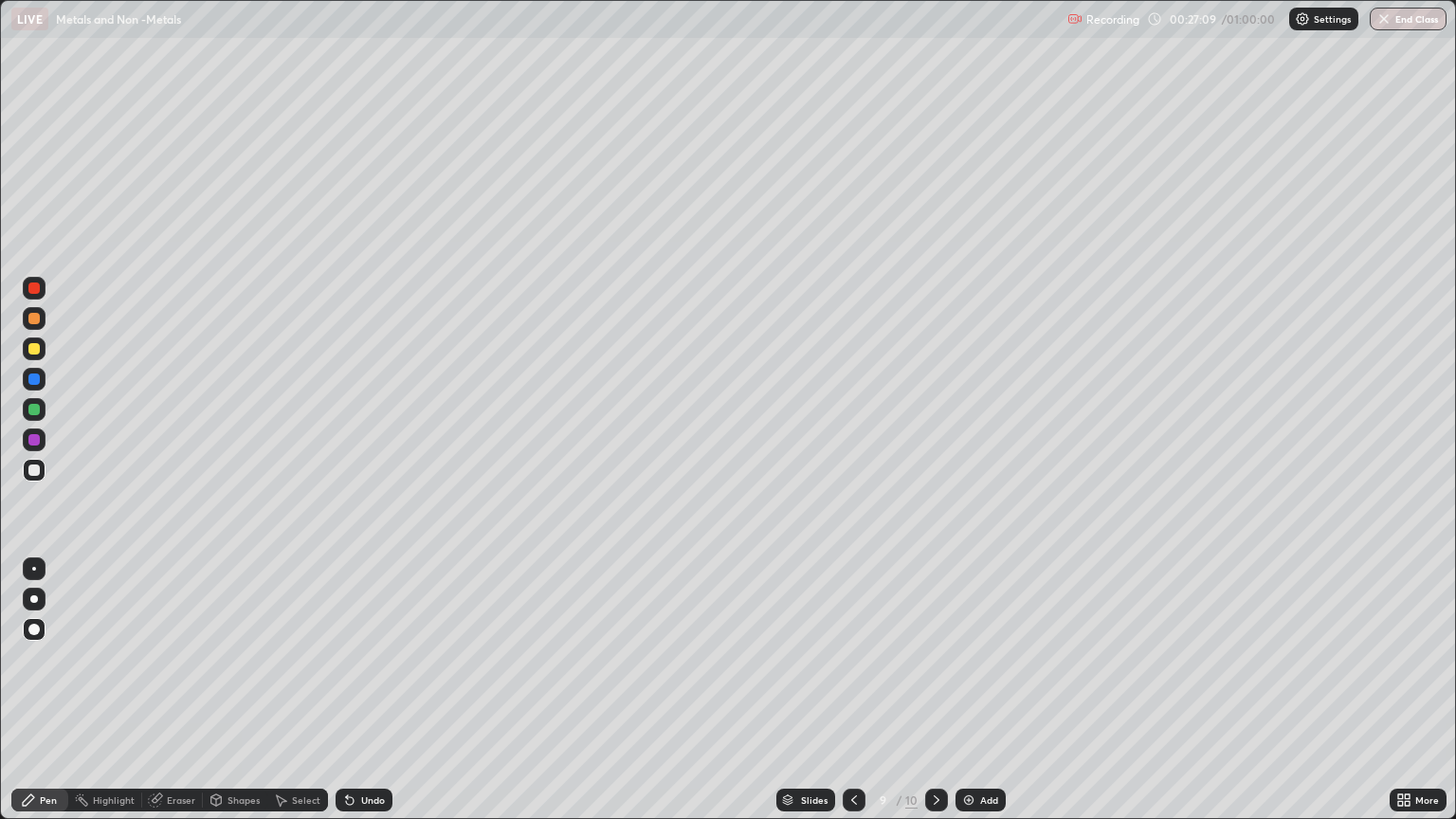 click at bounding box center (969, 800) 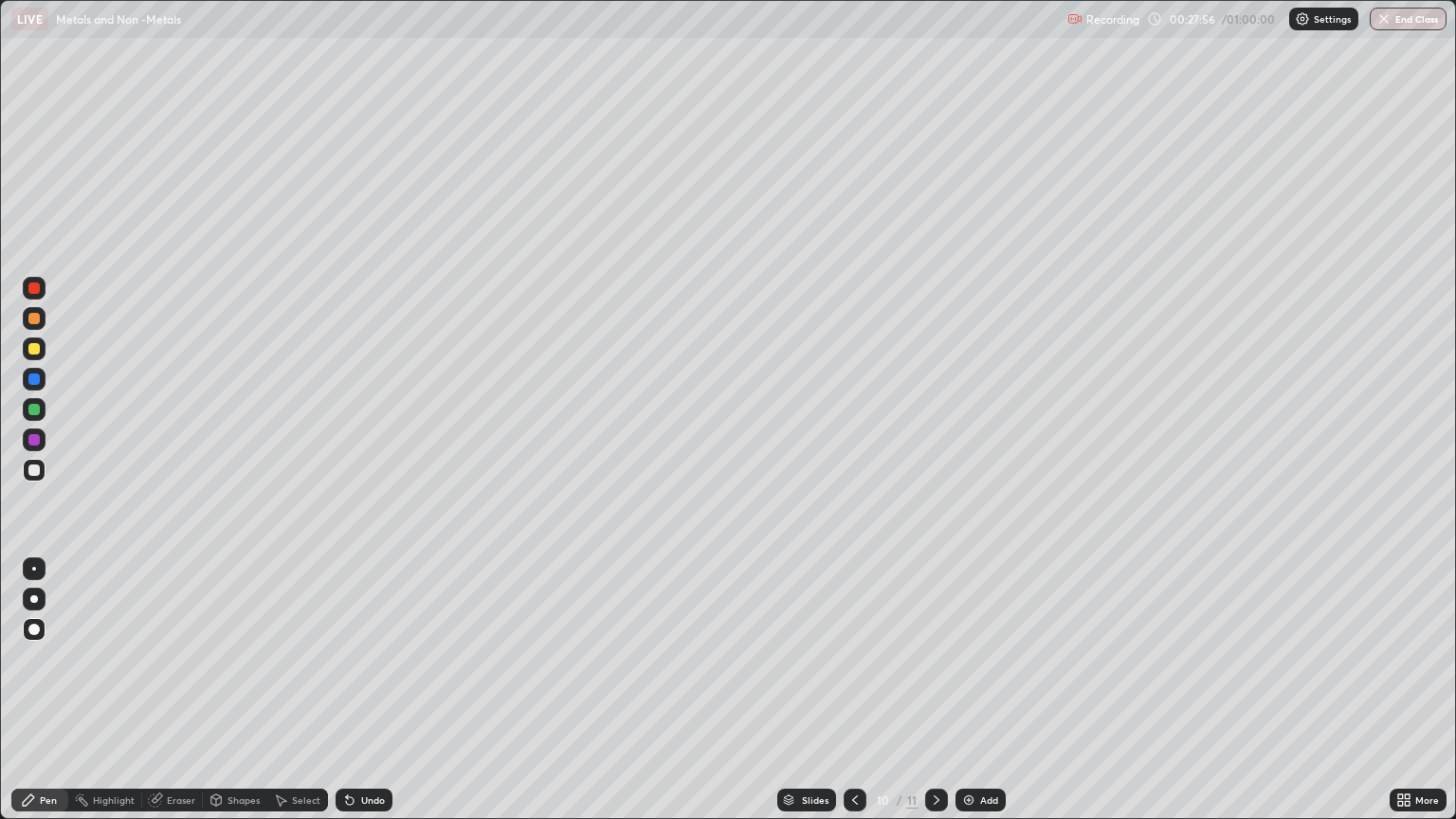 click 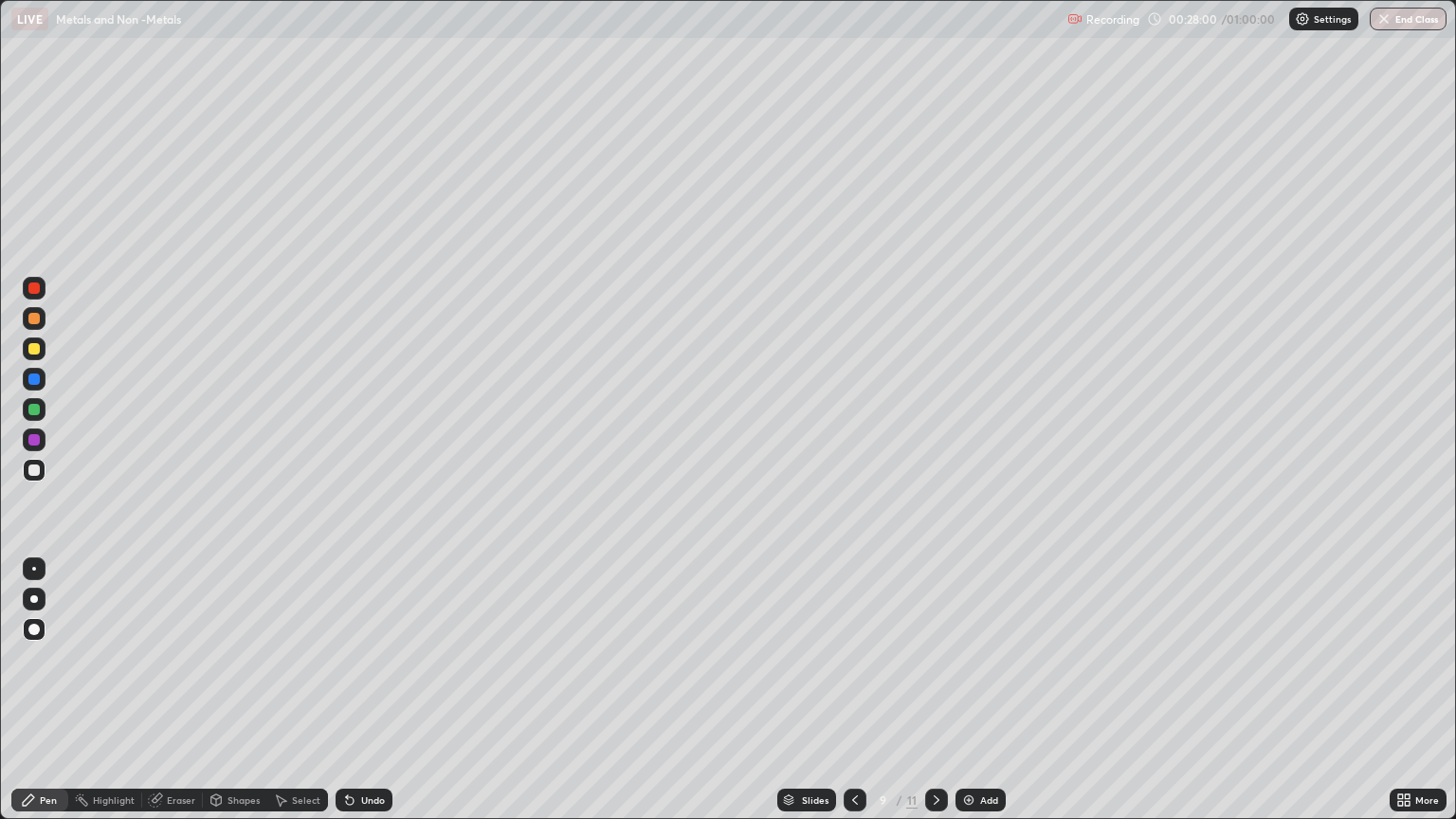 click 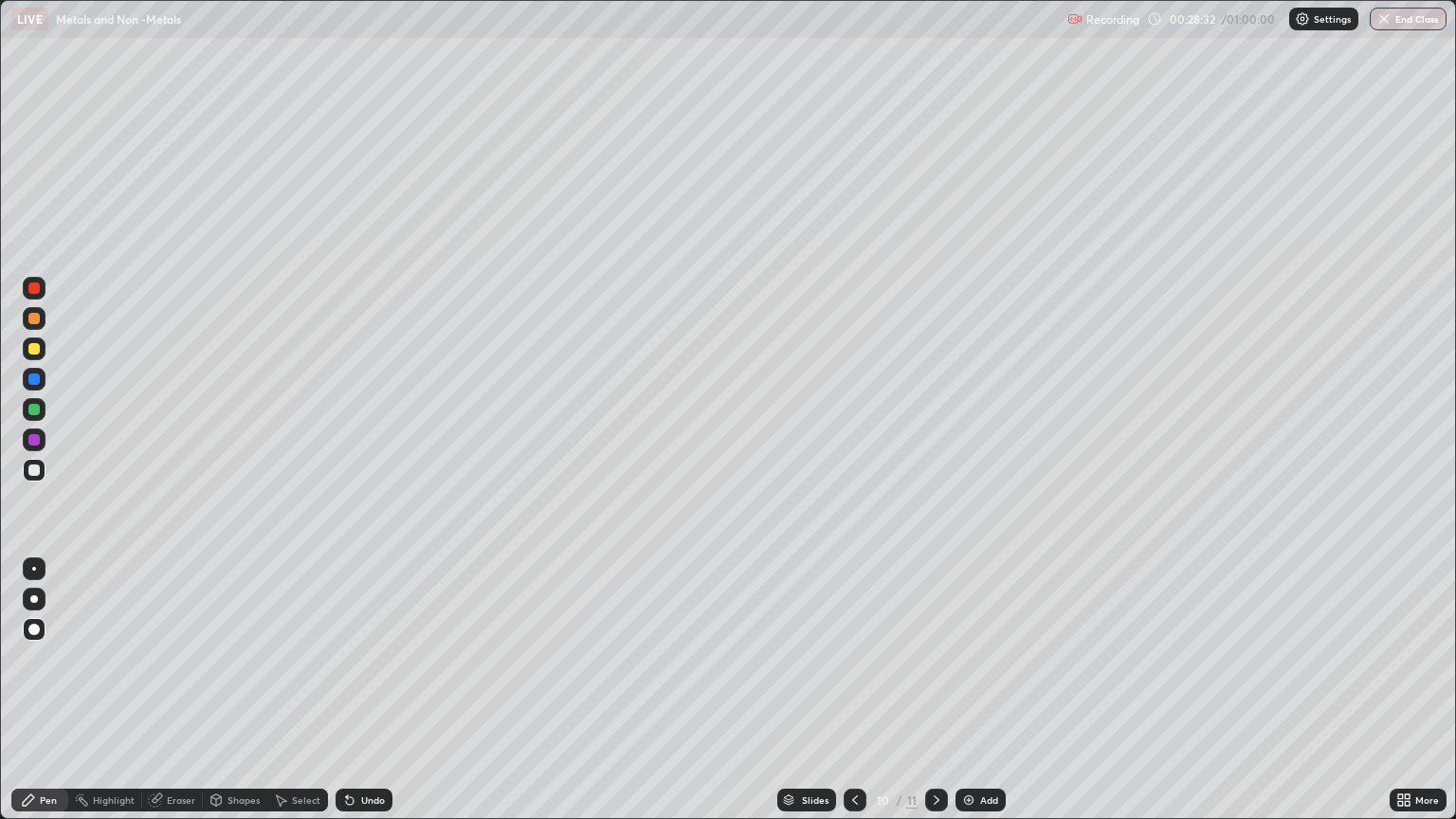 click on "Shapes" at bounding box center (244, 800) 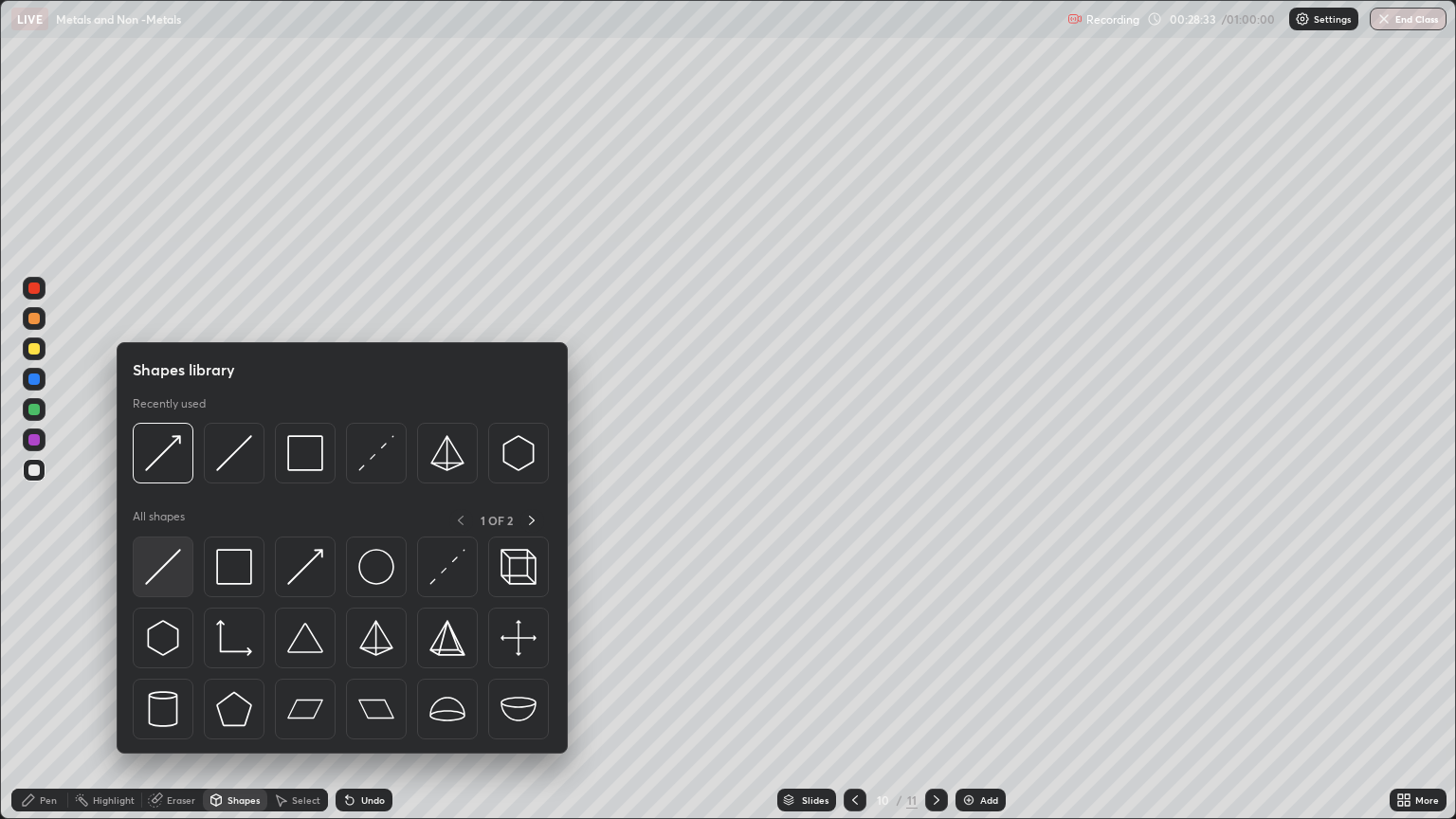 click at bounding box center (163, 567) 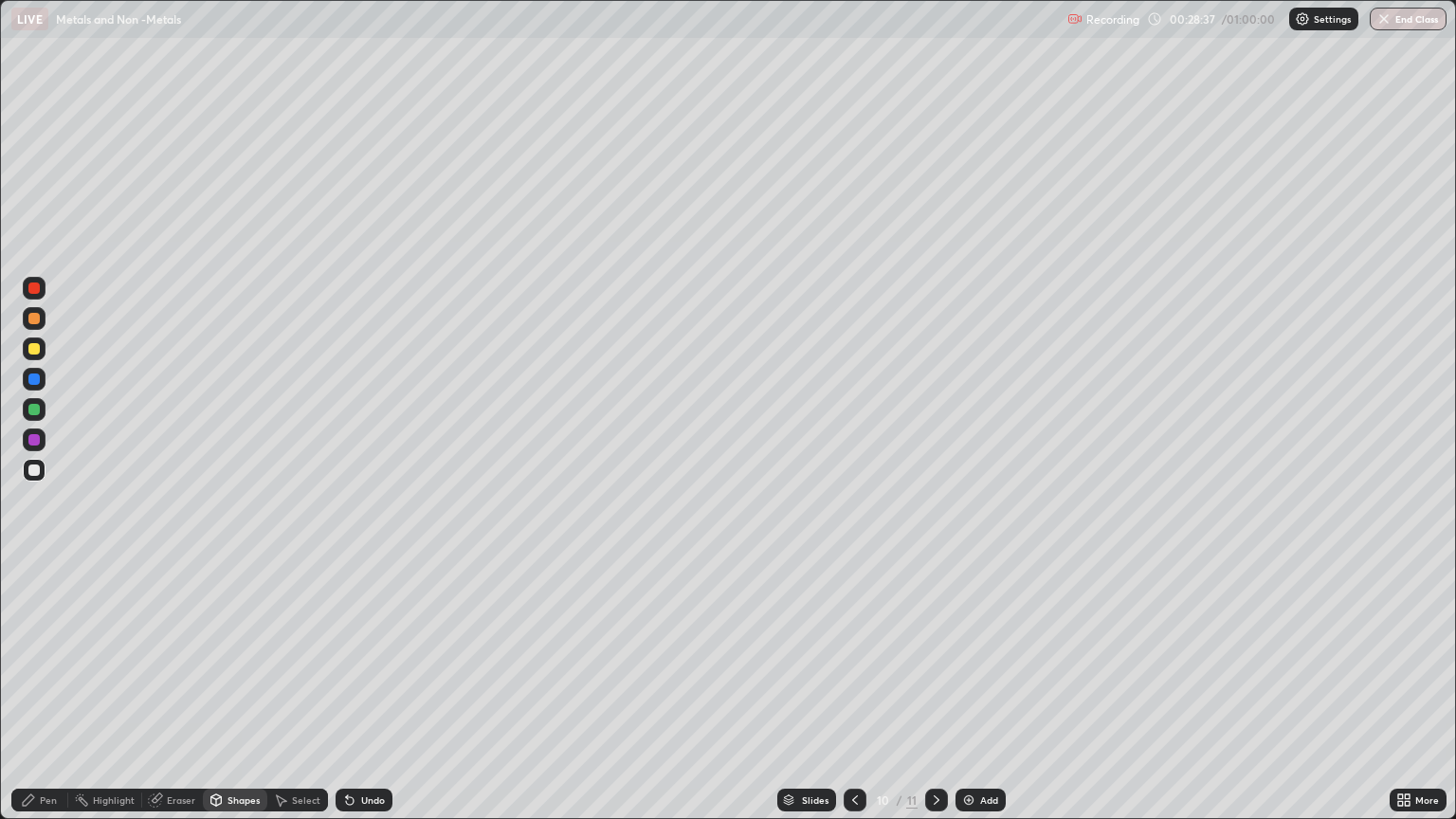 click at bounding box center [34, 349] 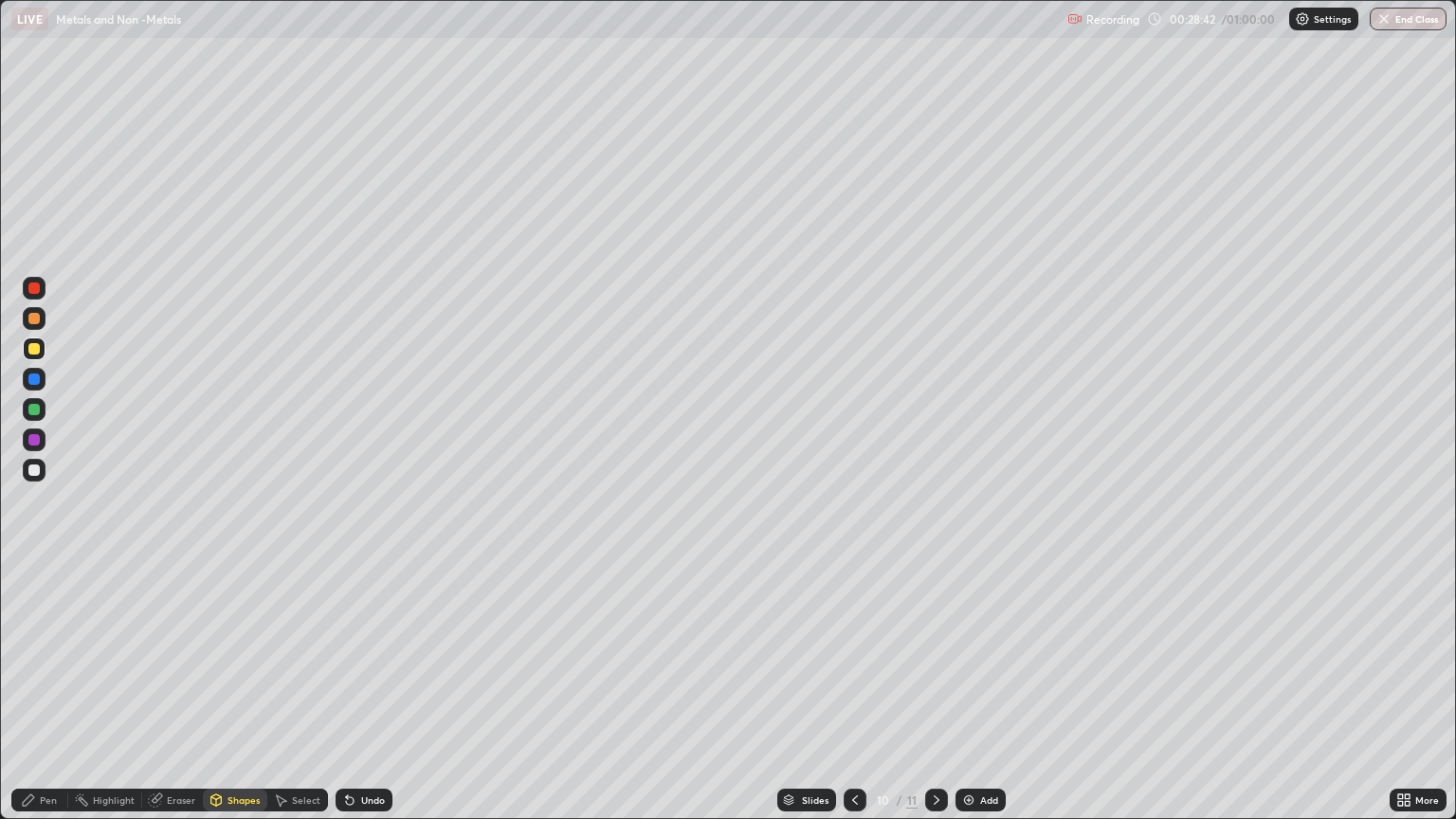 click on "Shapes" at bounding box center (235, 800) 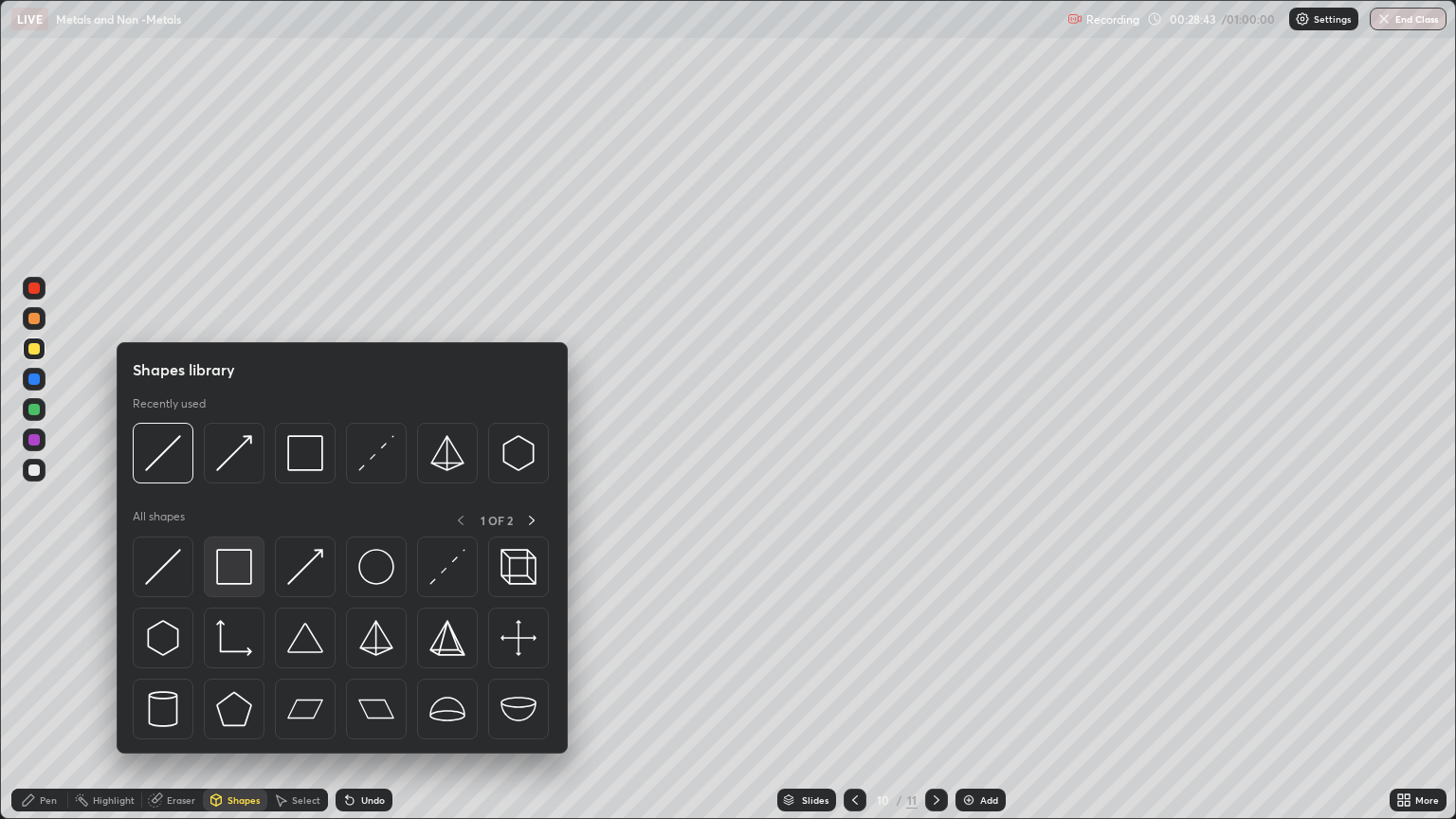 click at bounding box center (234, 567) 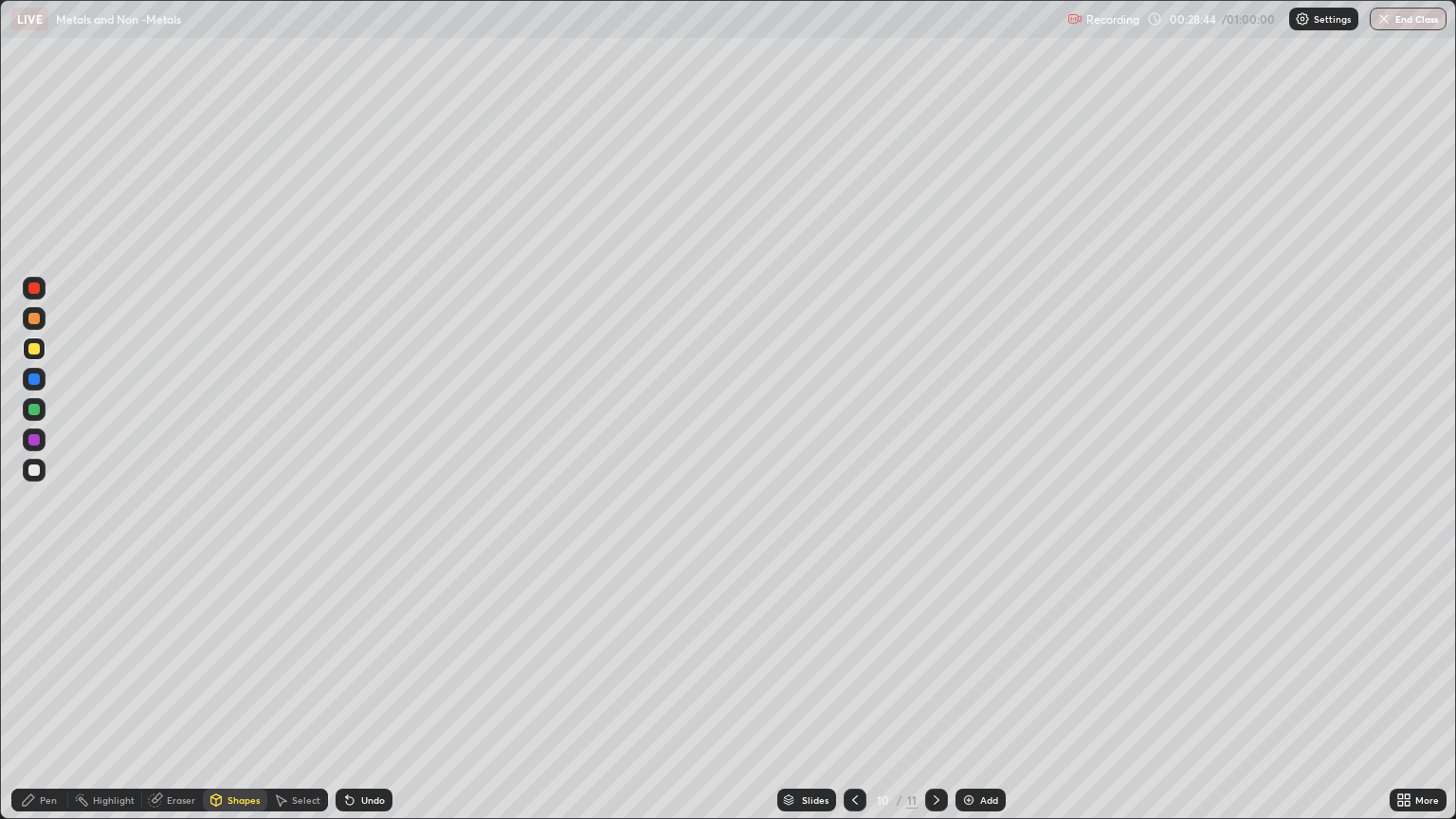 click at bounding box center [34, 440] 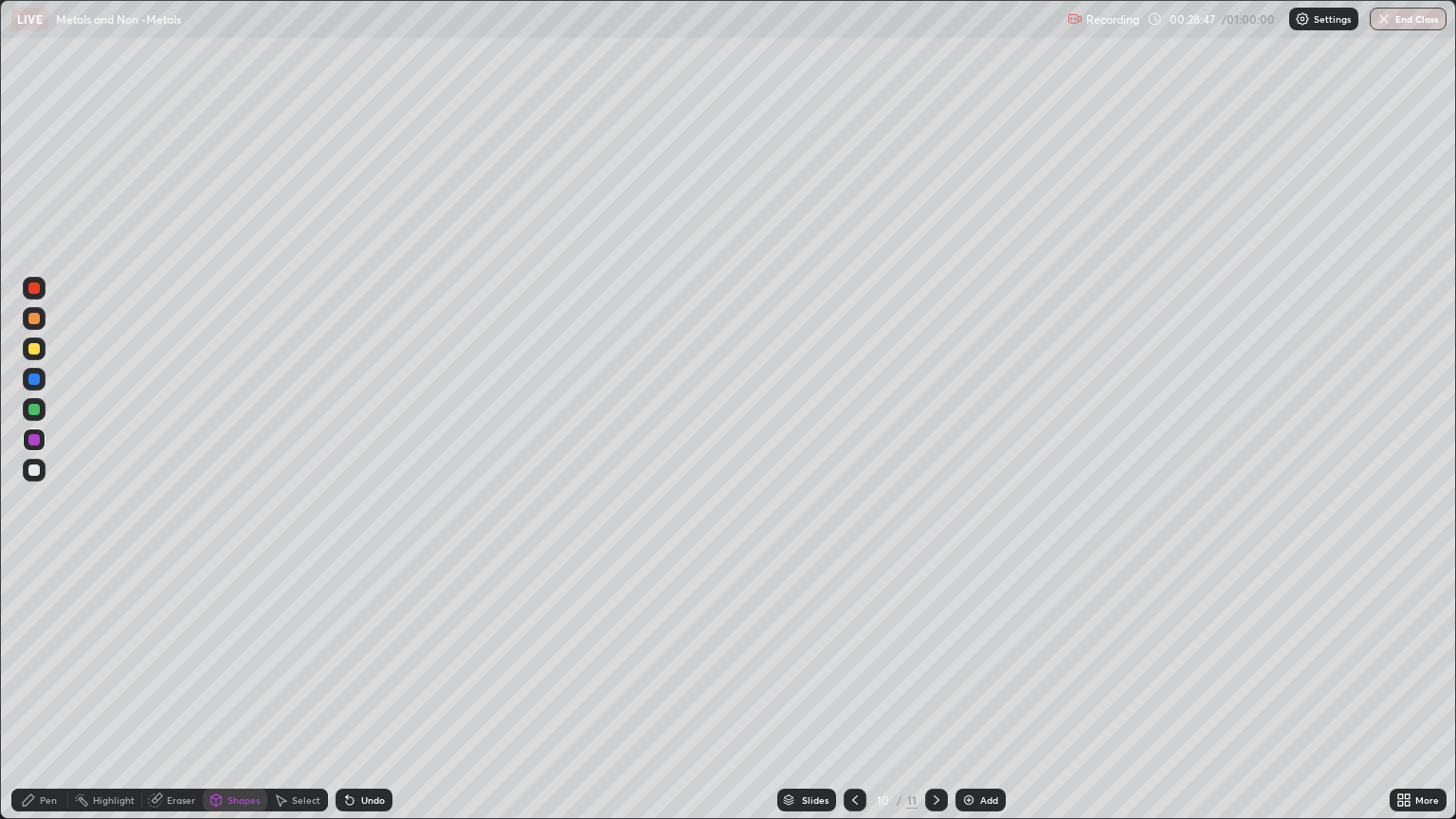 click on "Undo" at bounding box center [373, 800] 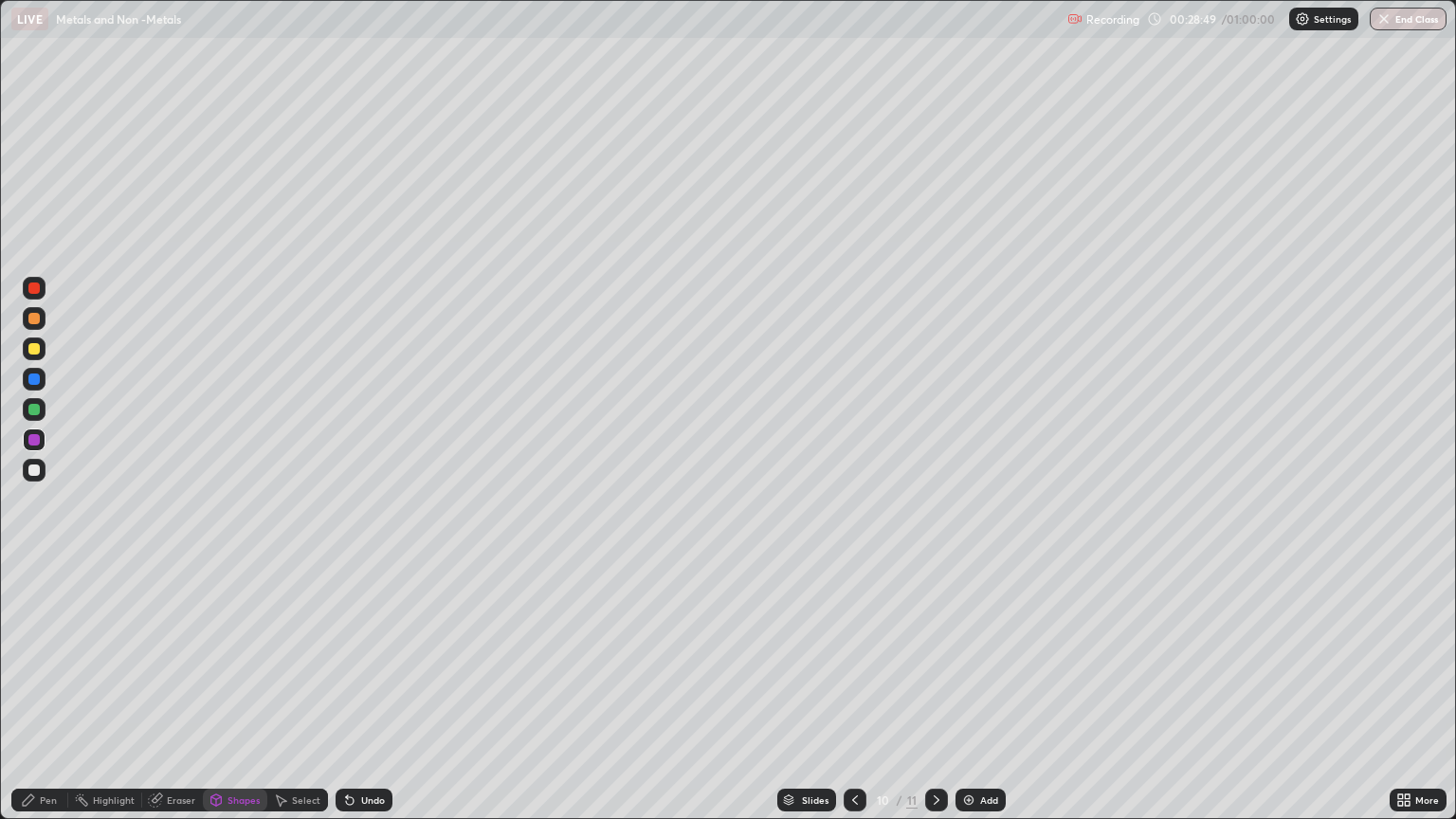 click on "Eraser" at bounding box center [181, 800] 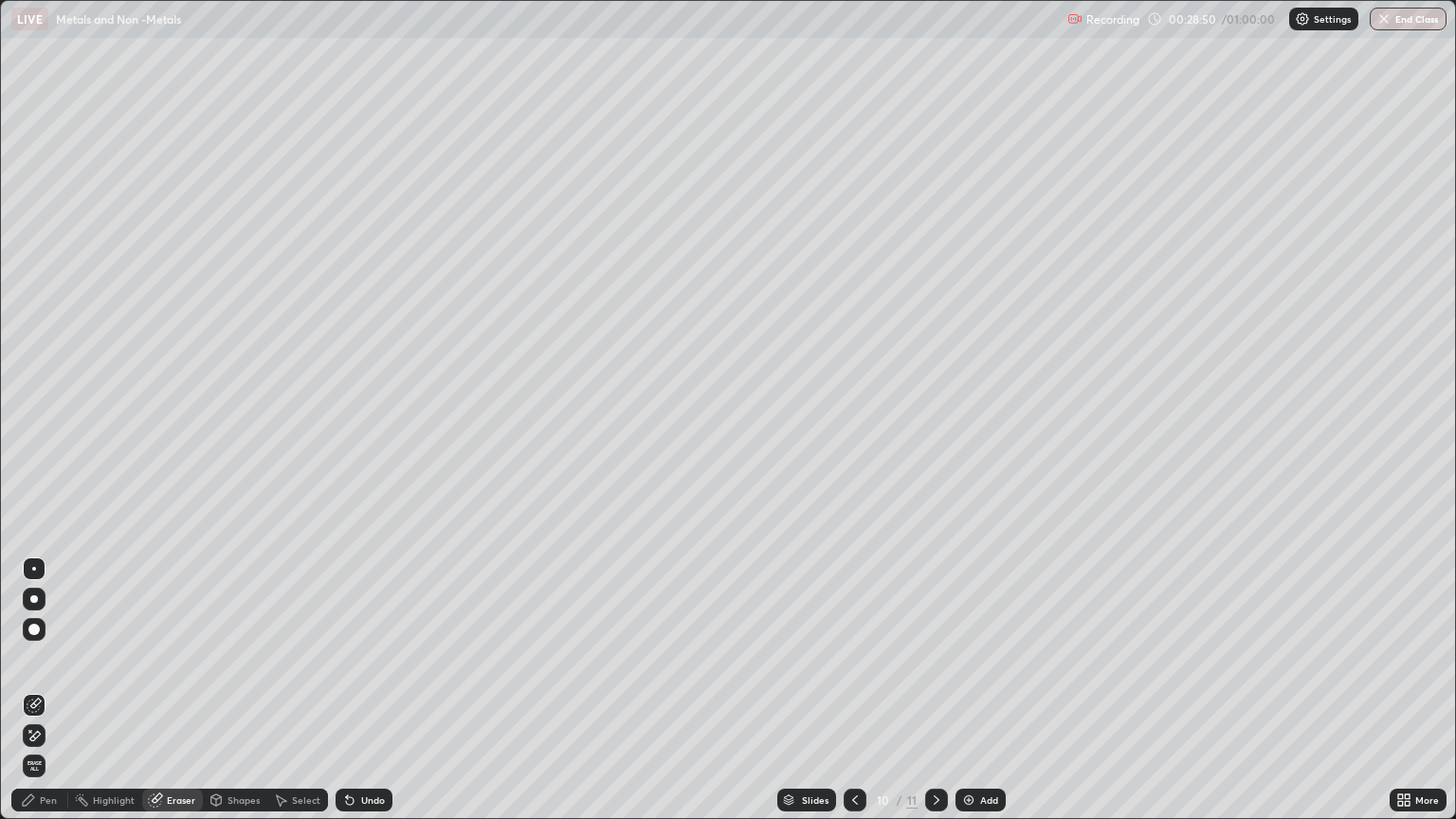 click 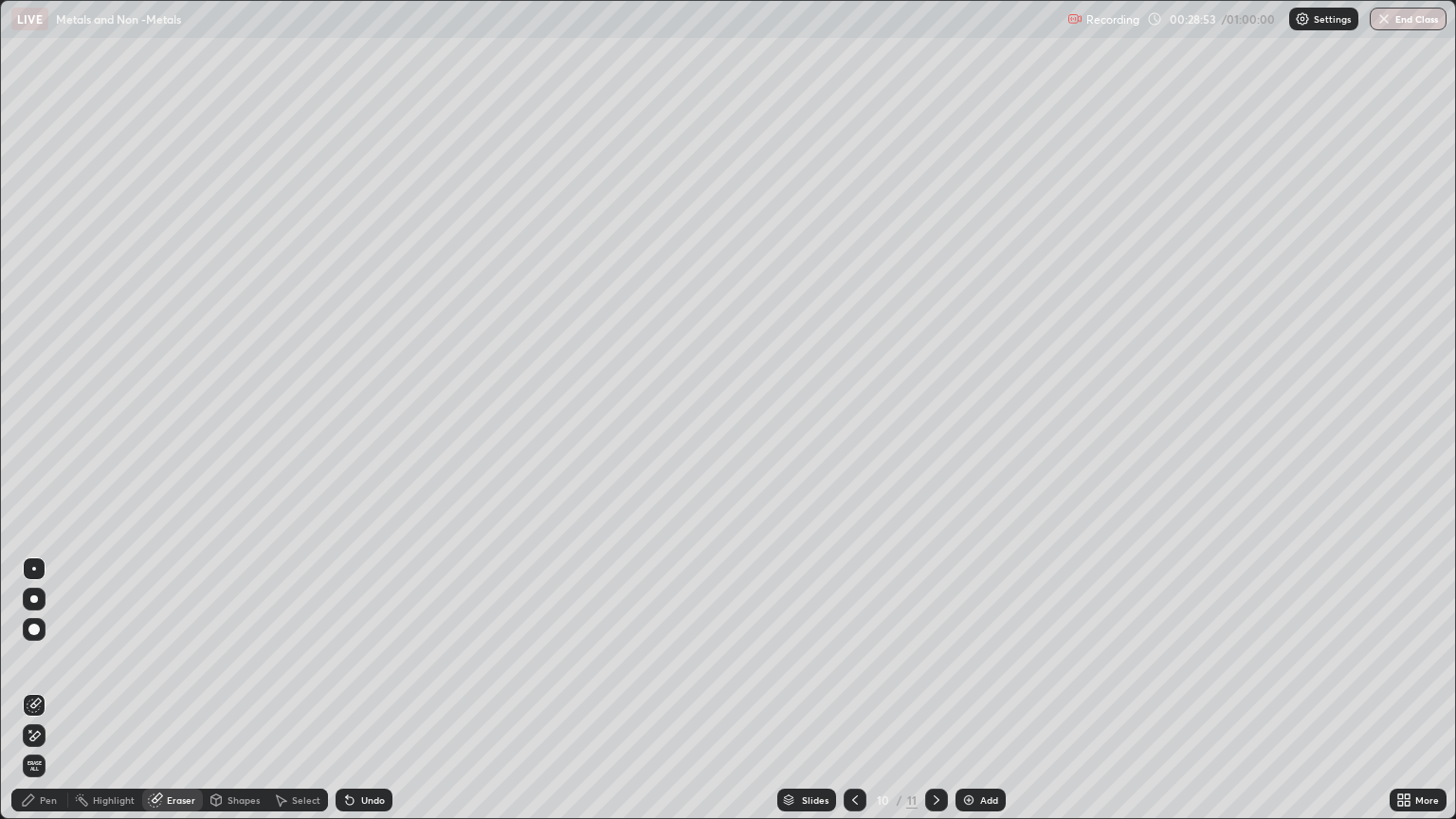 click on "Pen" at bounding box center [48, 800] 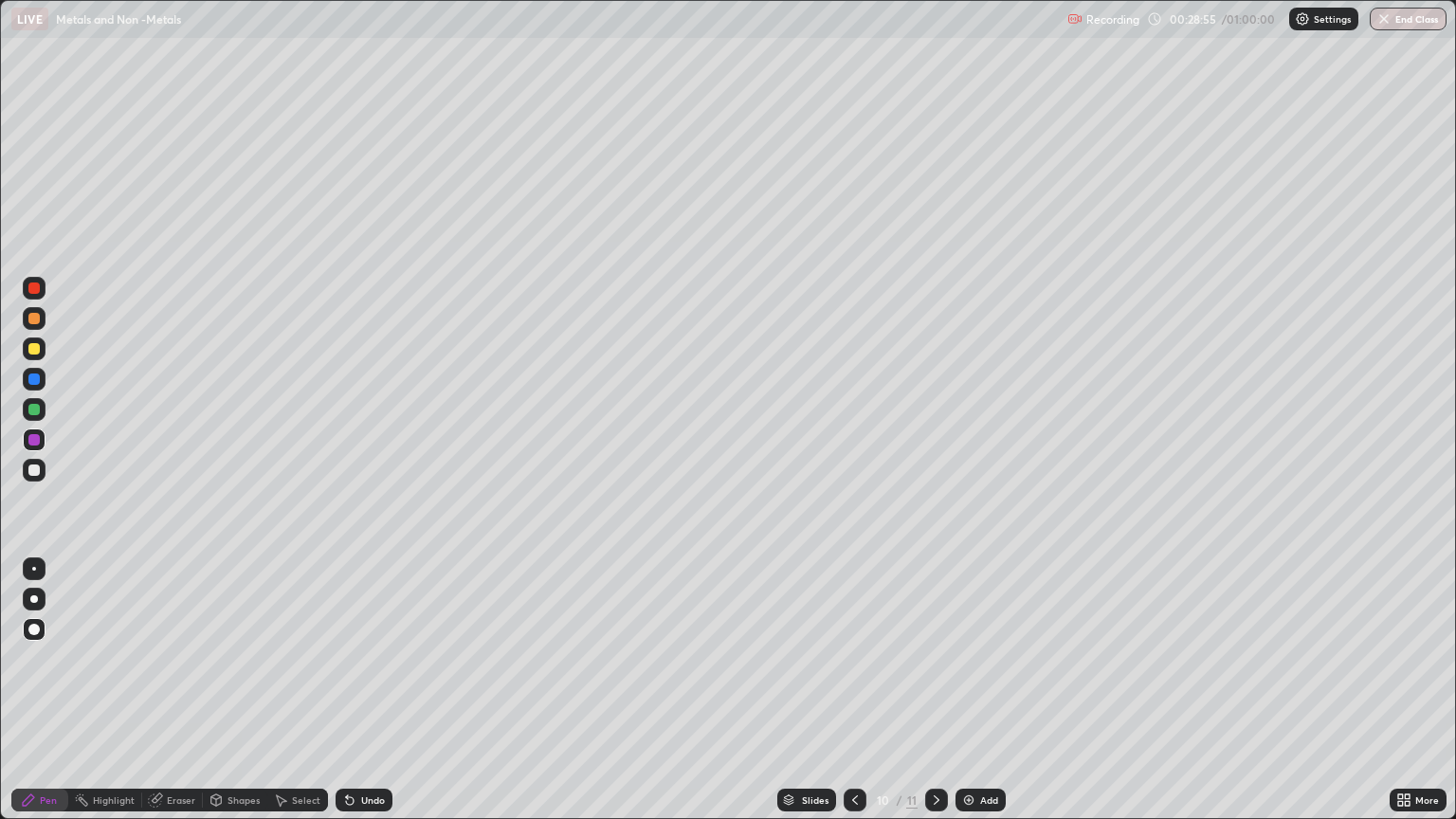 click at bounding box center (34, 349) 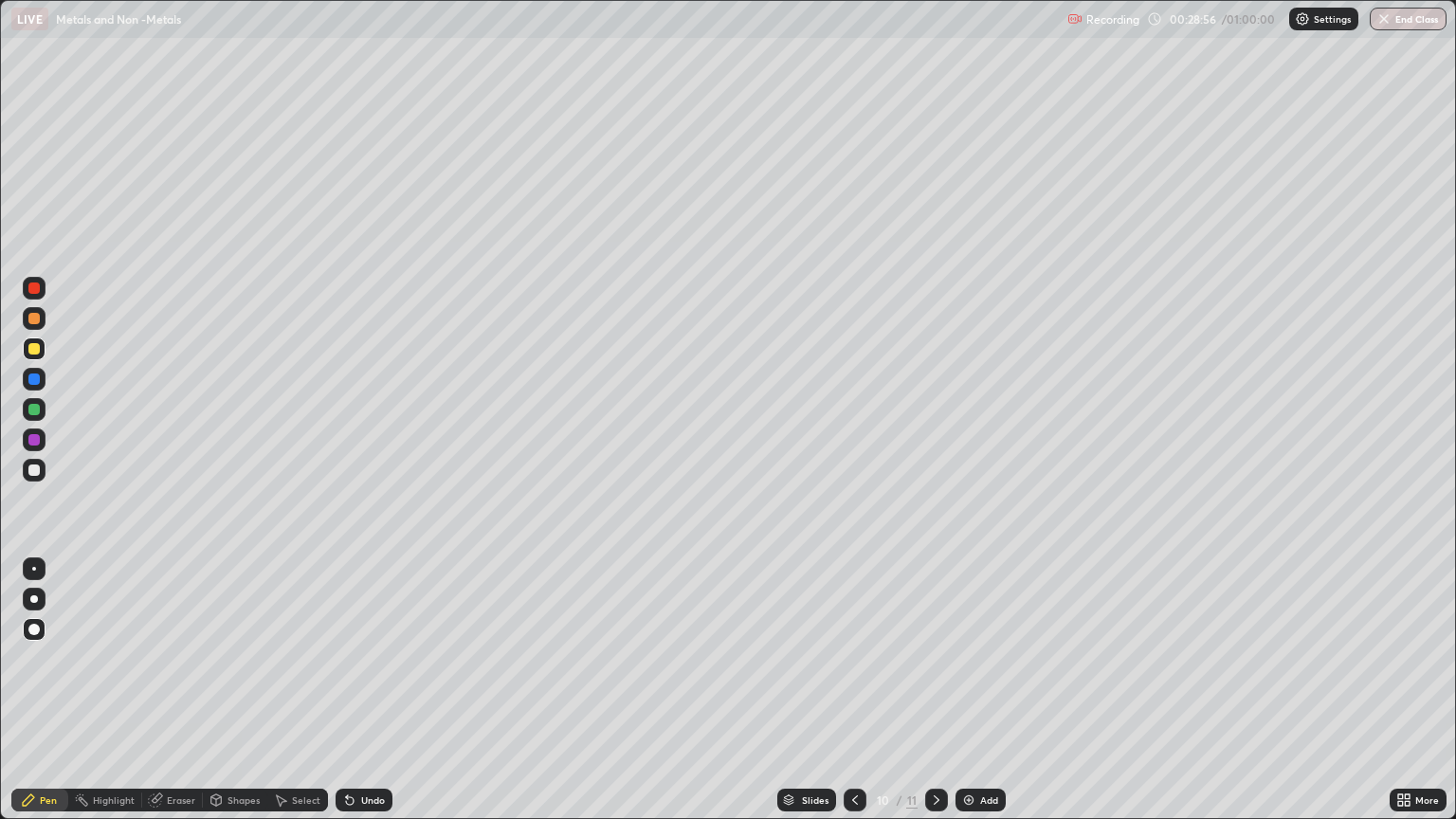 click at bounding box center [34, 318] 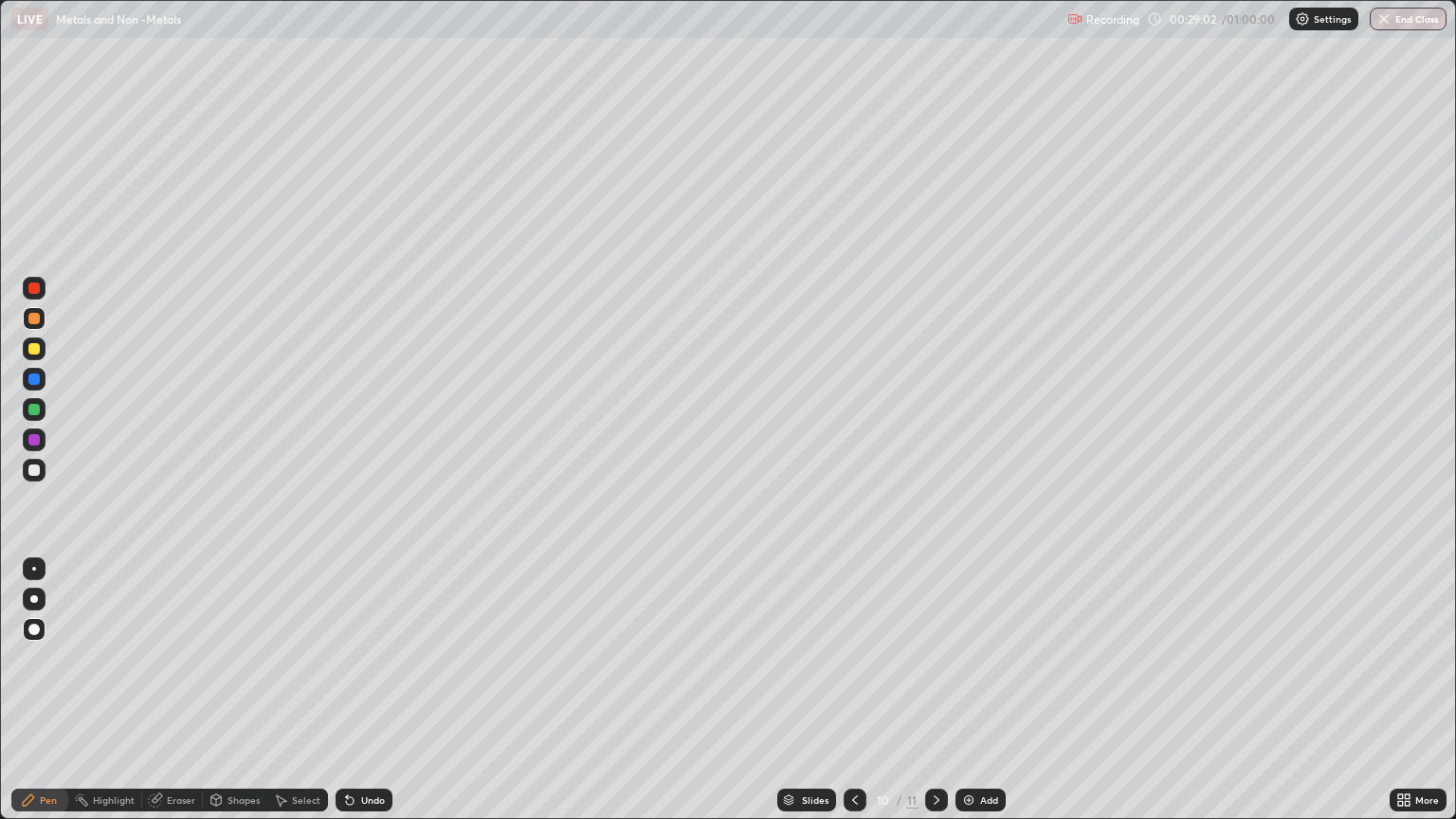 click on "Undo" at bounding box center [373, 800] 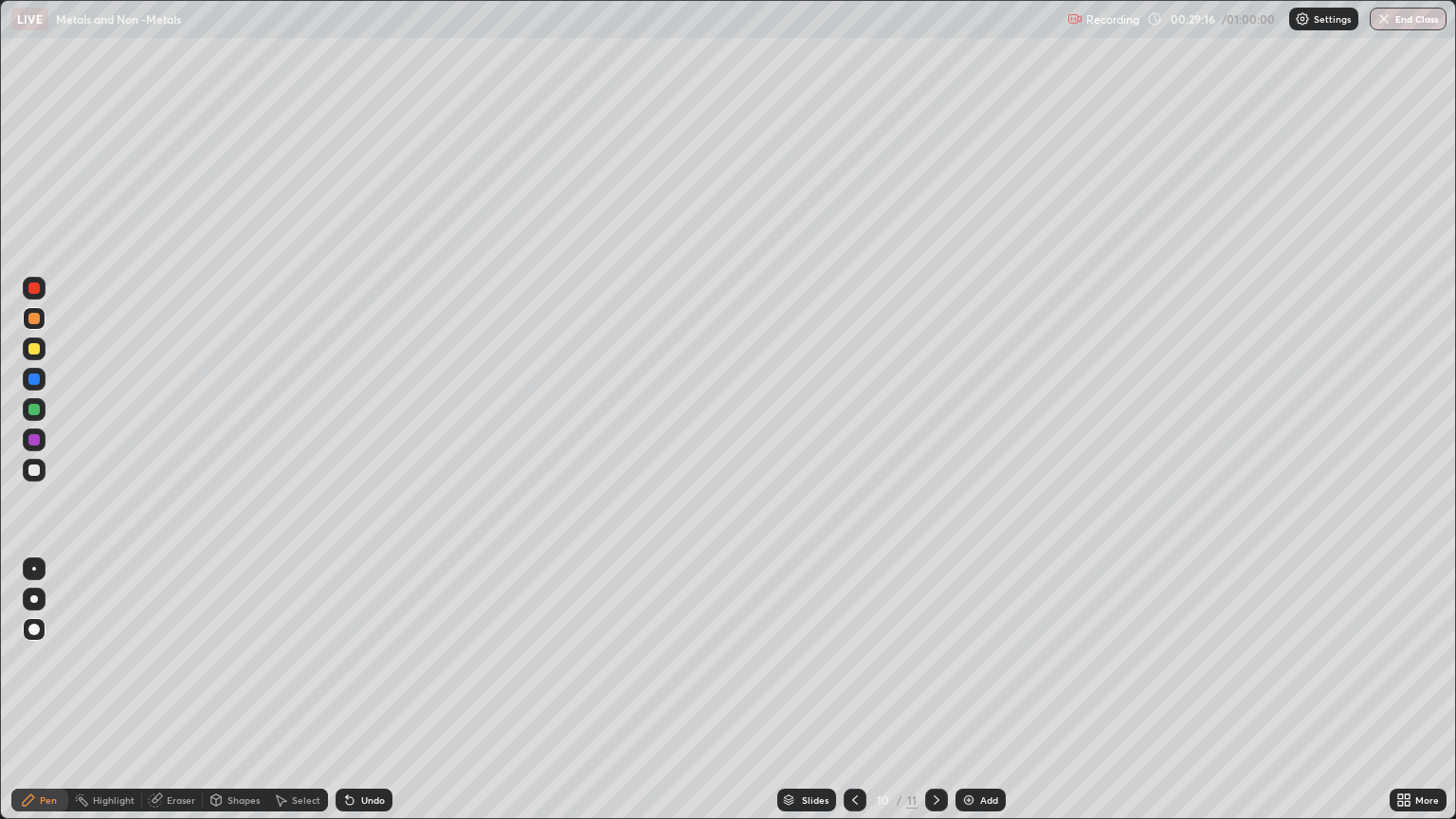 click on "Shapes" at bounding box center [244, 800] 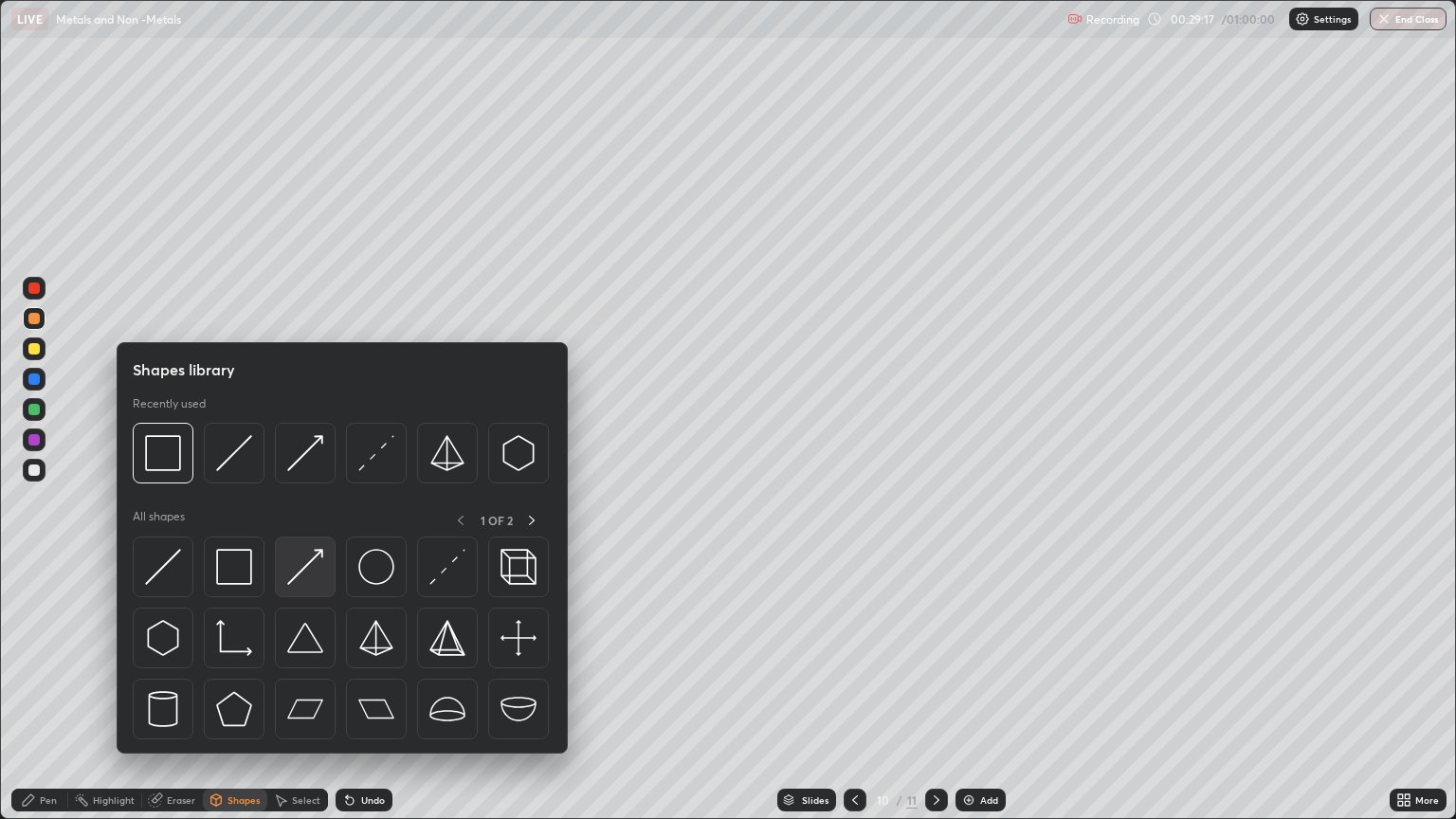 click at bounding box center [305, 567] 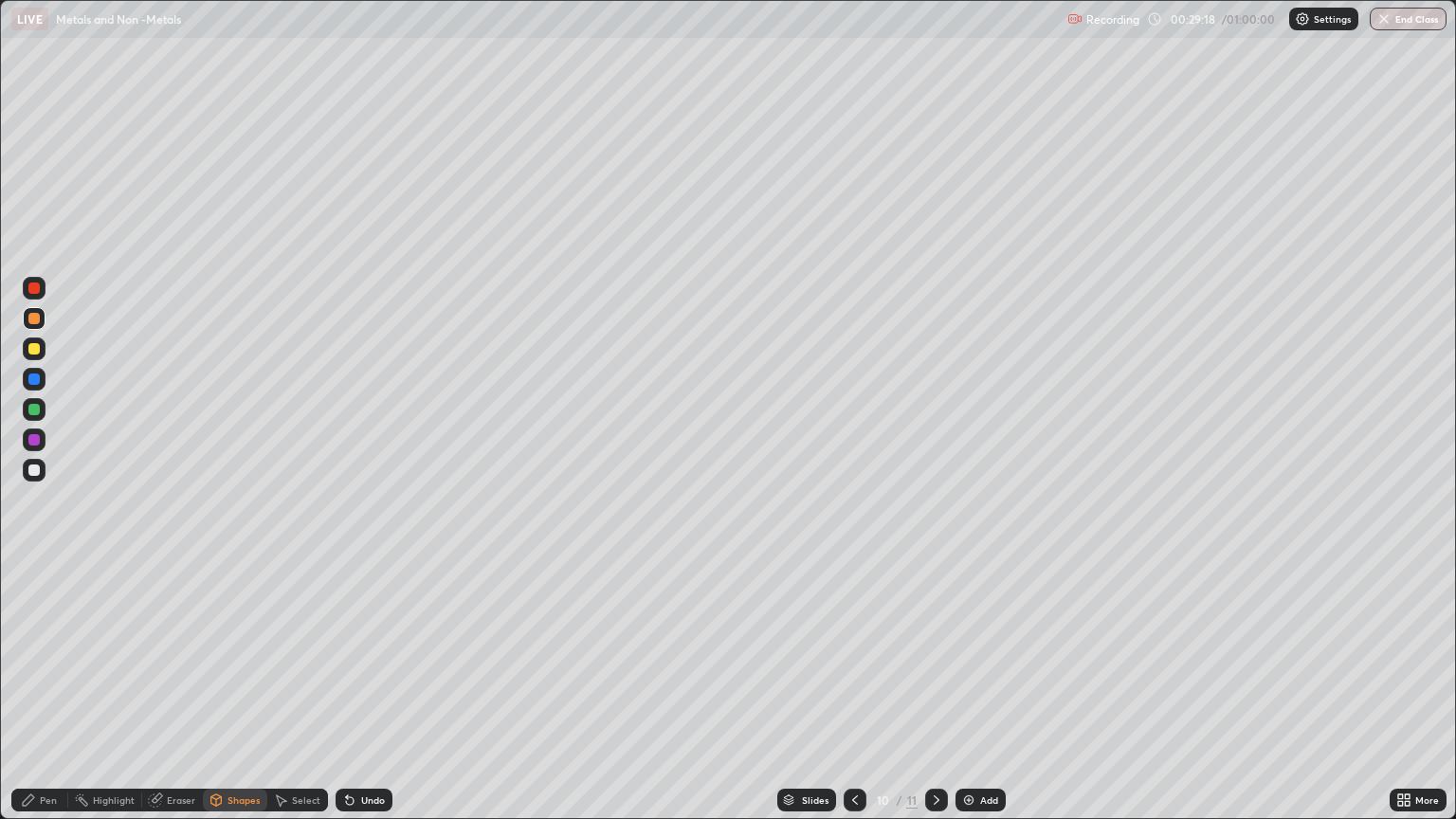 click at bounding box center [34, 410] 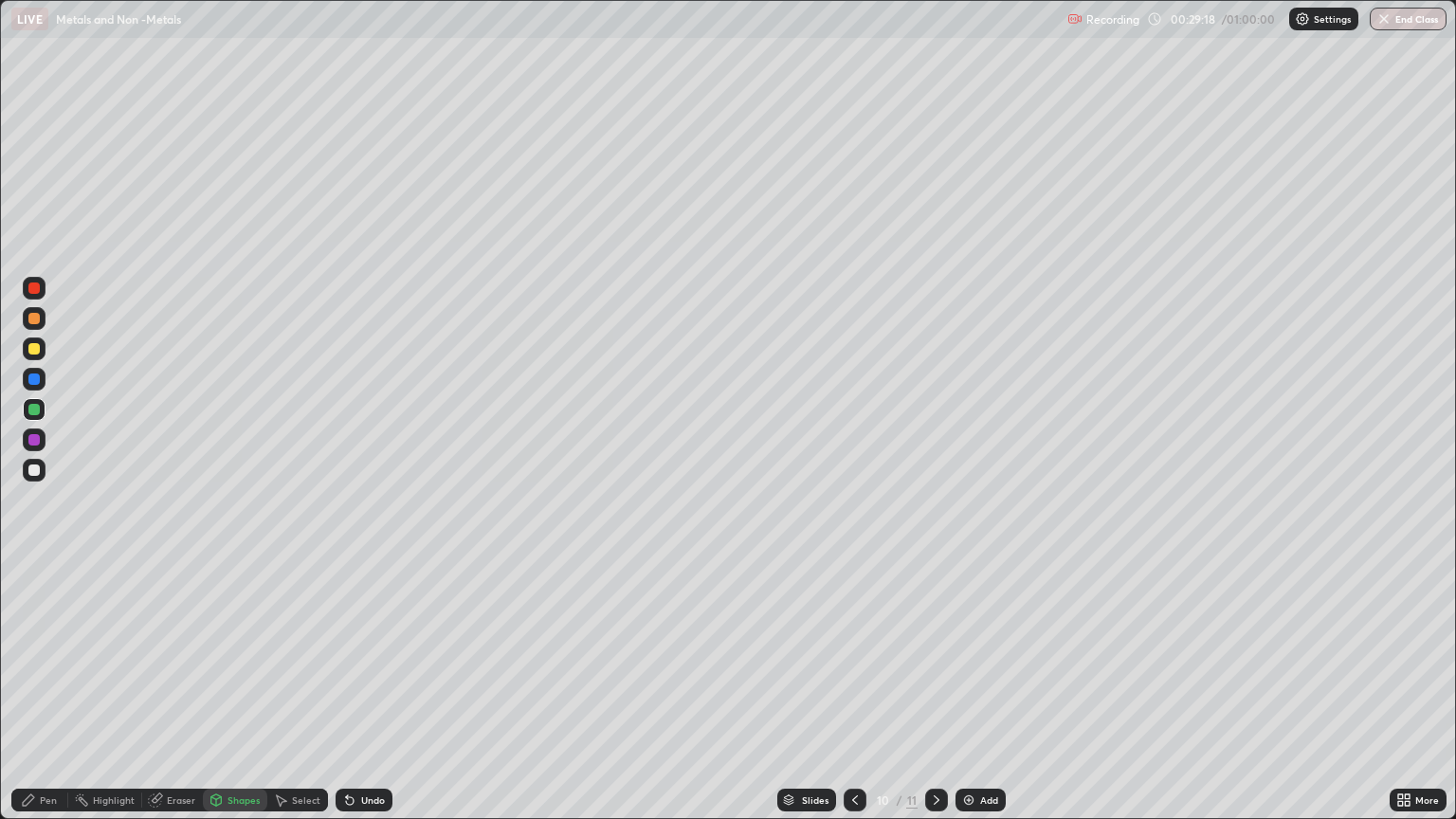 click on "Pen" at bounding box center [48, 800] 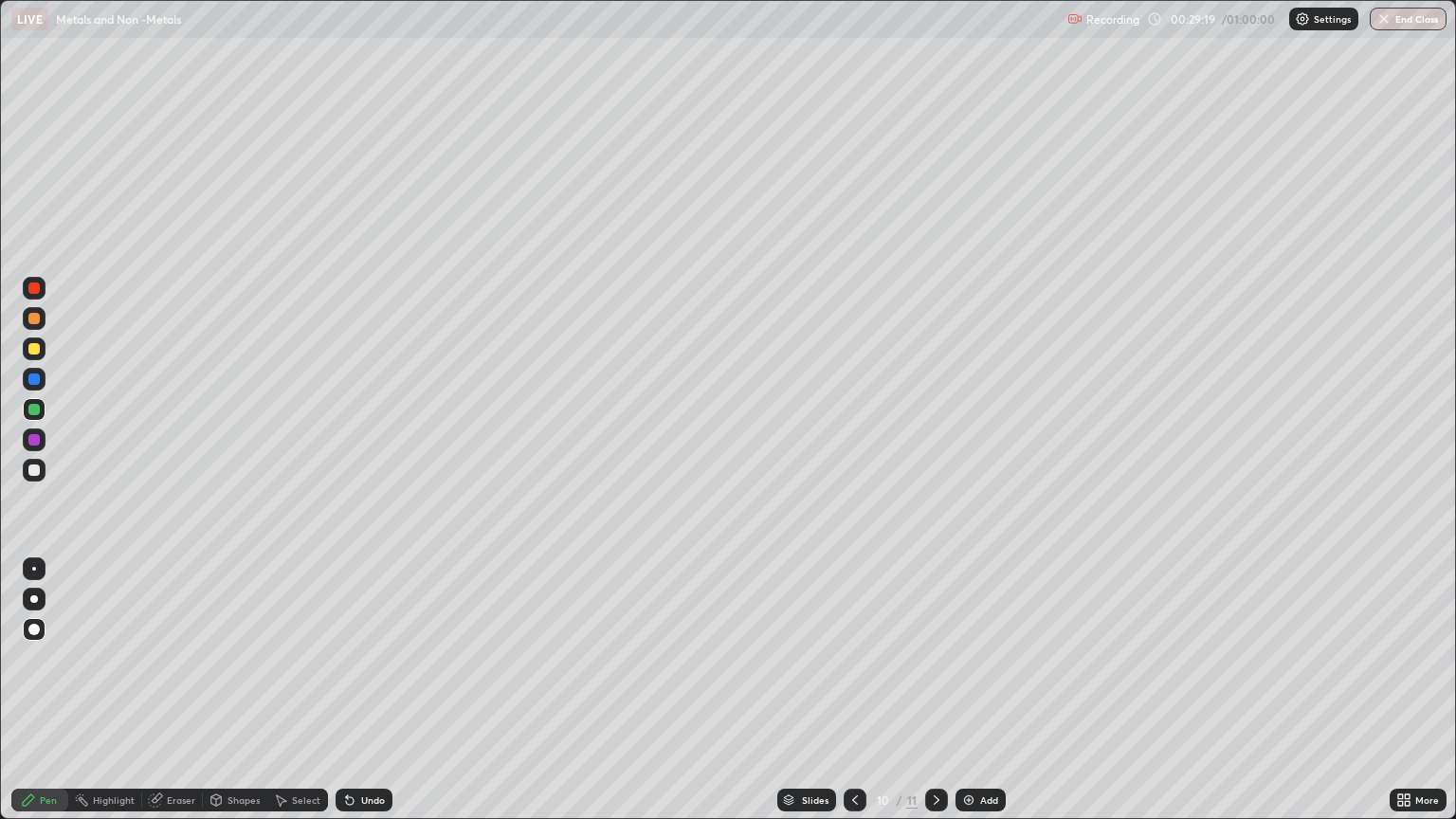 click at bounding box center (34, 569) 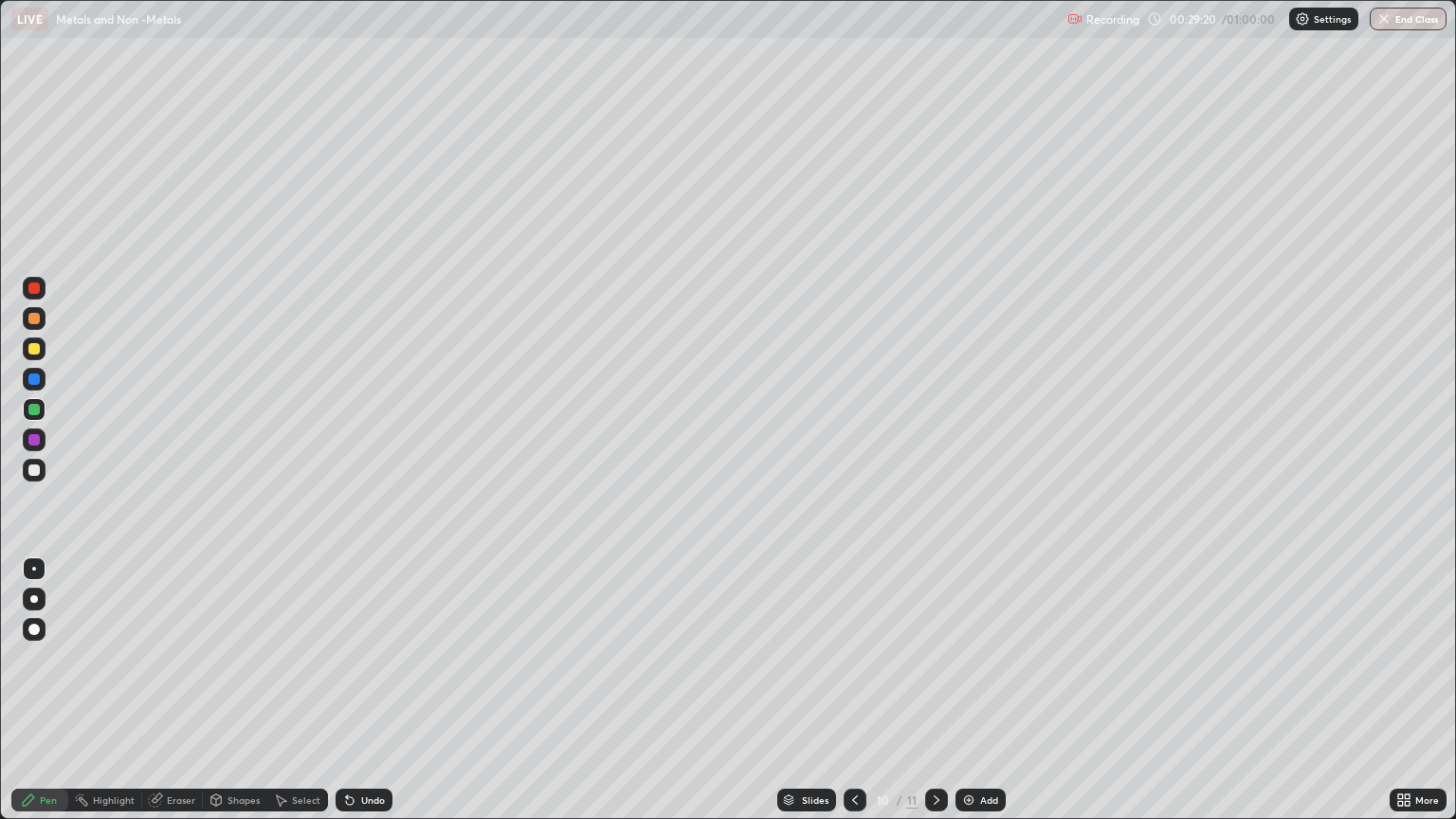 click on "Shapes" at bounding box center [244, 800] 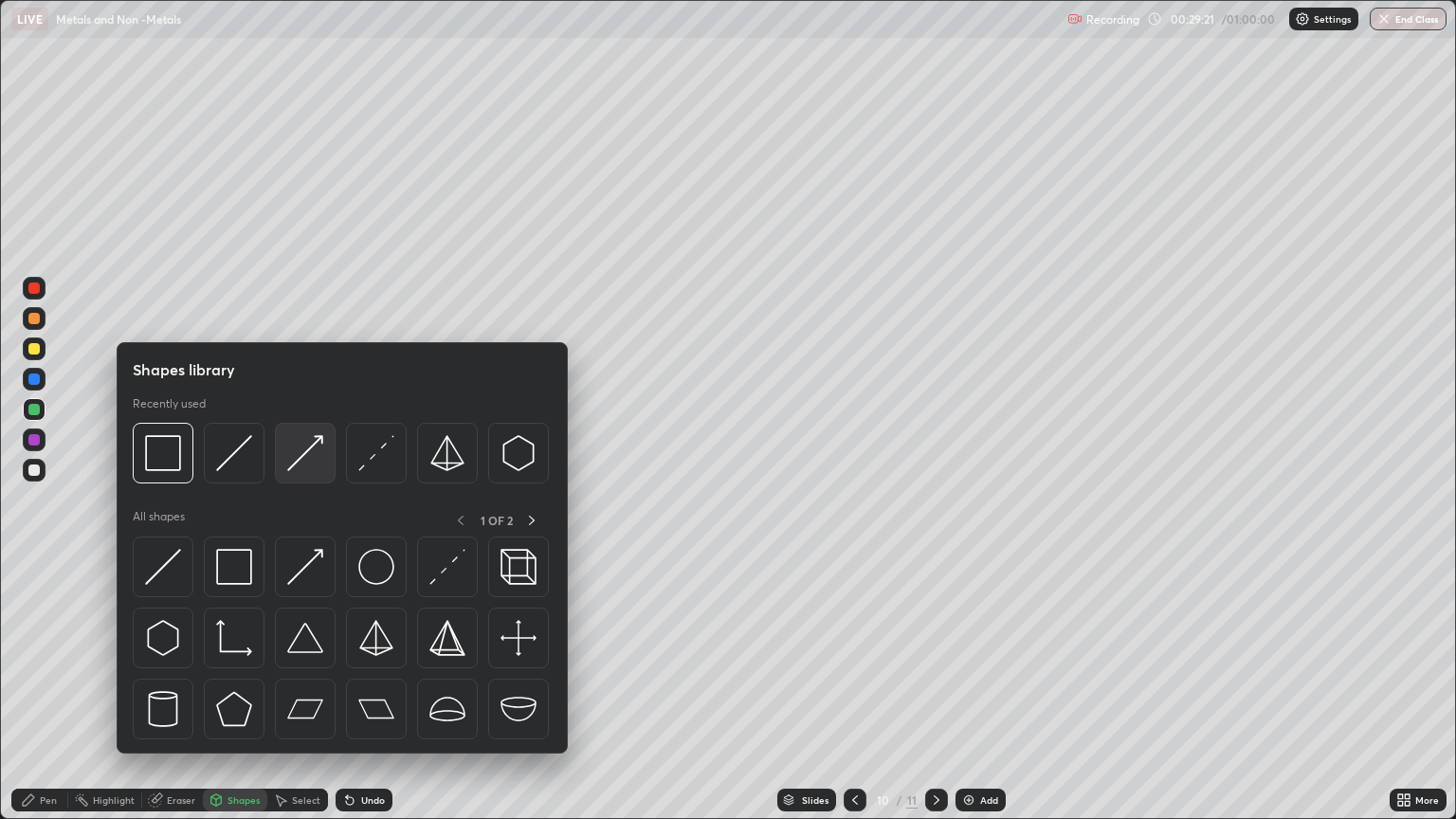 click at bounding box center (305, 453) 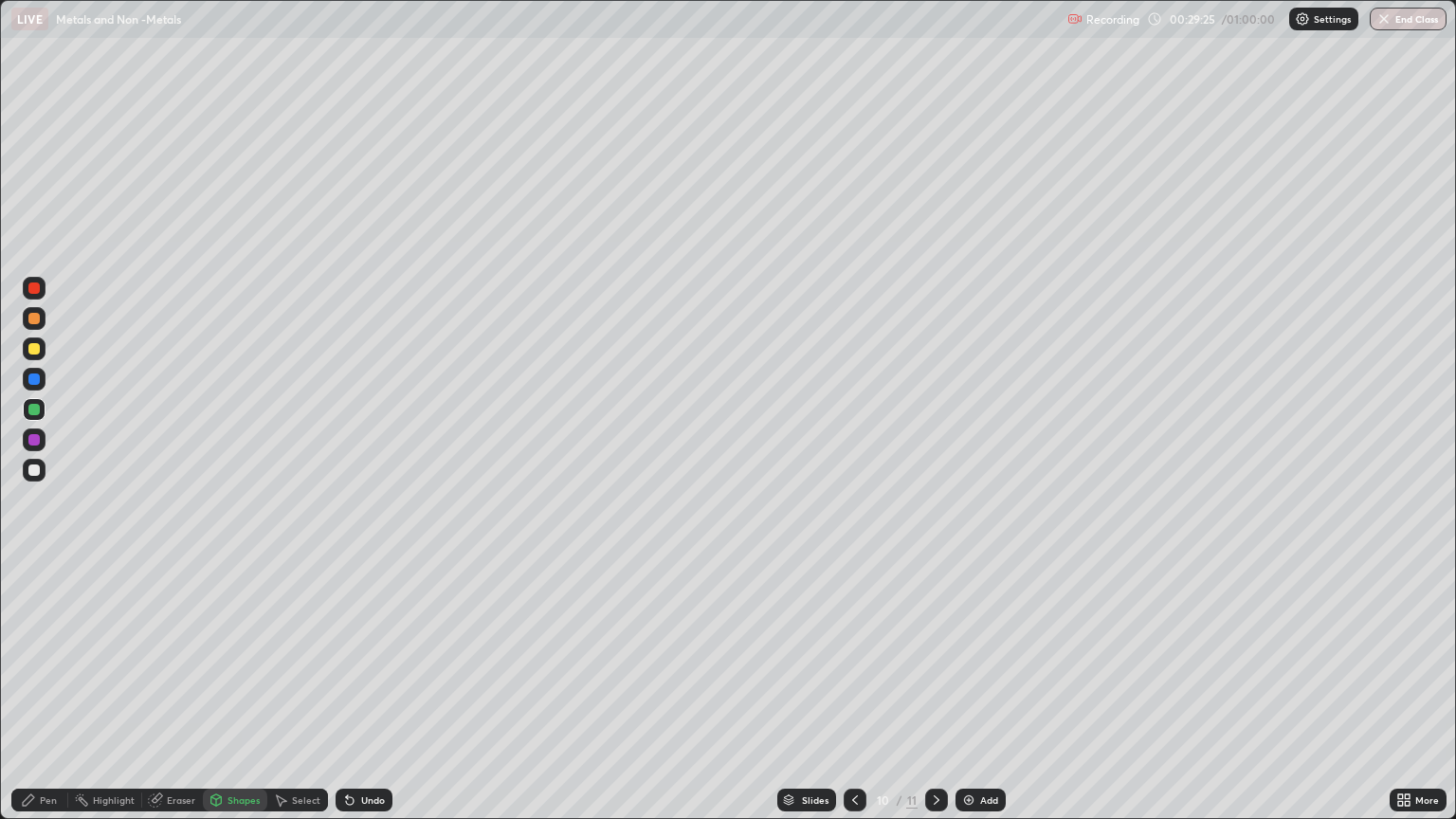 click on "Pen" at bounding box center (48, 800) 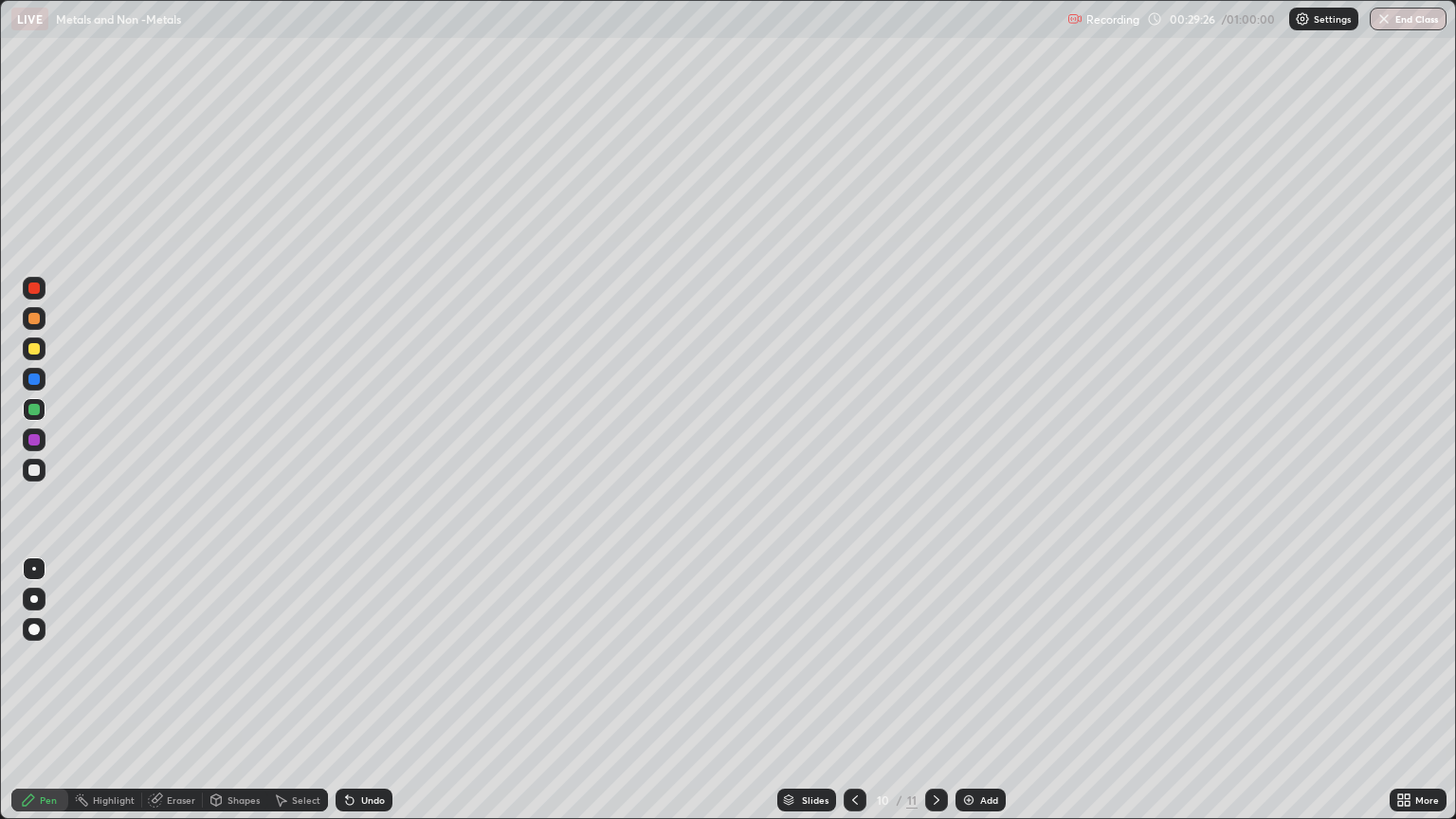 click at bounding box center (34, 629) 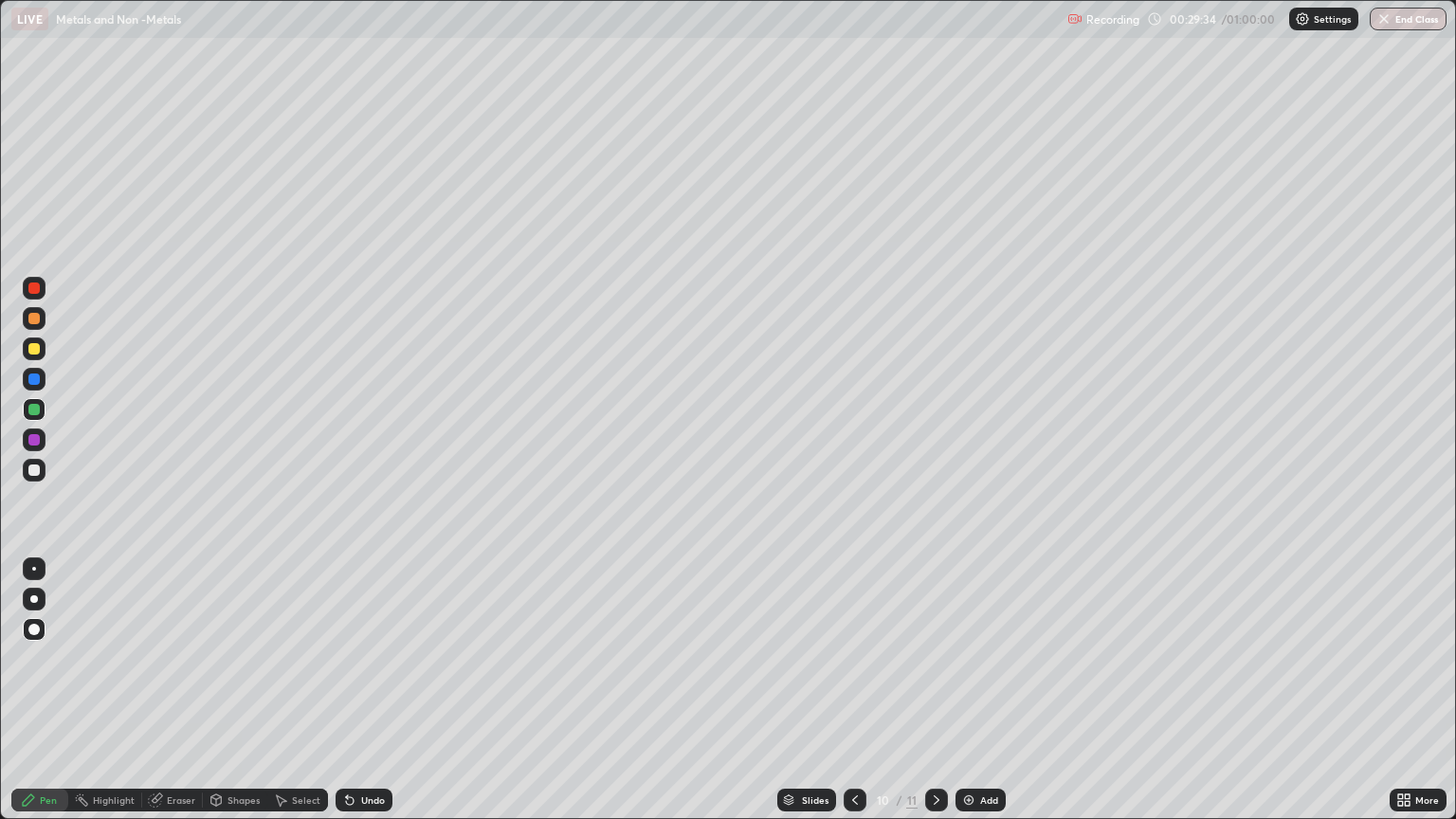 click at bounding box center (34, 440) 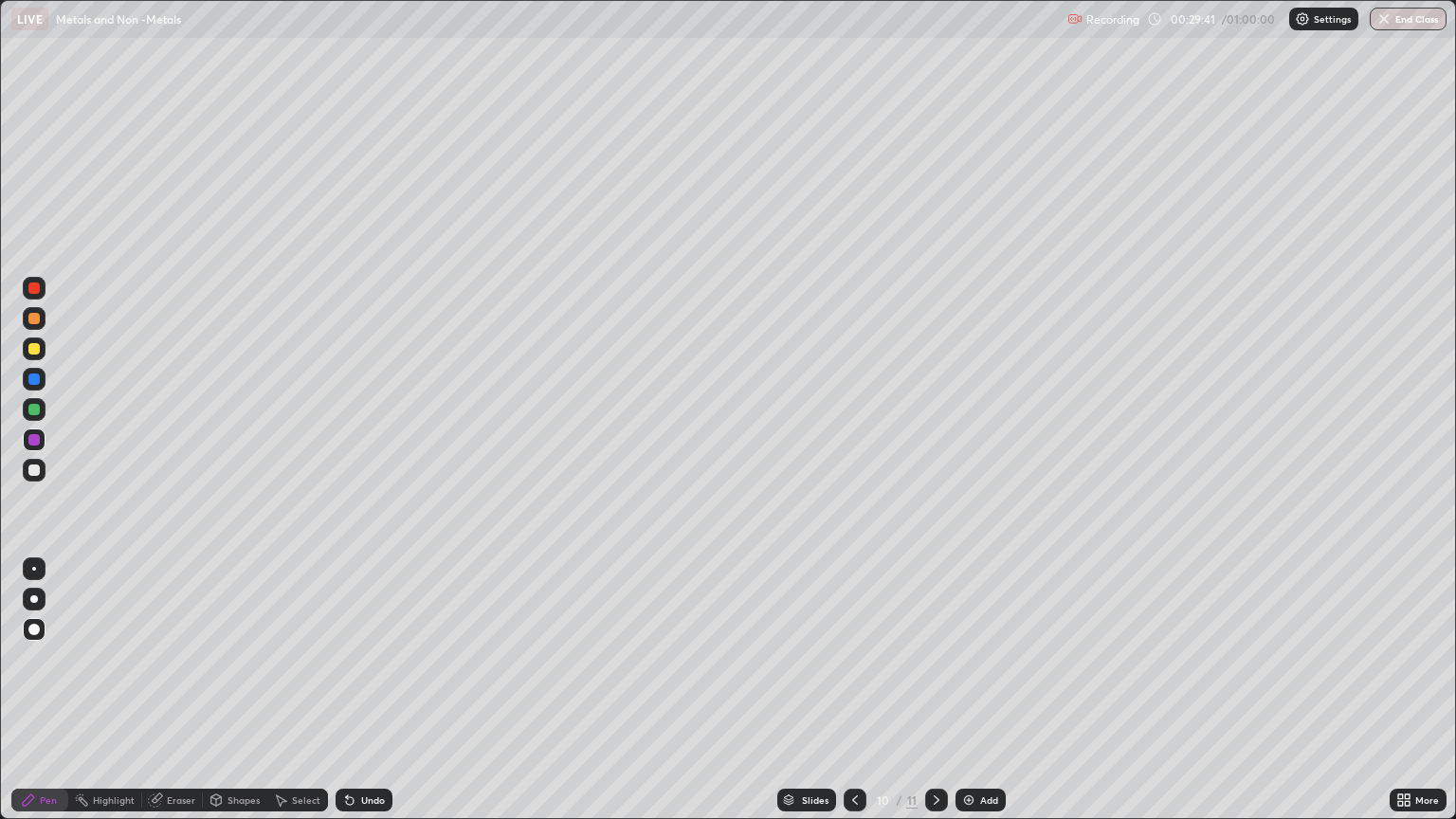 click at bounding box center (34, 569) 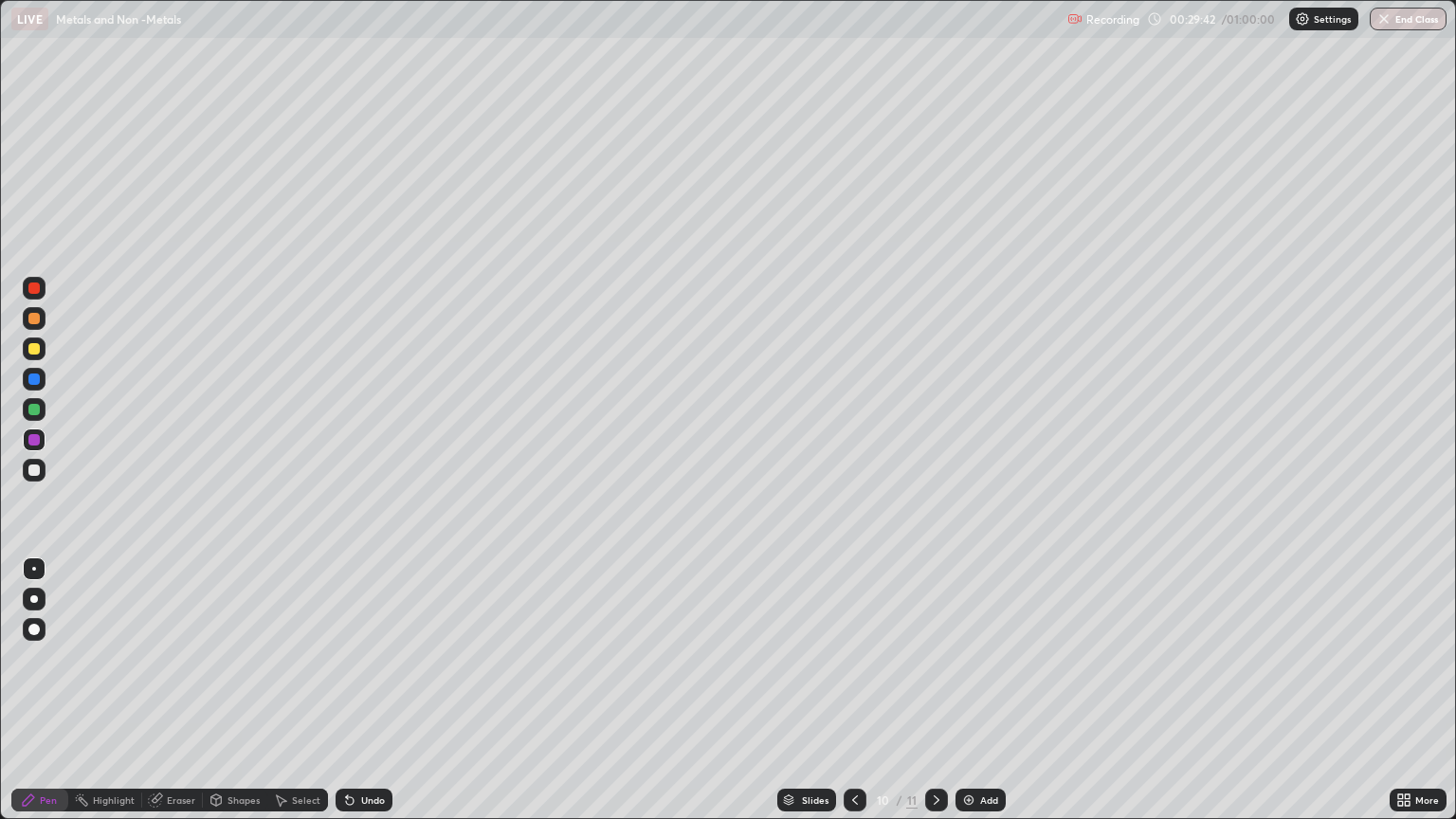 click on "Shapes" at bounding box center [244, 800] 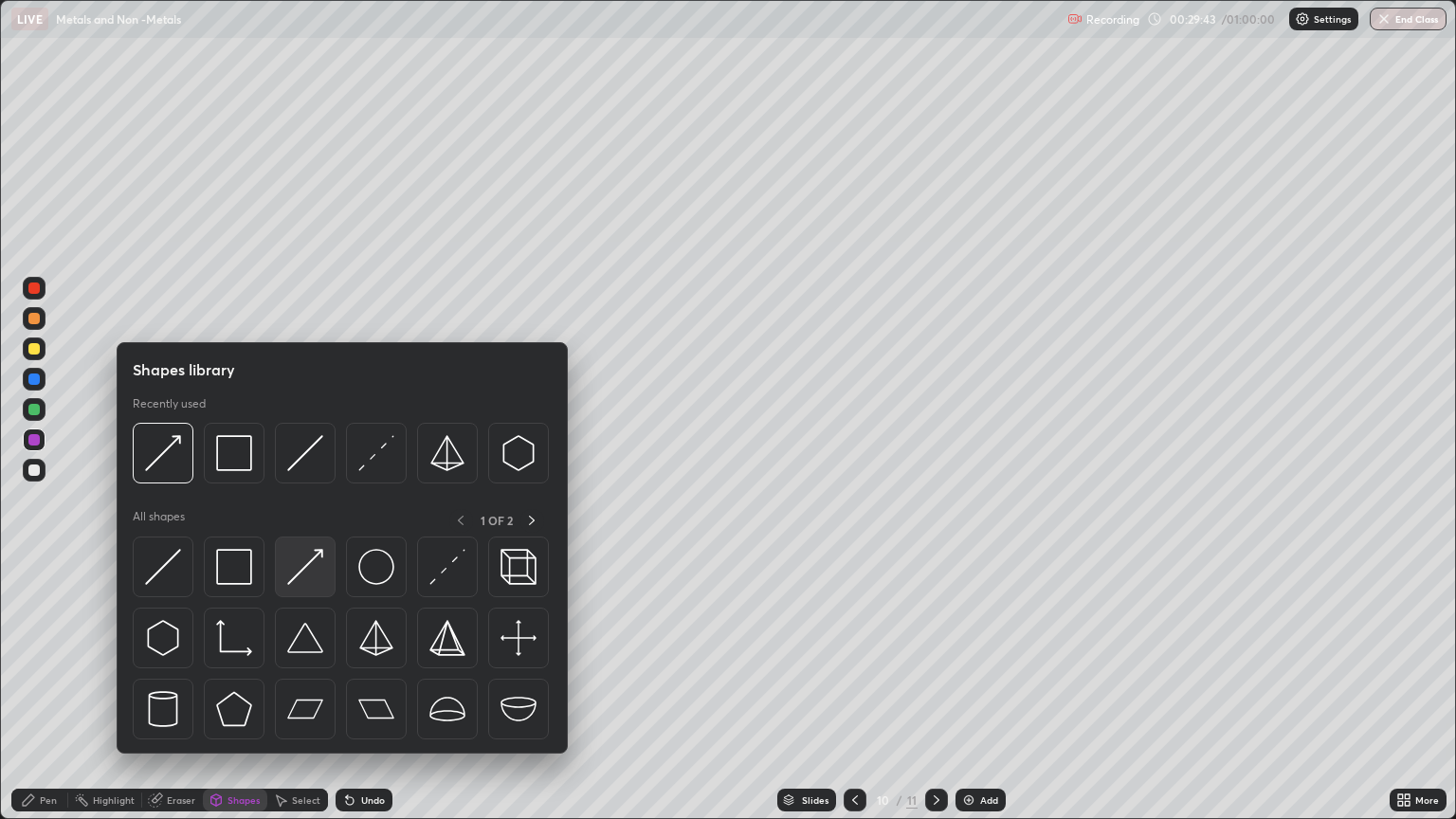 click at bounding box center [305, 567] 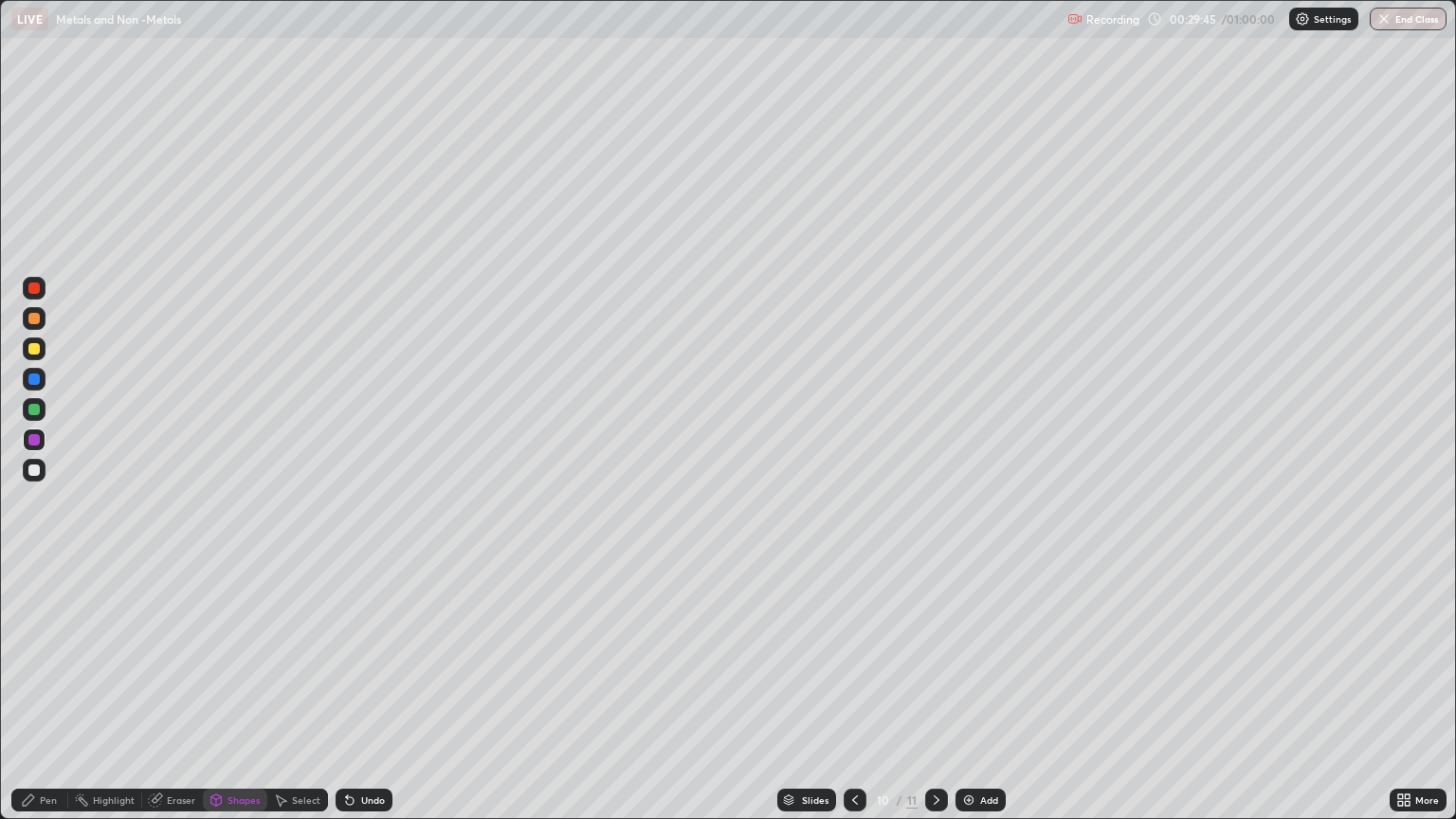click on "Pen" at bounding box center [48, 800] 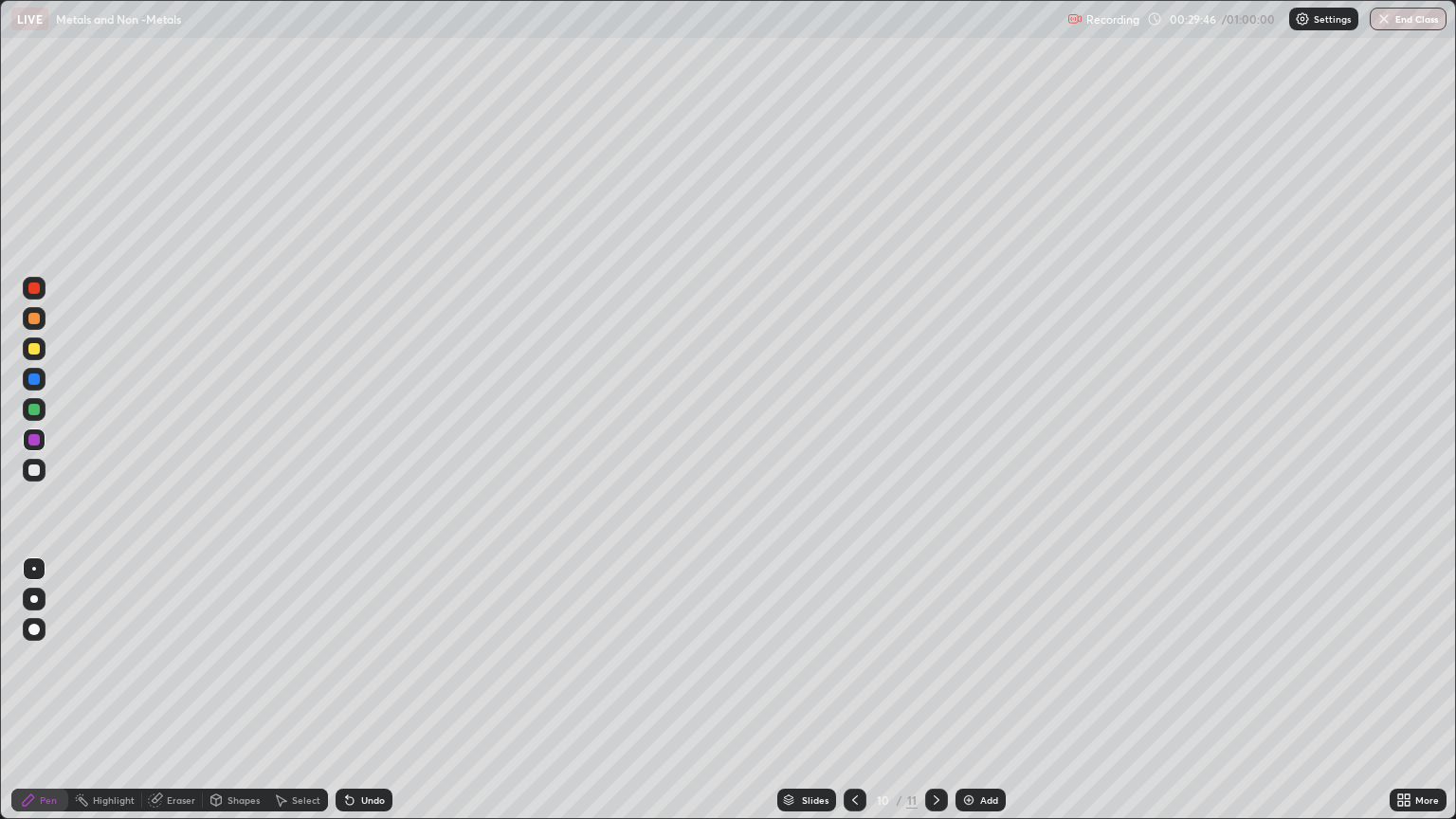 click at bounding box center [34, 470] 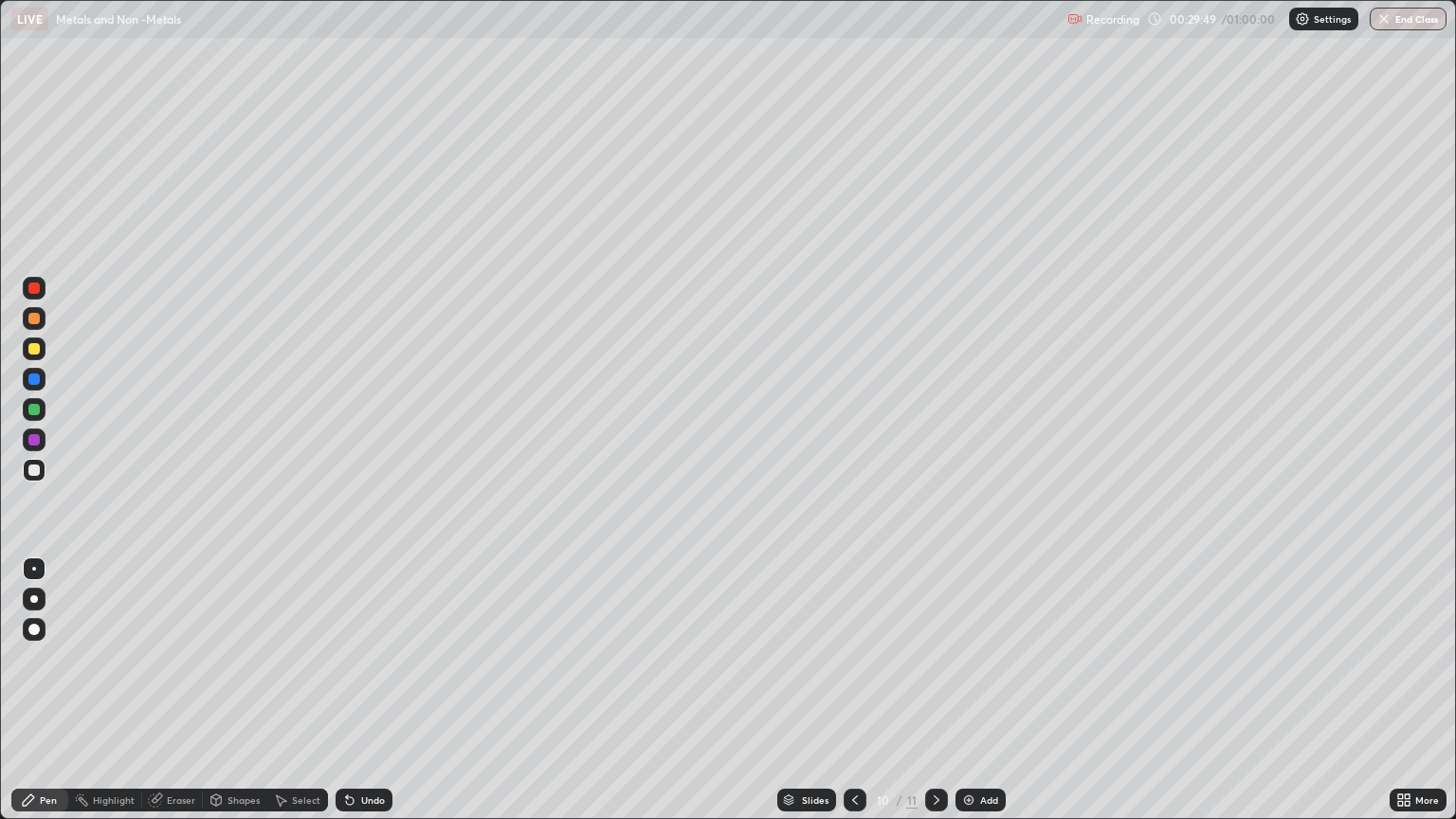 click on "Undo" at bounding box center (373, 800) 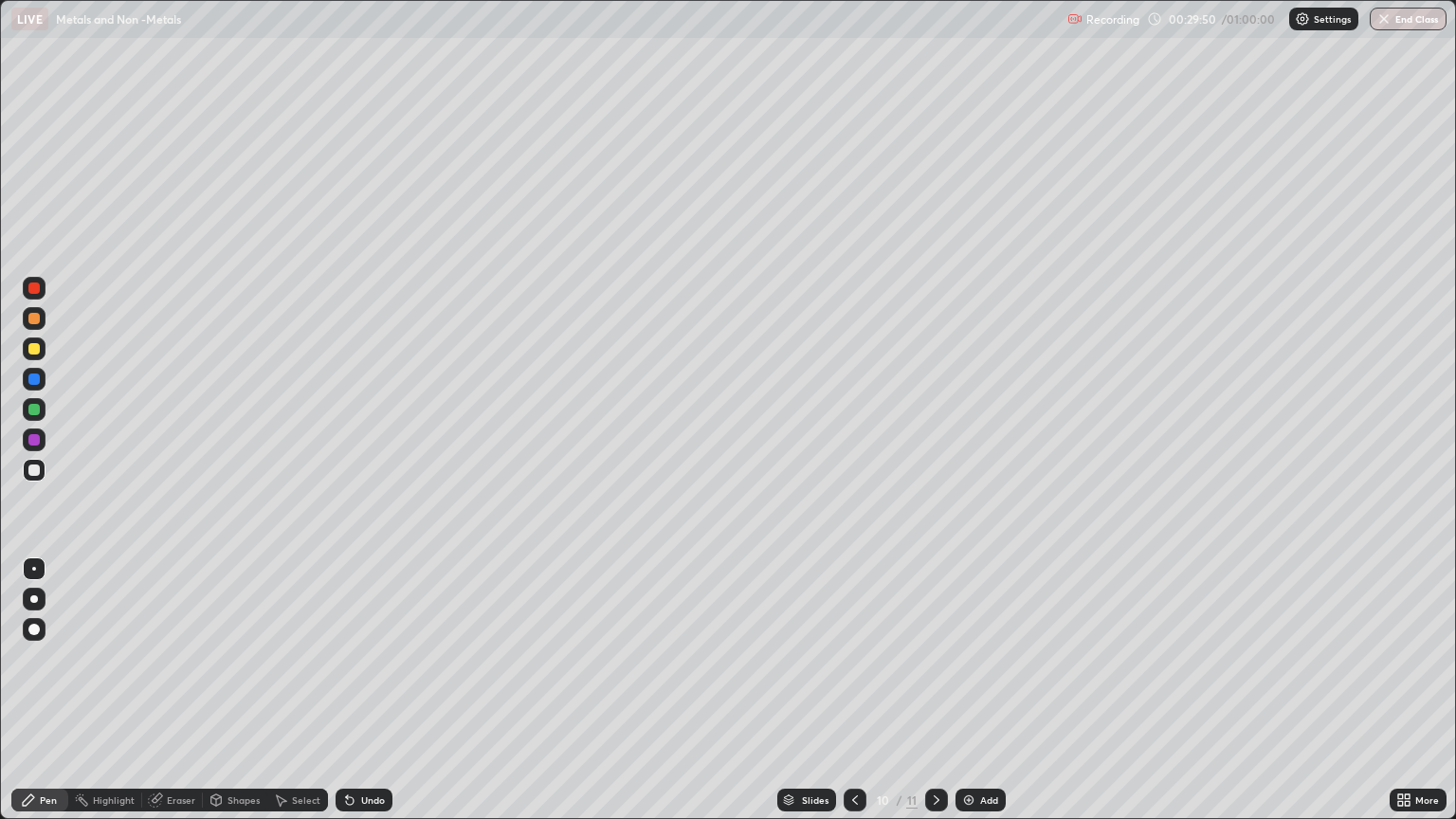 click at bounding box center (34, 629) 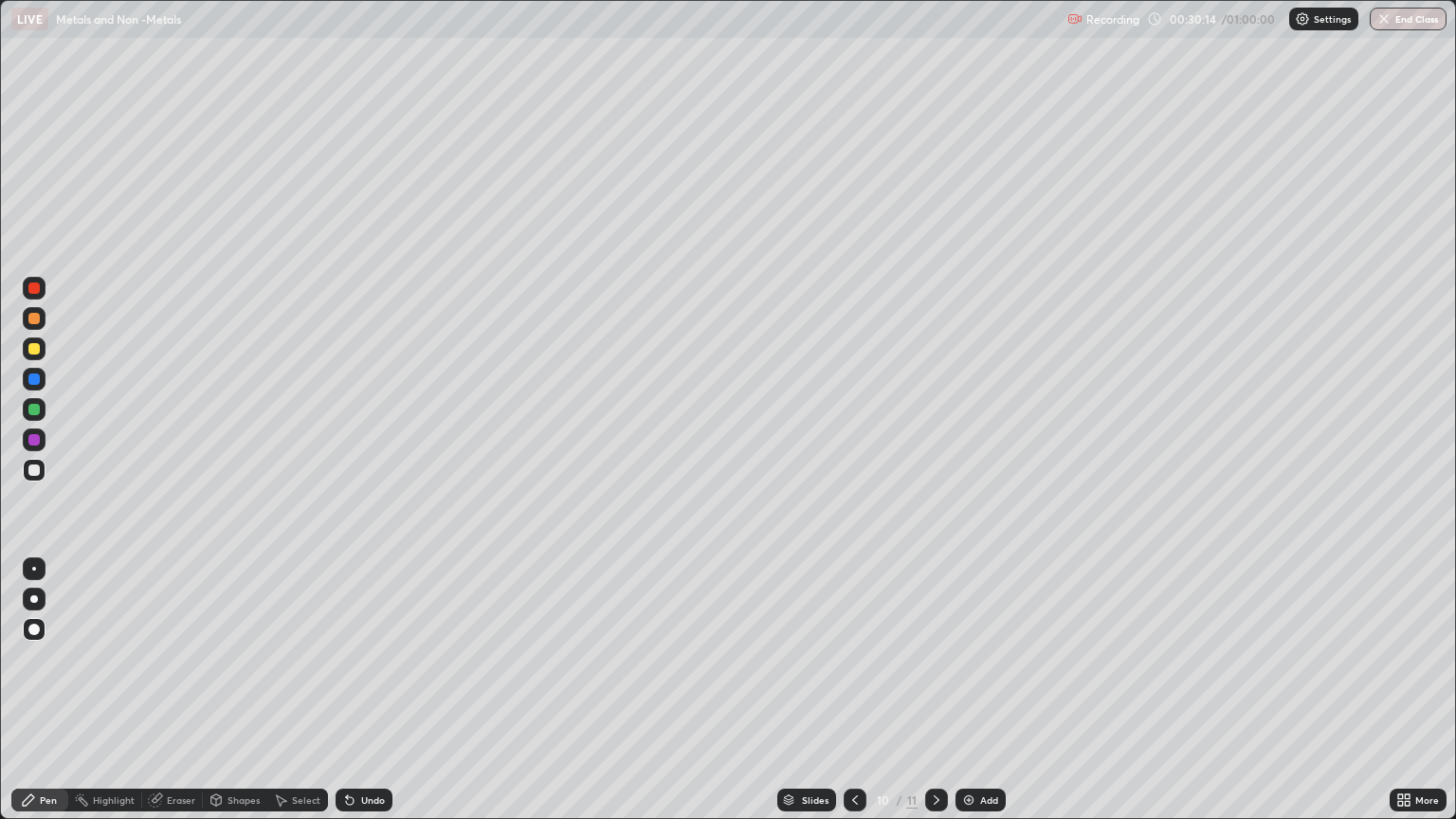 click at bounding box center [34, 470] 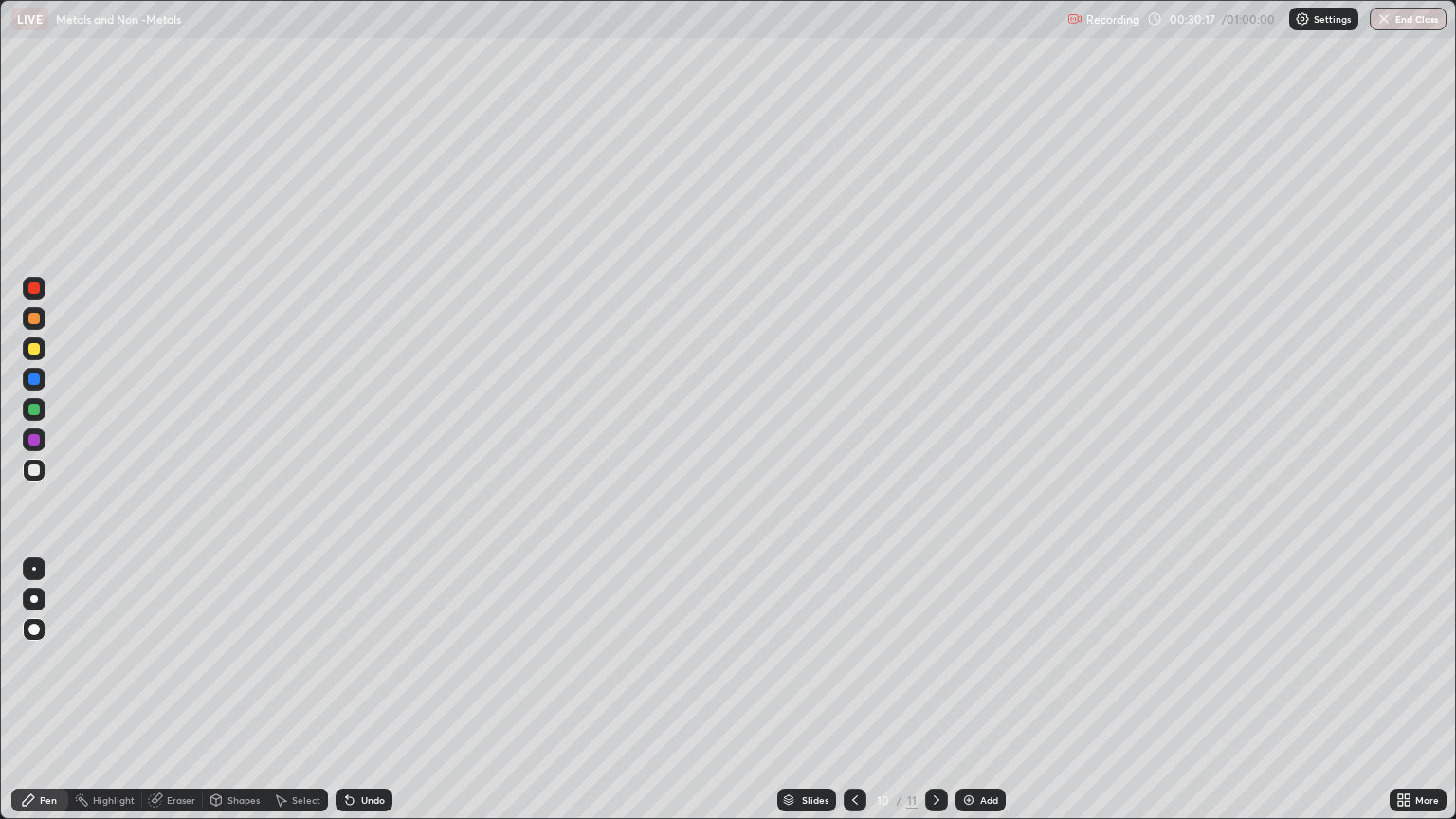 click on "Undo" at bounding box center [364, 800] 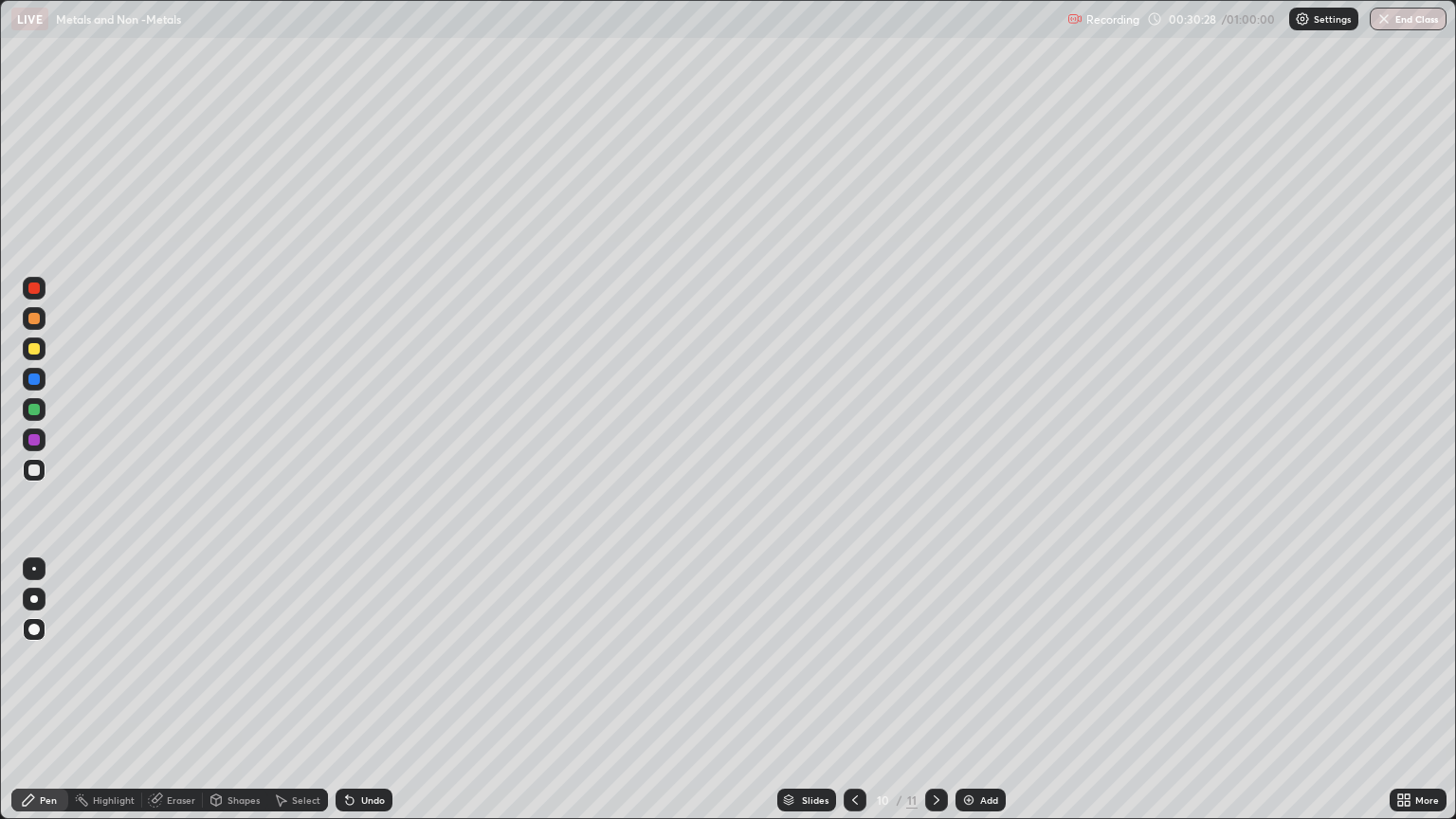 click on "Pen" at bounding box center (48, 800) 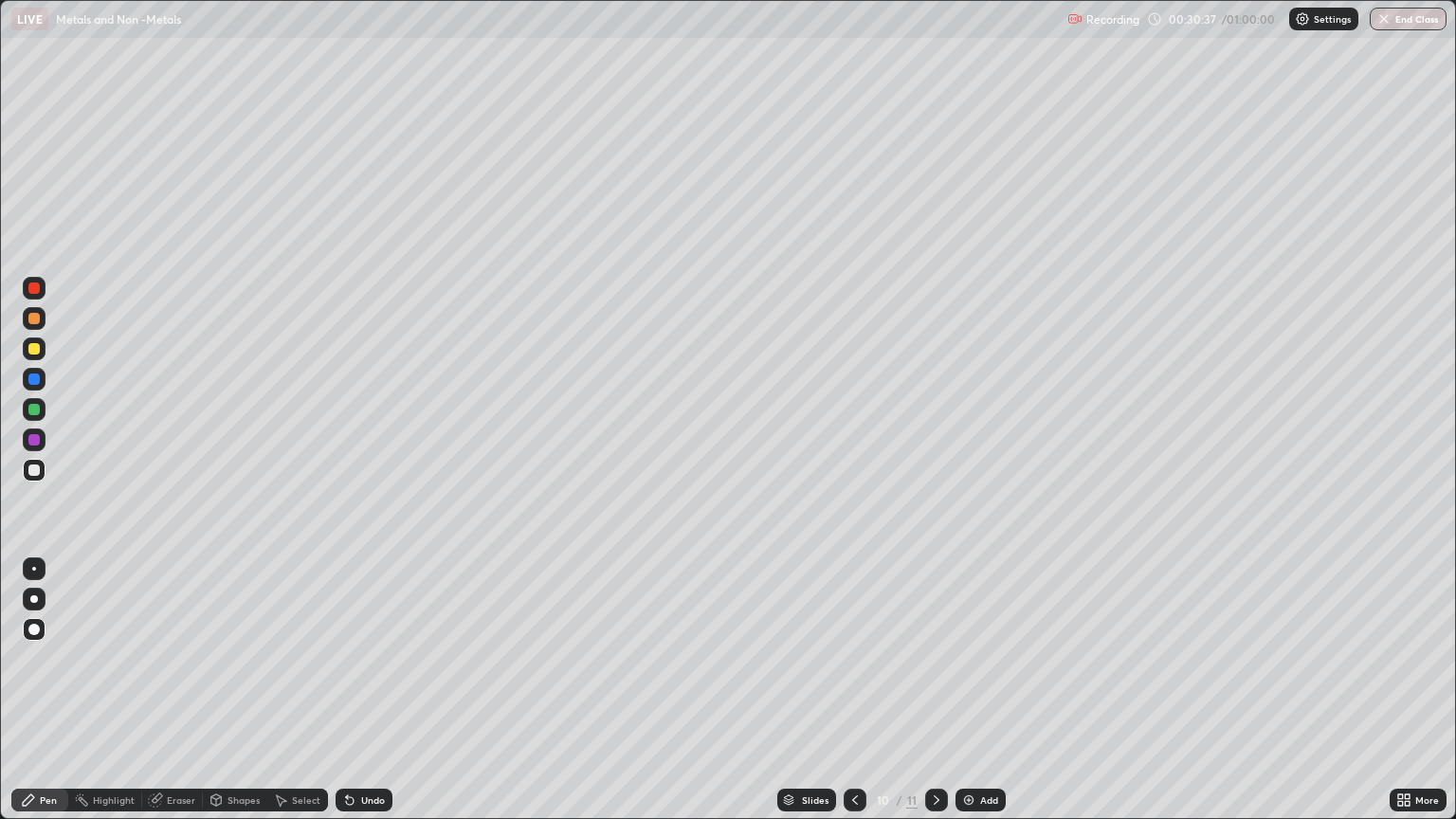 click at bounding box center [34, 470] 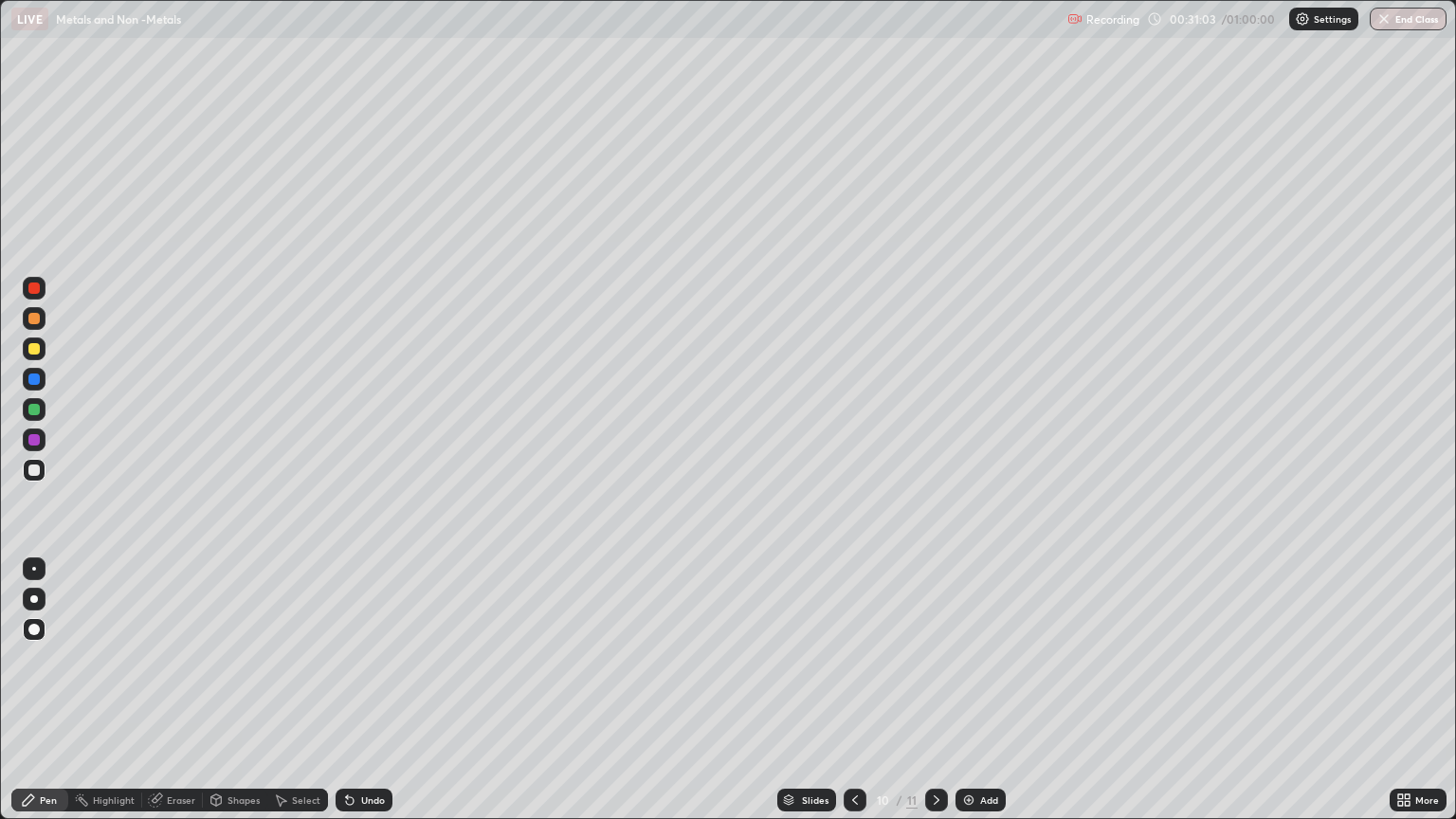 click at bounding box center (34, 379) 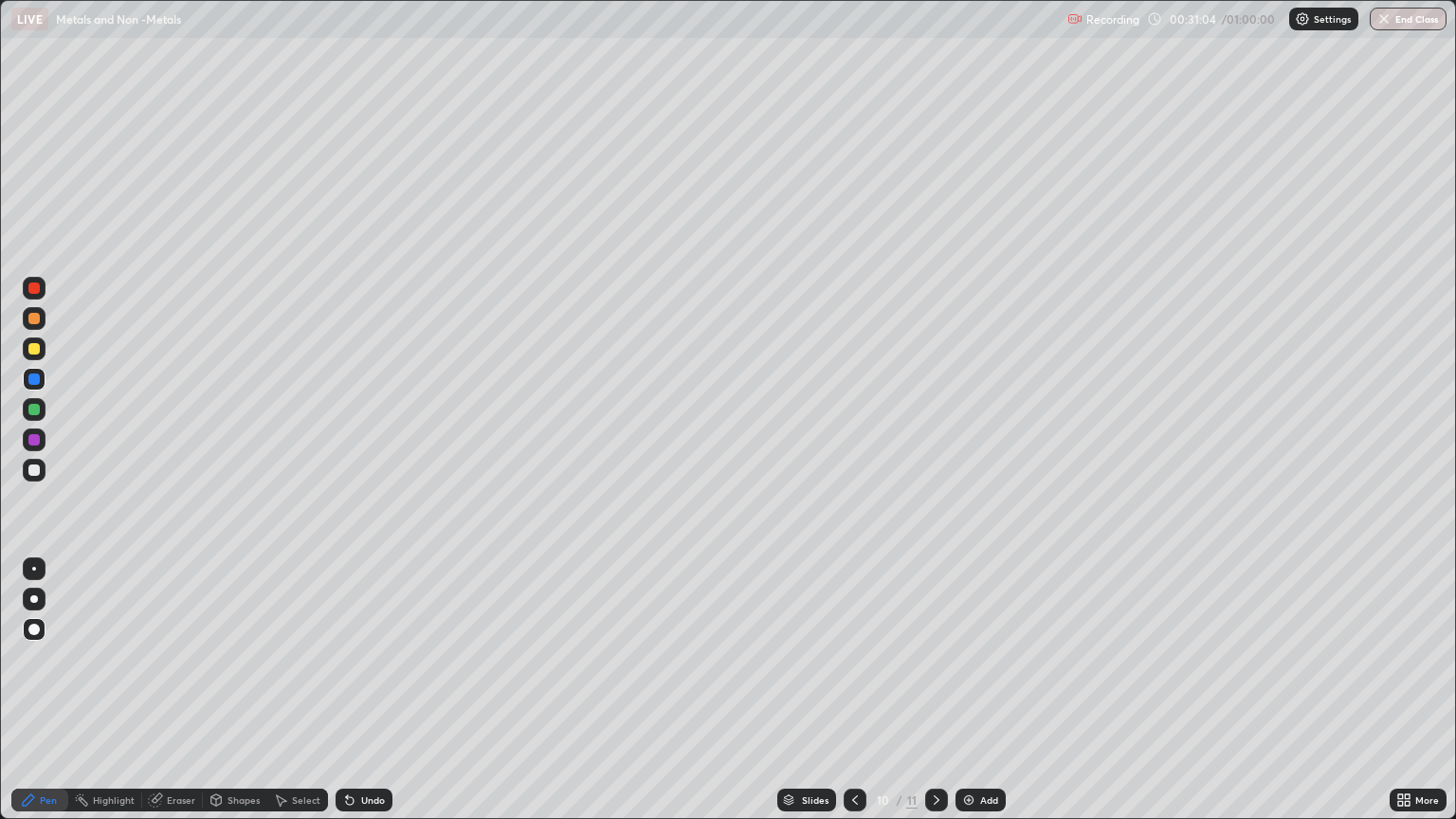 click at bounding box center (34, 569) 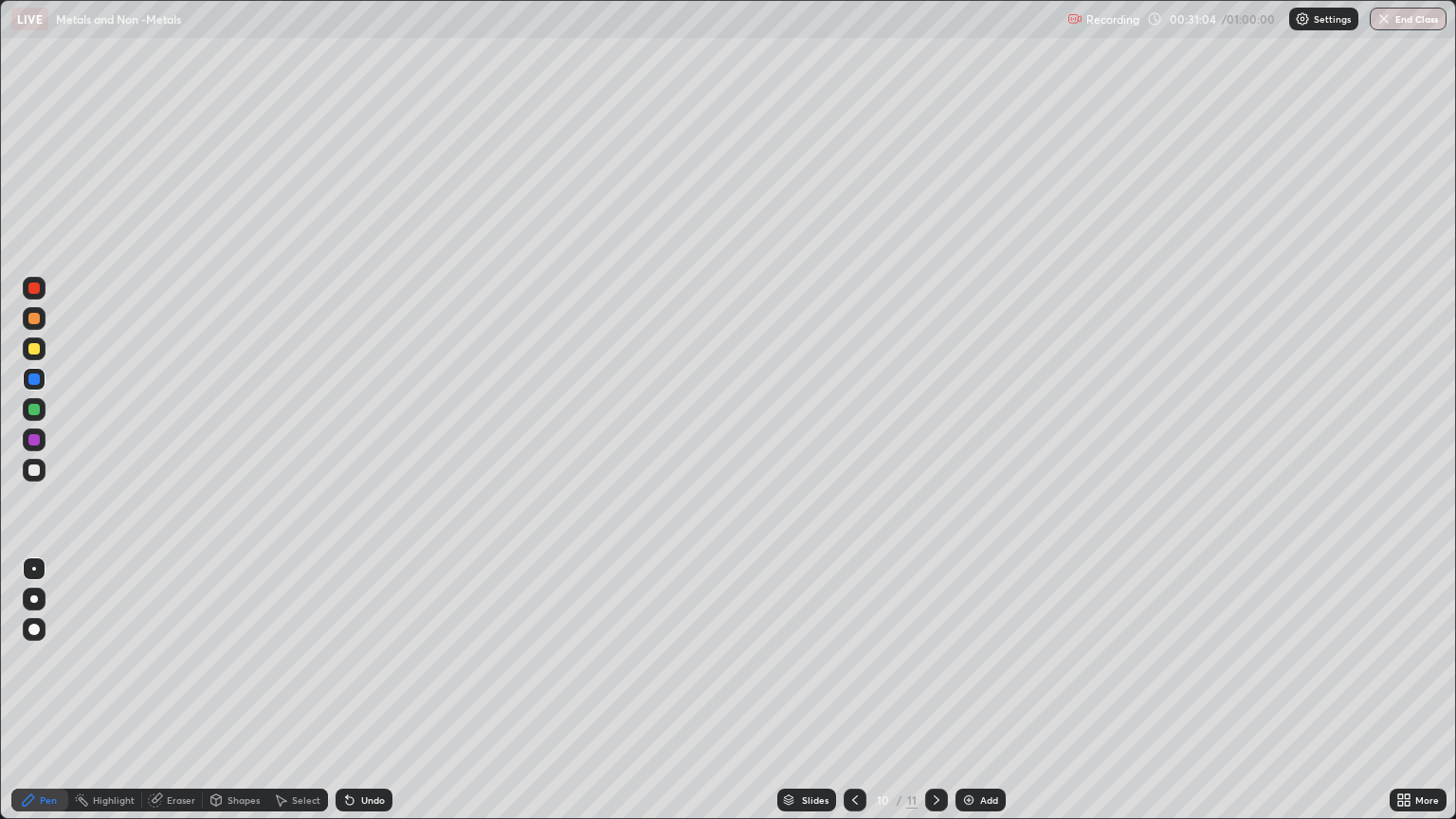 click on "Shapes" at bounding box center (244, 800) 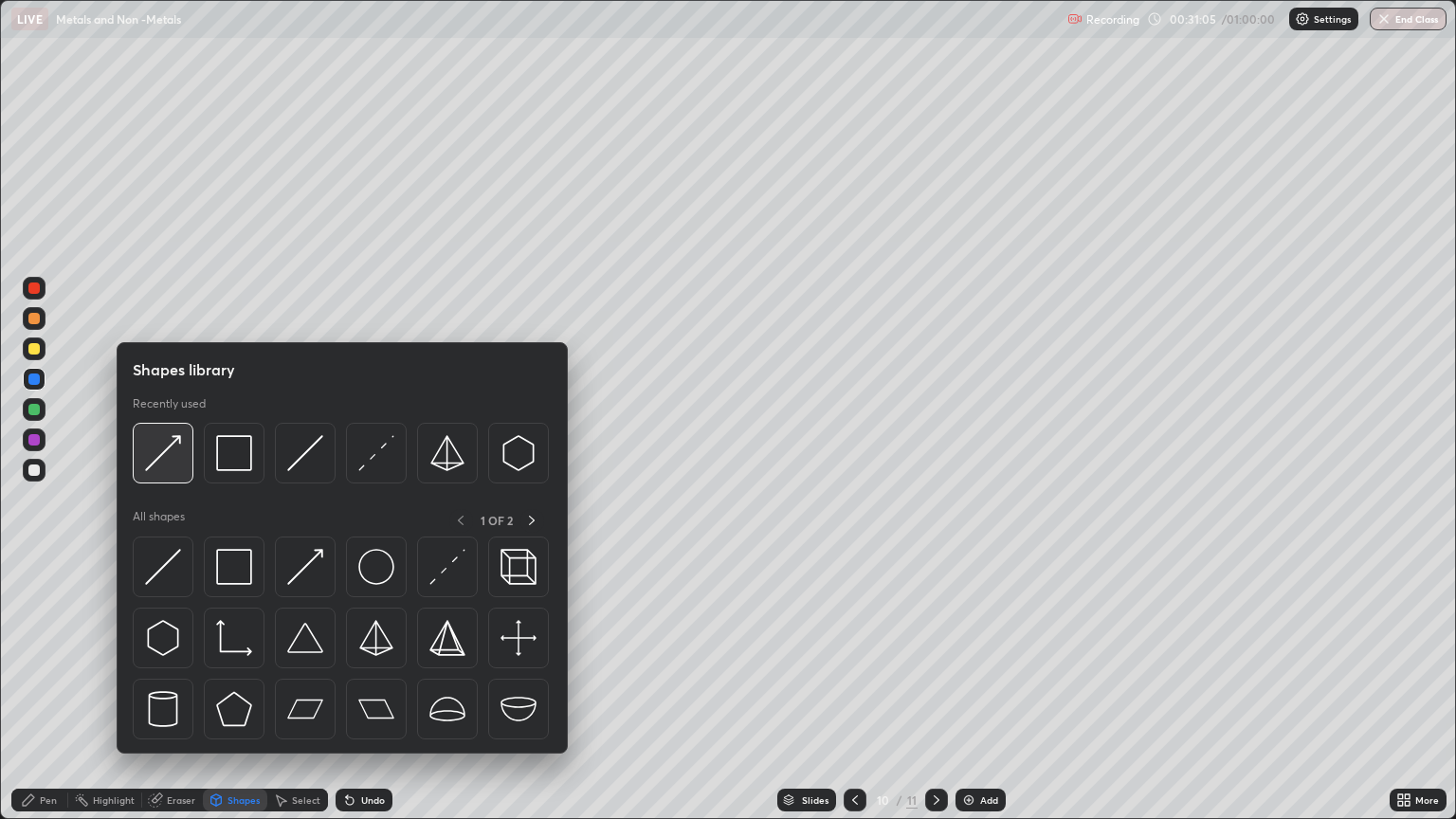 click at bounding box center [163, 453] 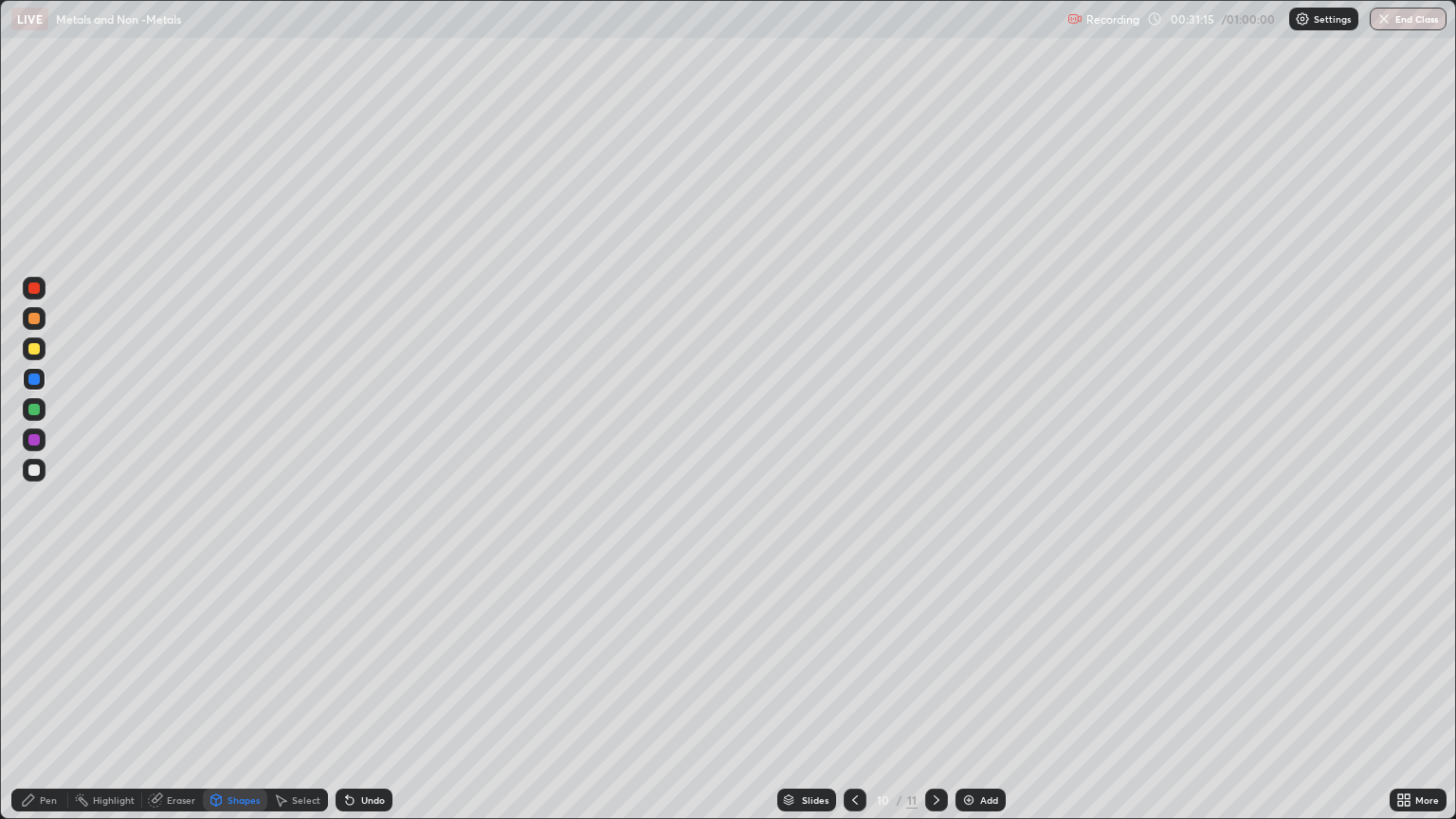 click at bounding box center [34, 470] 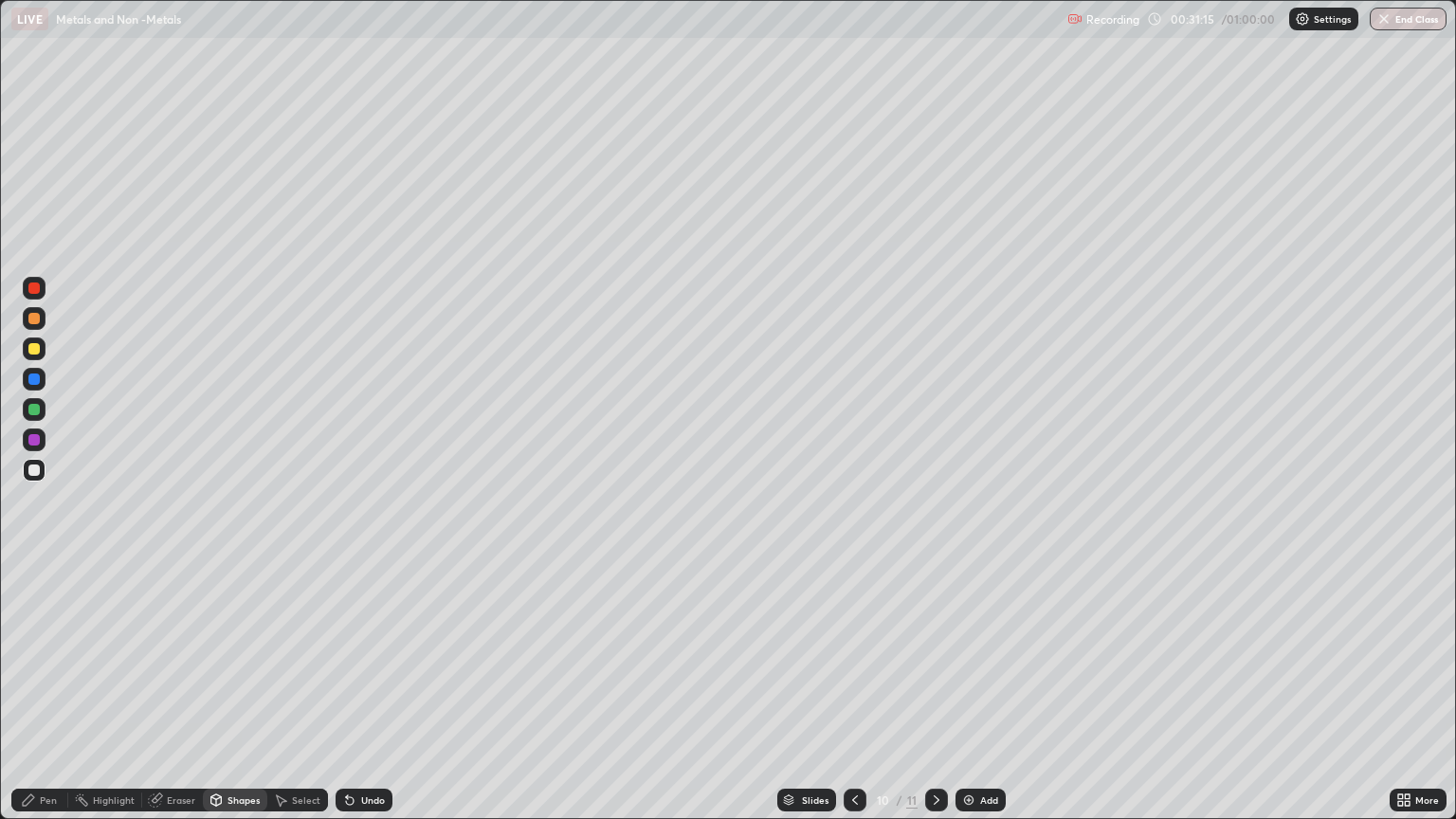 click on "Pen" at bounding box center [48, 800] 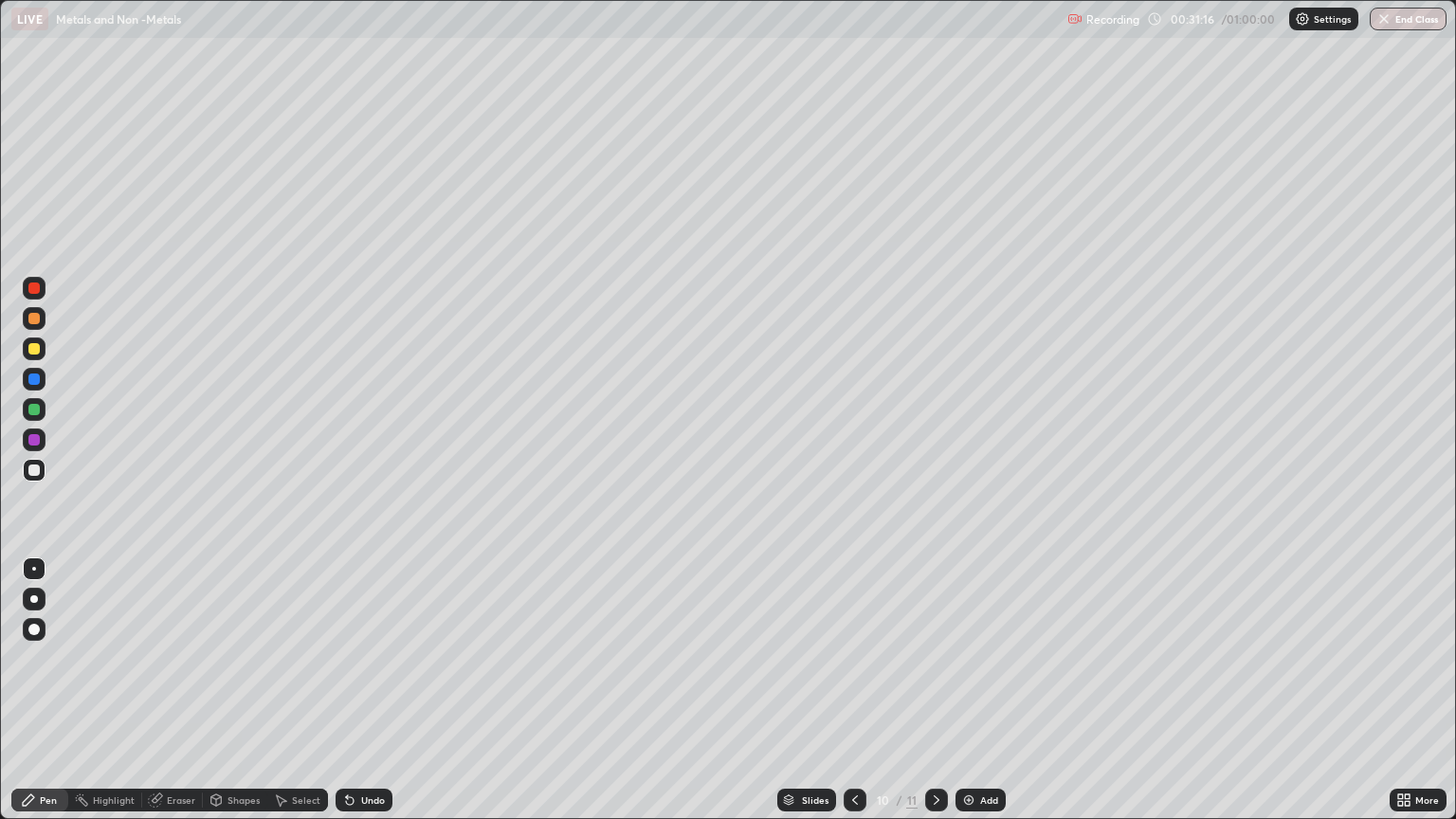 click at bounding box center (34, 629) 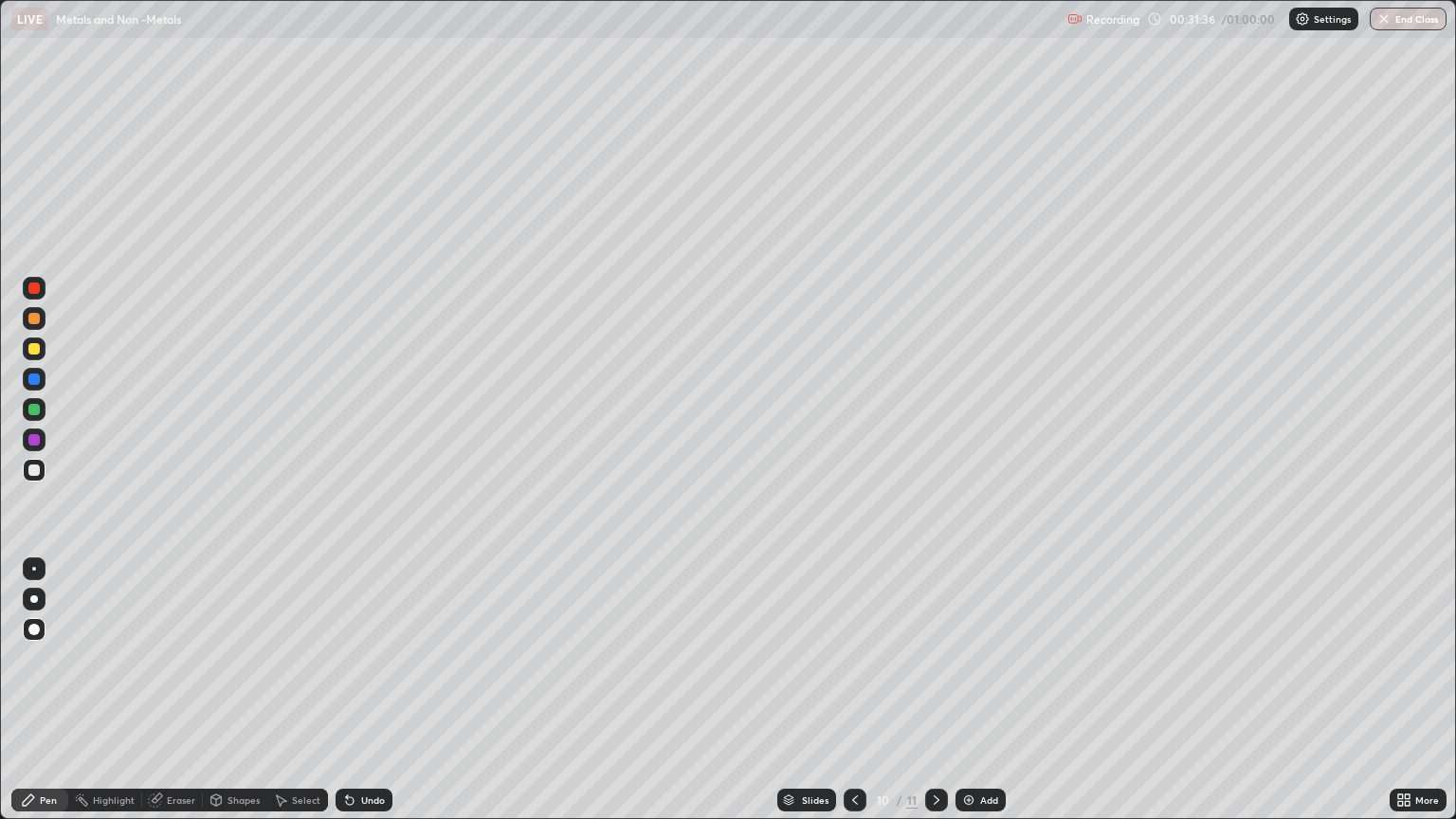 click on "Pen" at bounding box center (48, 800) 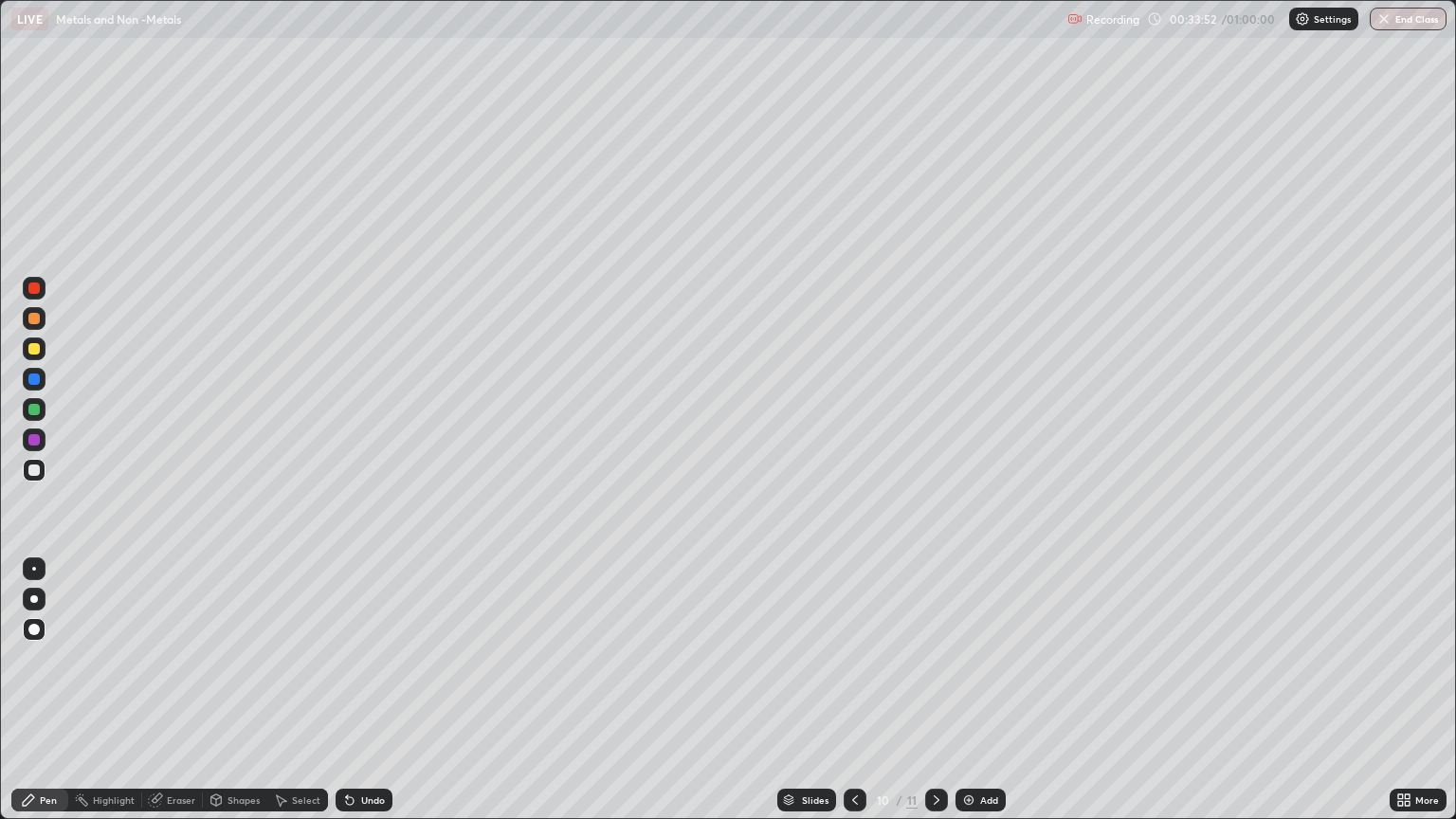 click on "Pen" at bounding box center [48, 800] 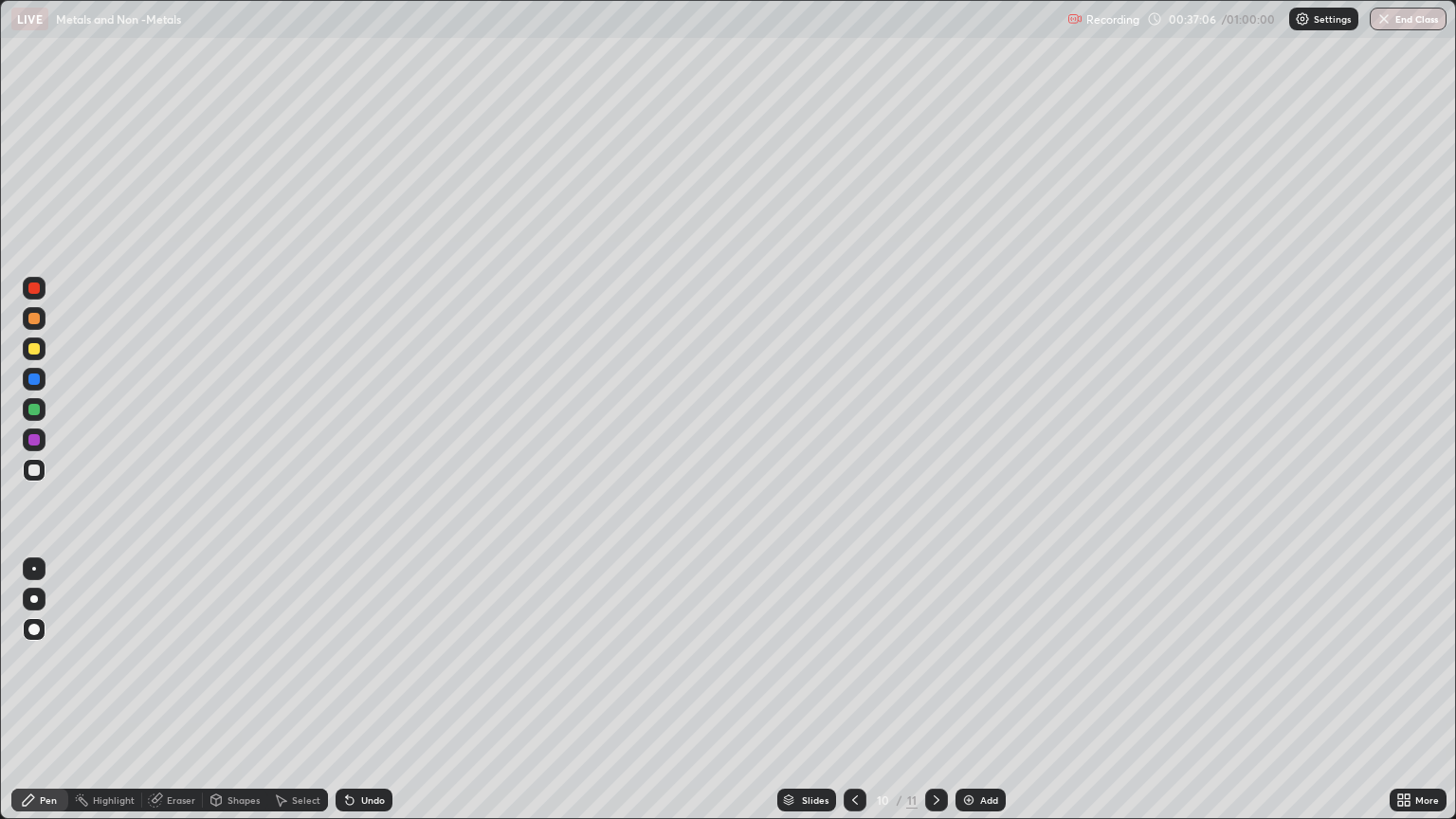 click at bounding box center [969, 800] 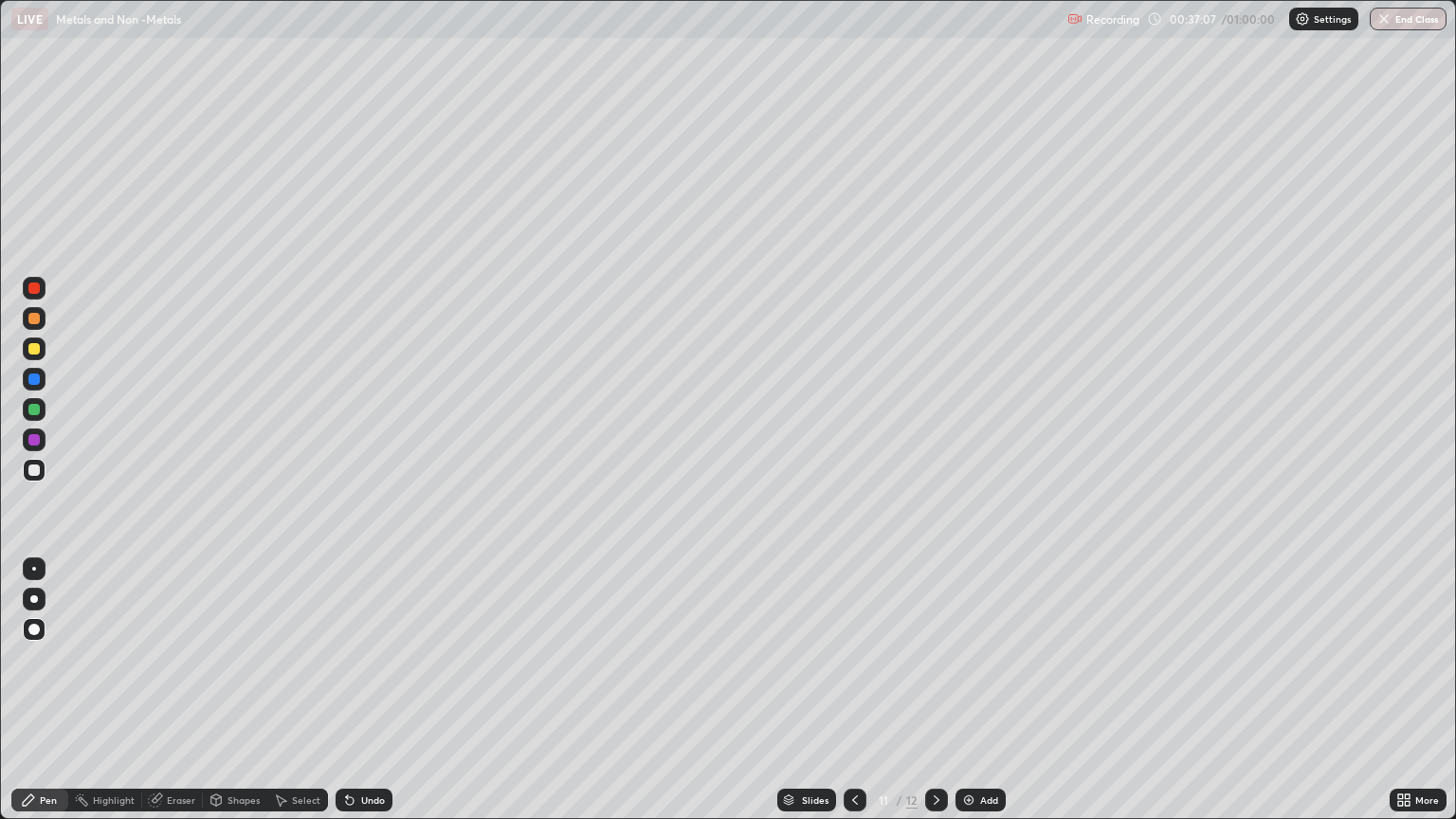 click on "Pen" at bounding box center [48, 800] 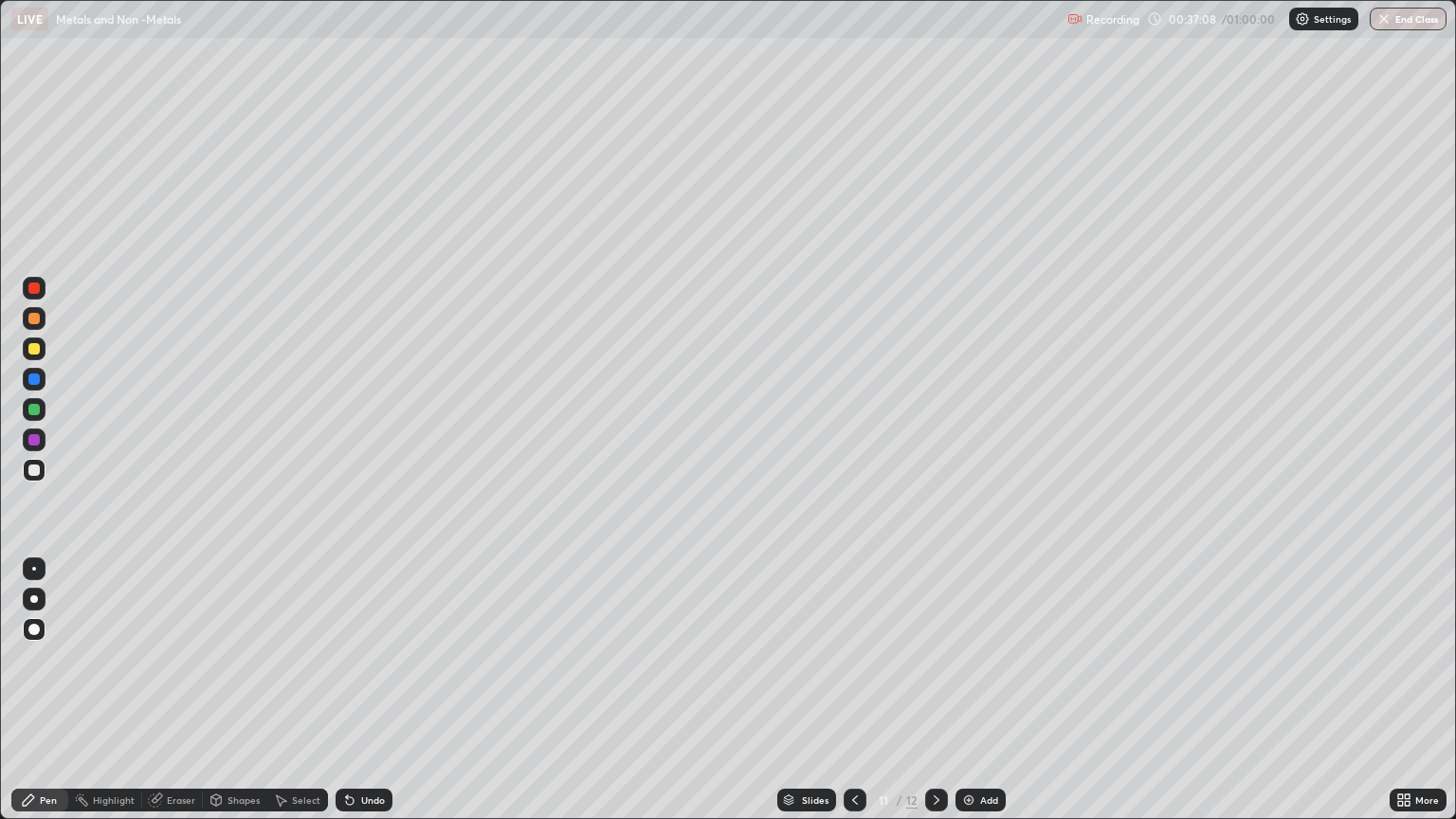 click at bounding box center (34, 470) 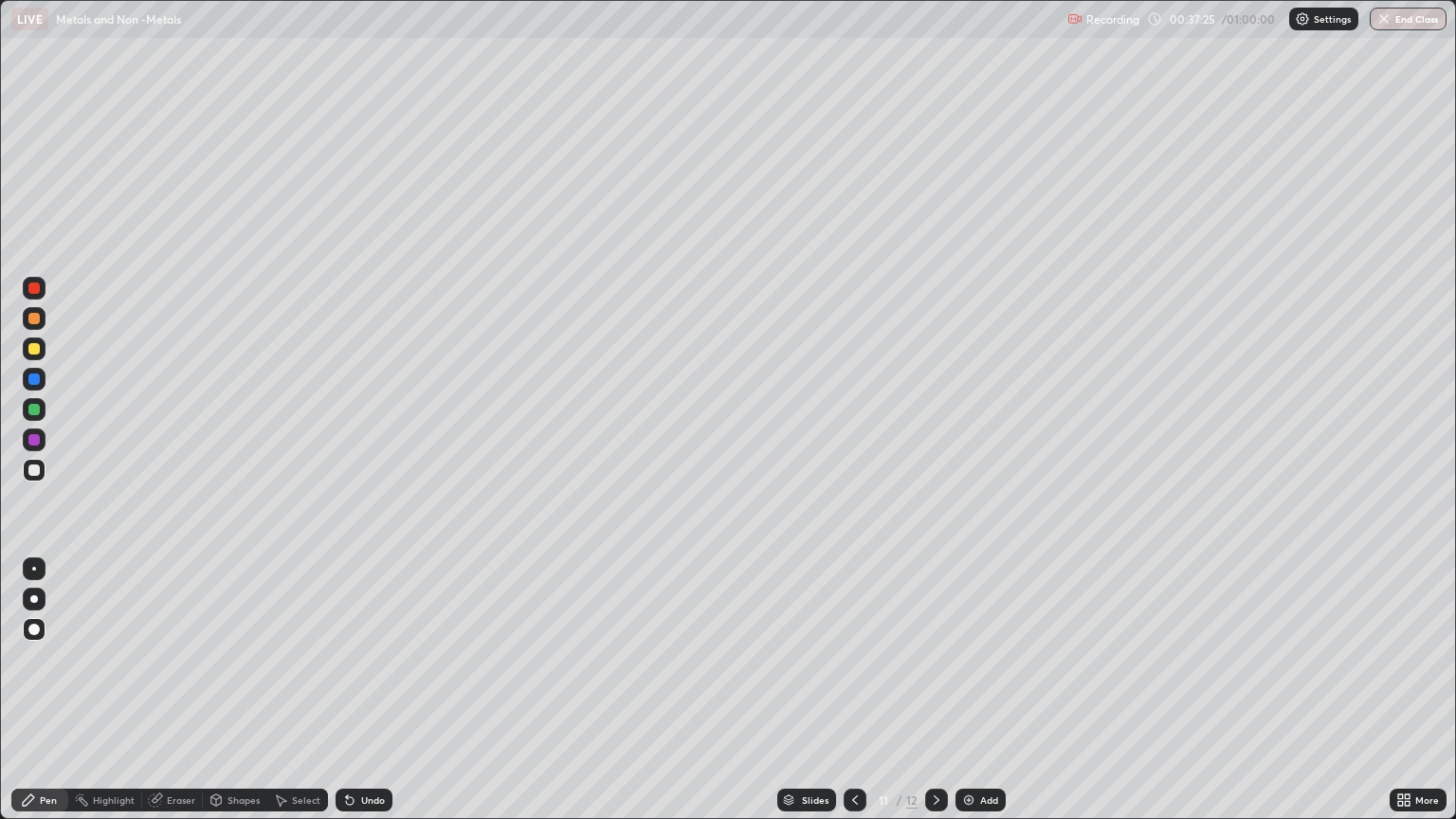 click on "Shapes" at bounding box center [235, 800] 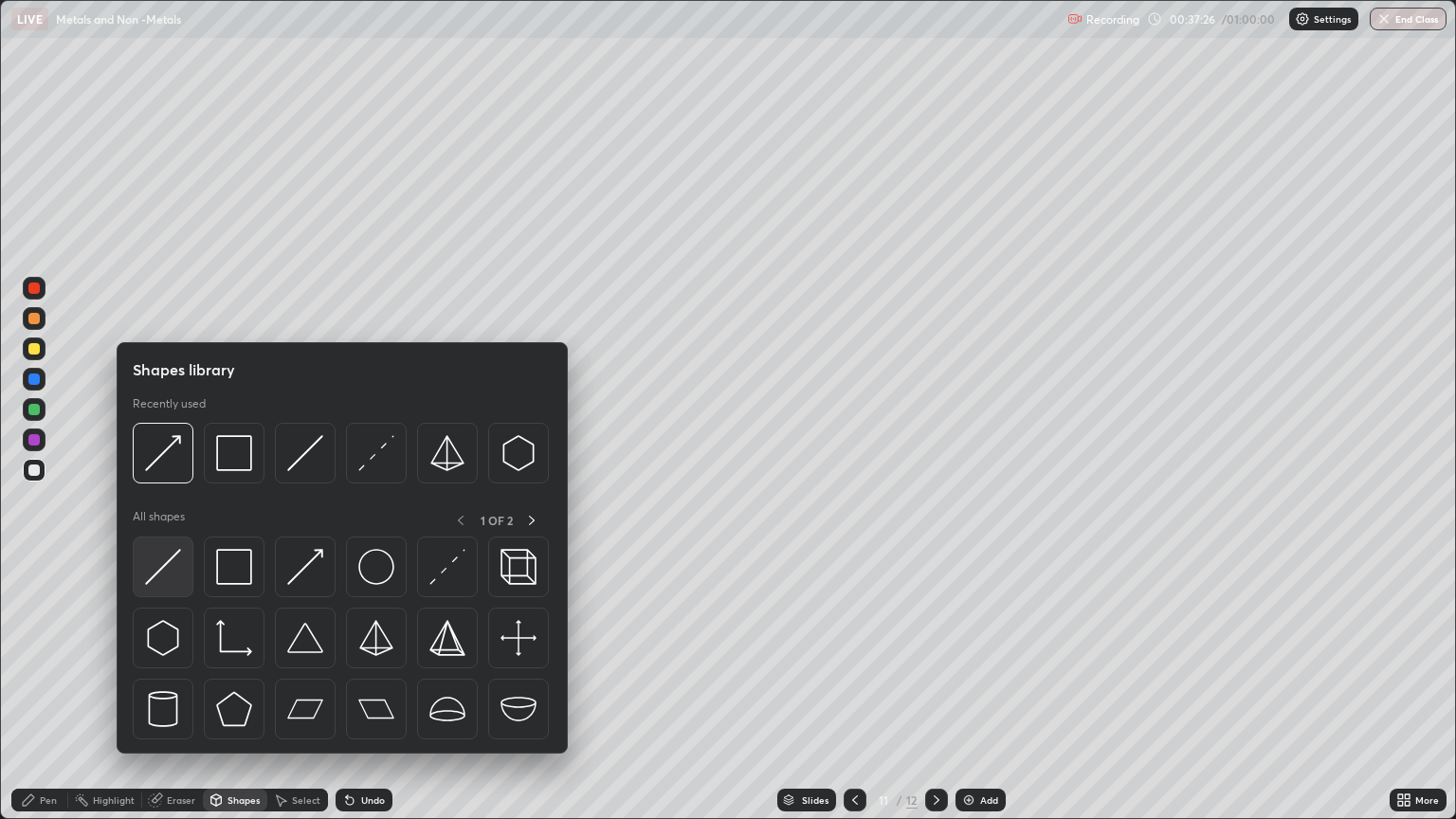 click at bounding box center (163, 567) 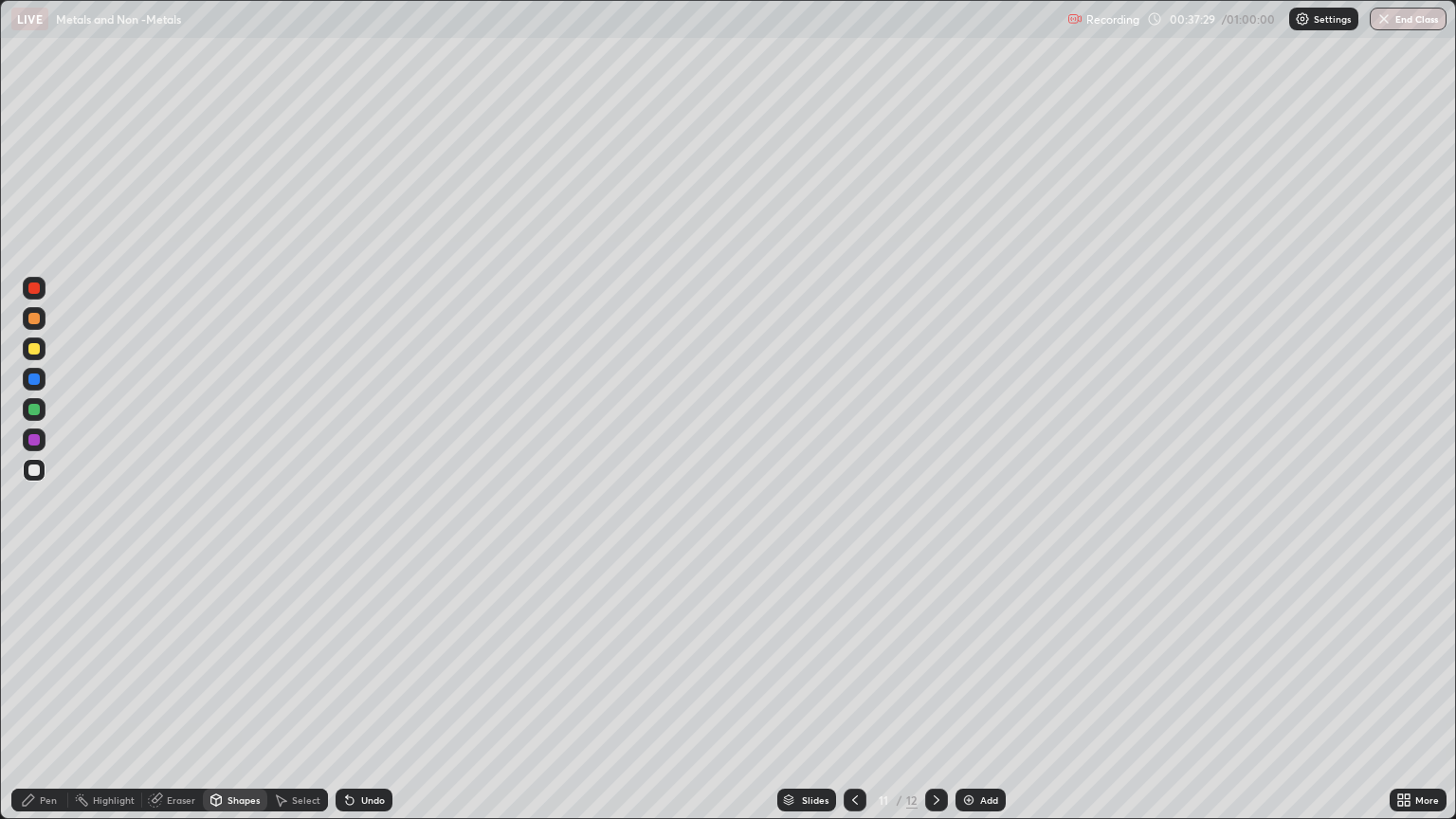 click on "Shapes" at bounding box center [235, 800] 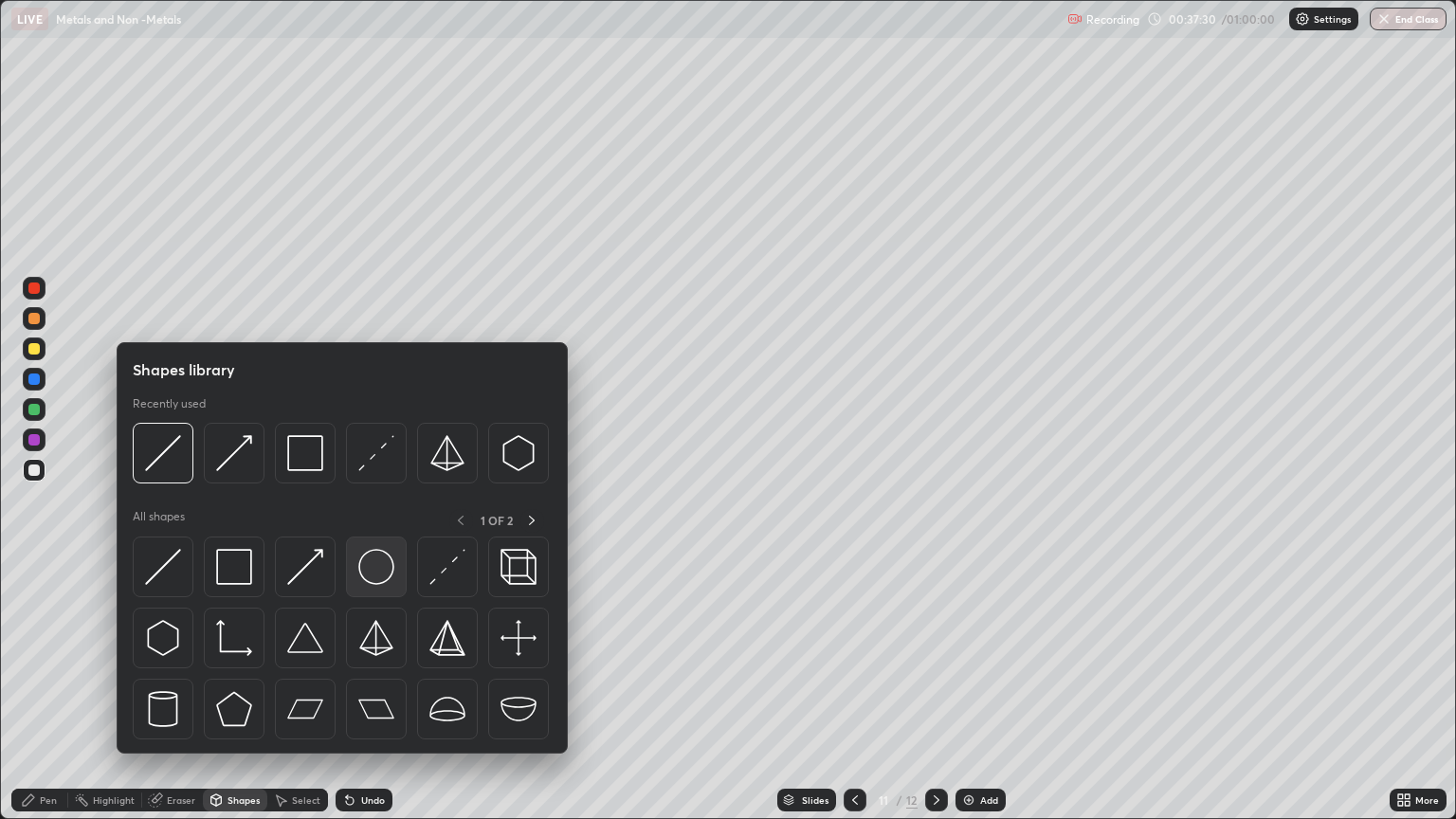 click at bounding box center [376, 567] 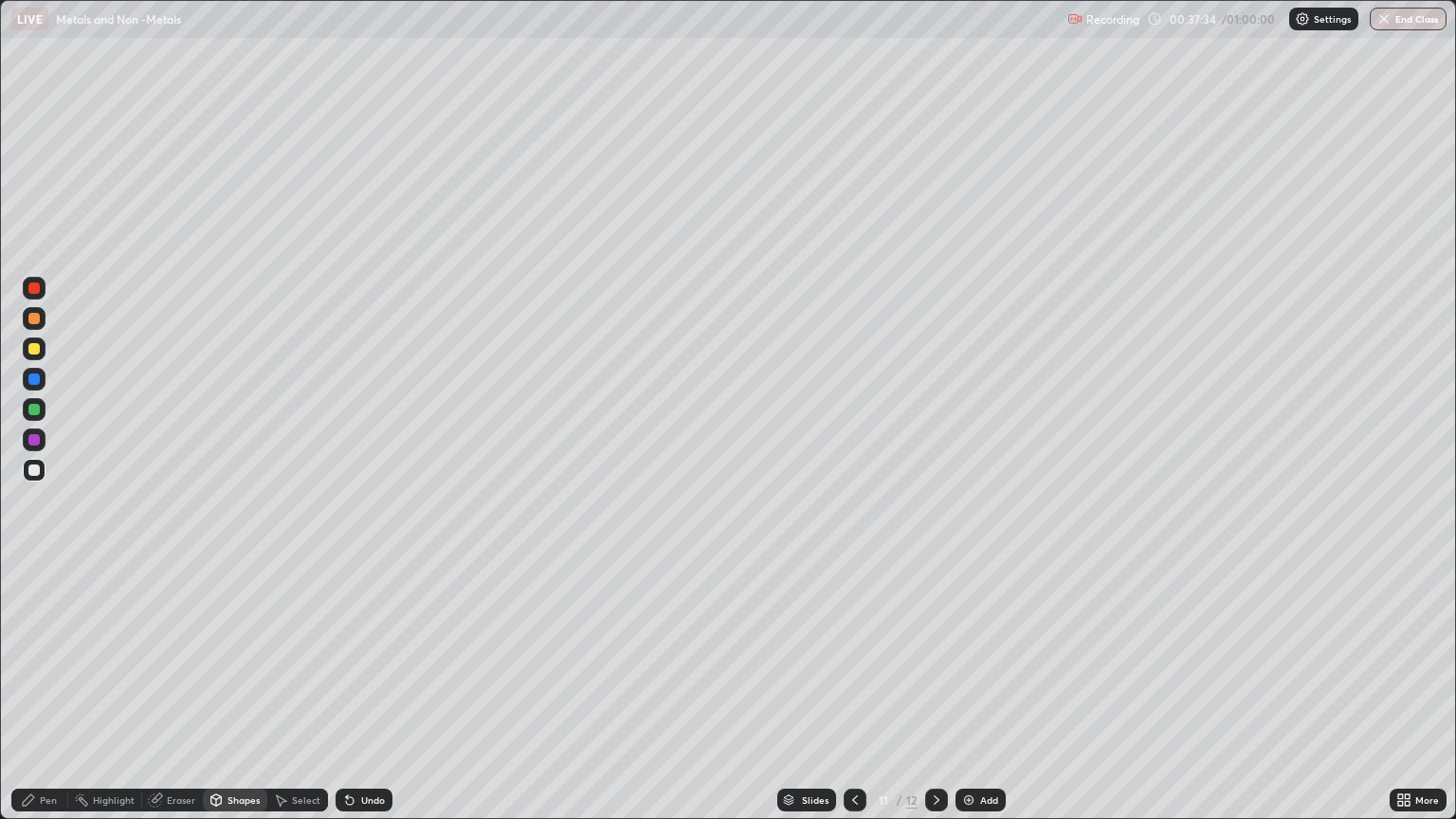 click on "Undo" at bounding box center (373, 800) 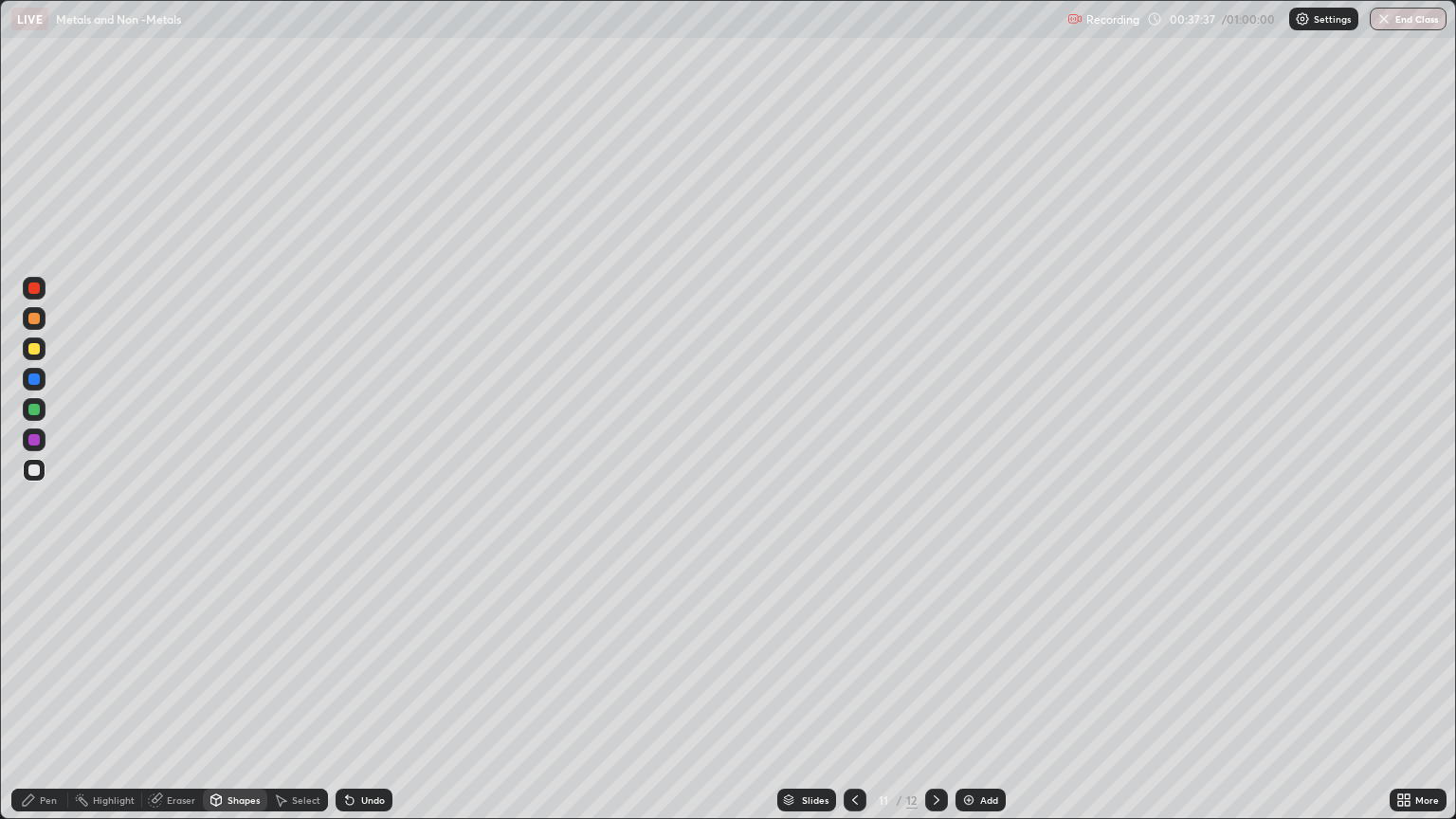 click on "Shapes" at bounding box center [244, 800] 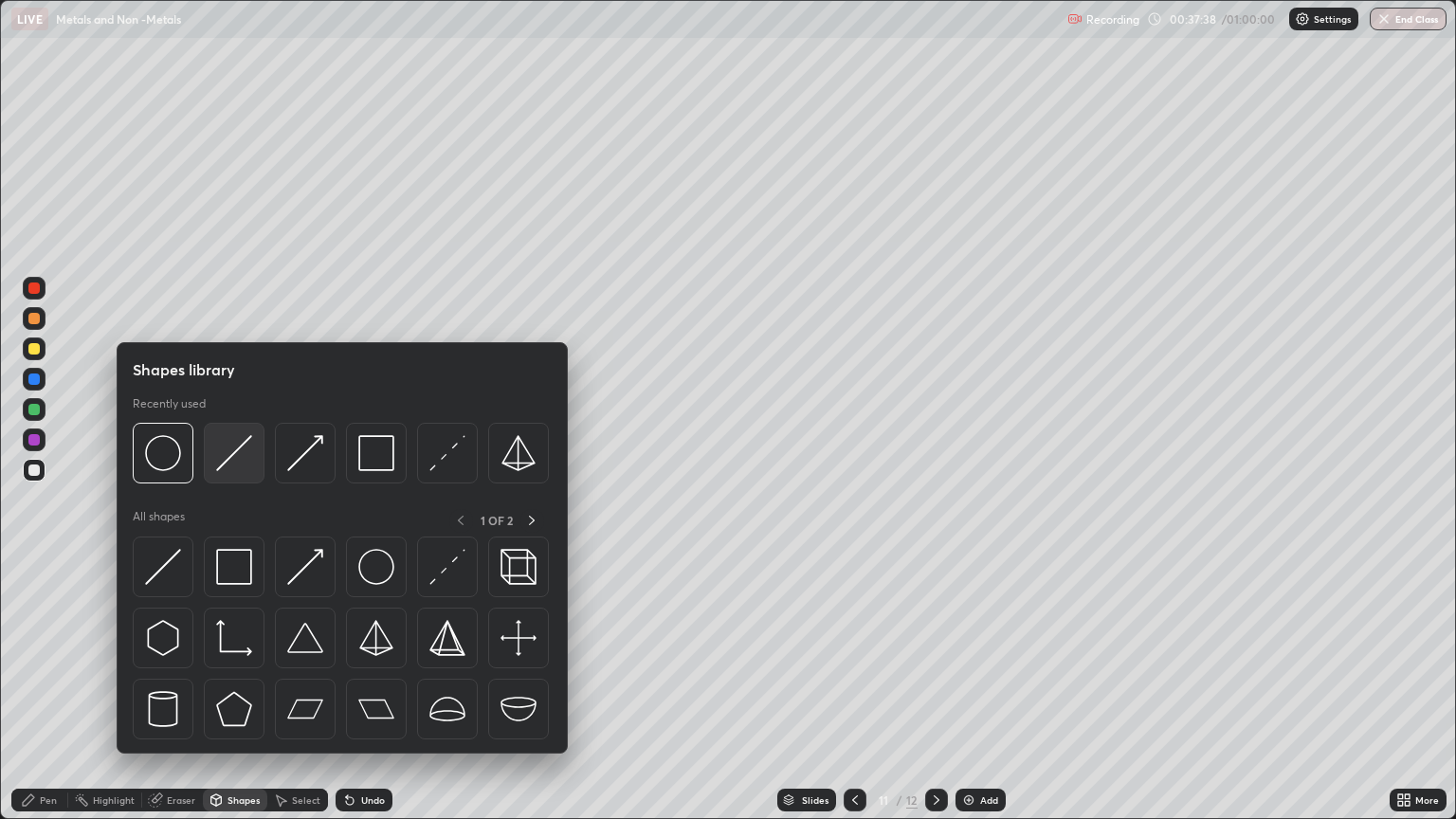 click at bounding box center [234, 453] 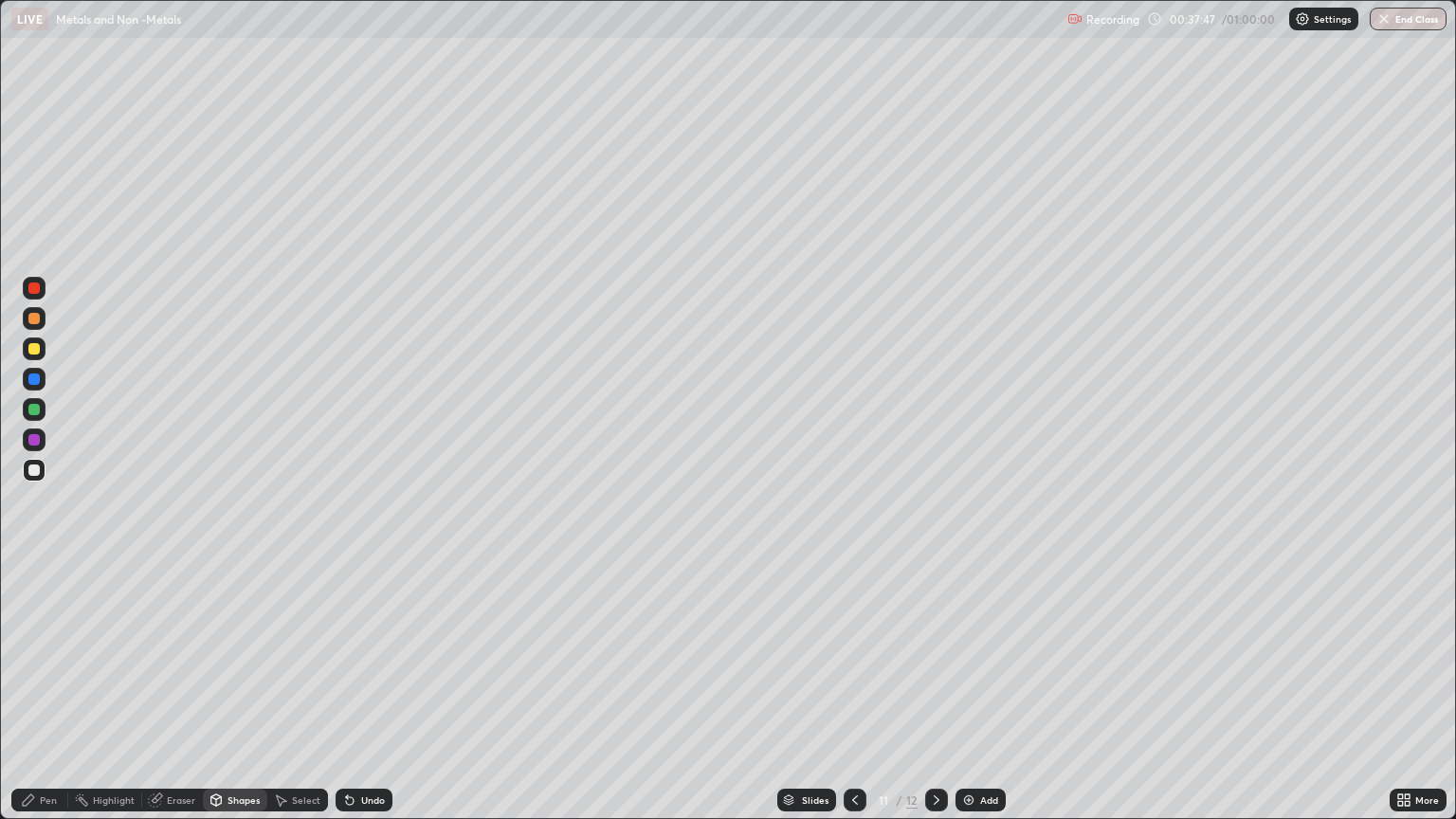 click on "Shapes" at bounding box center [244, 800] 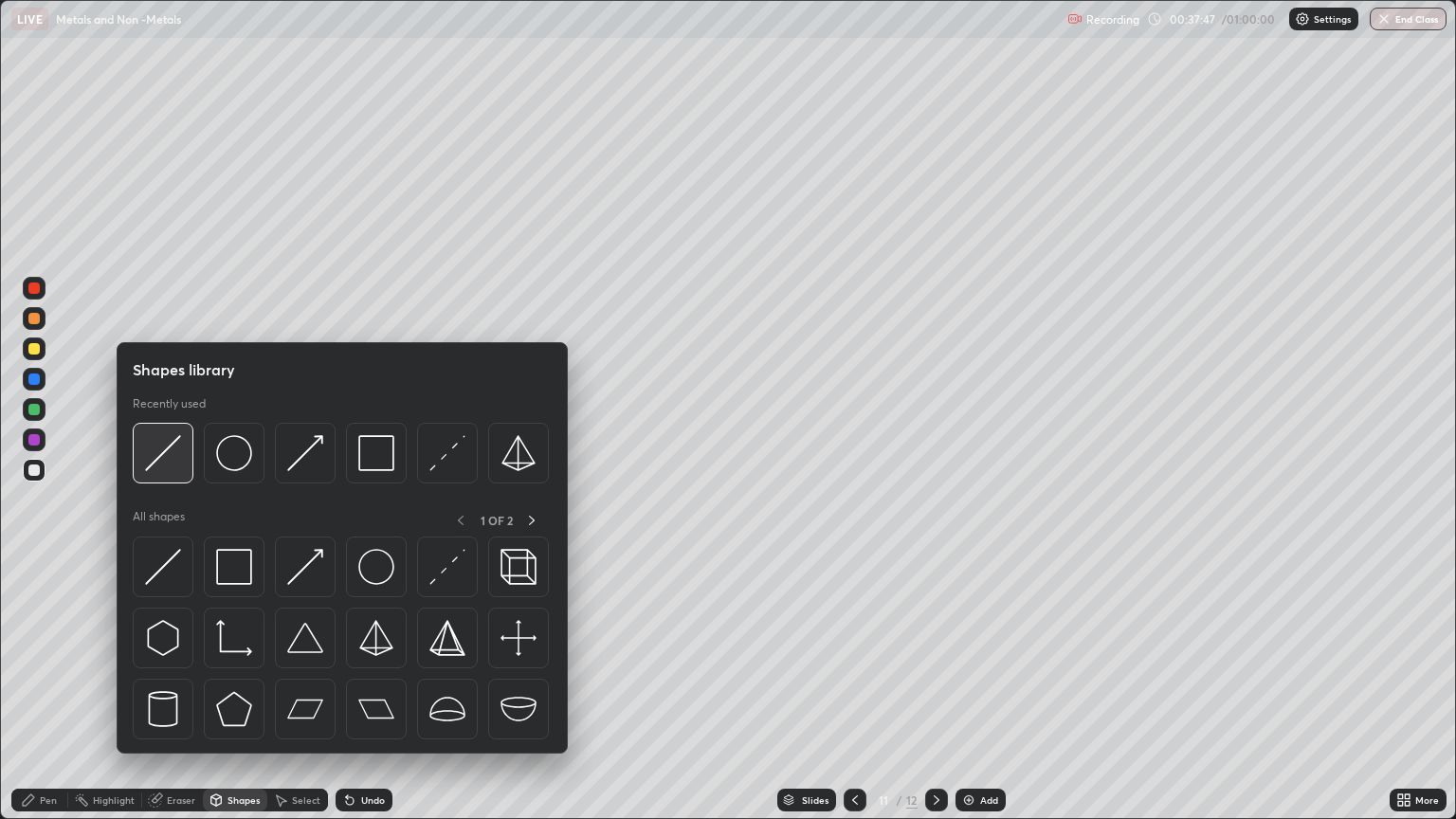 click at bounding box center [163, 453] 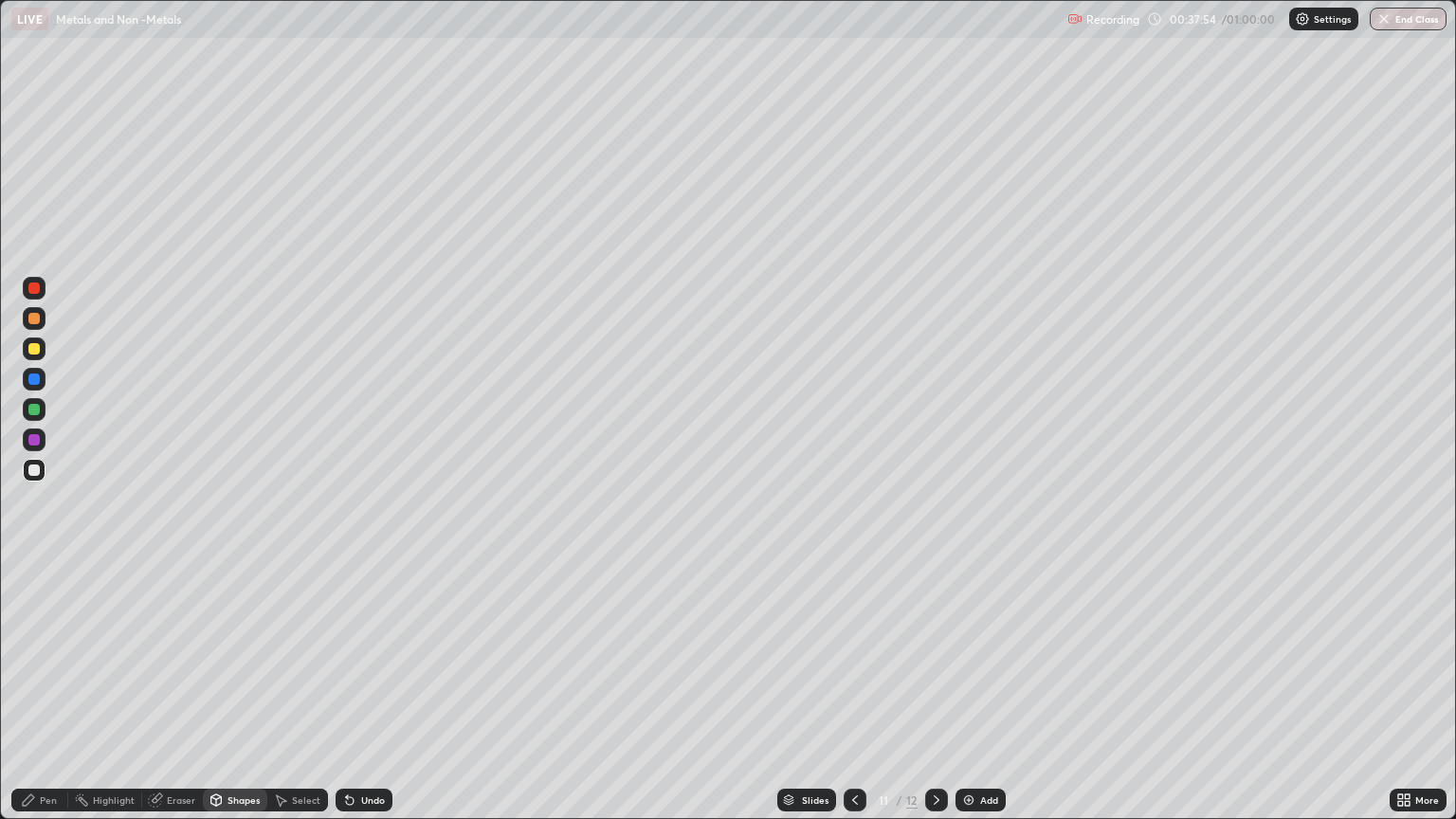 click on "Pen" at bounding box center [48, 800] 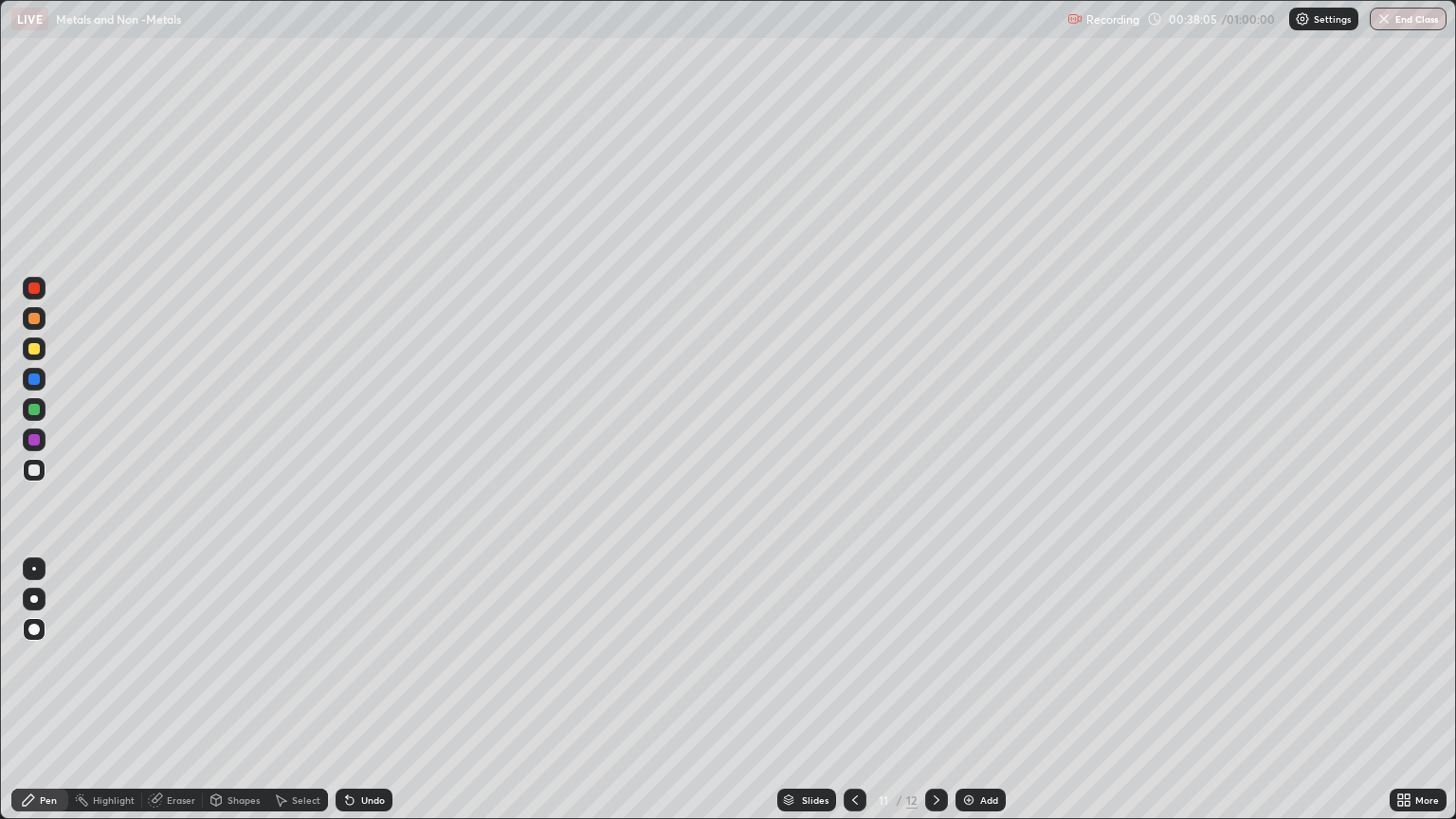 click on "Pen" at bounding box center [40, 800] 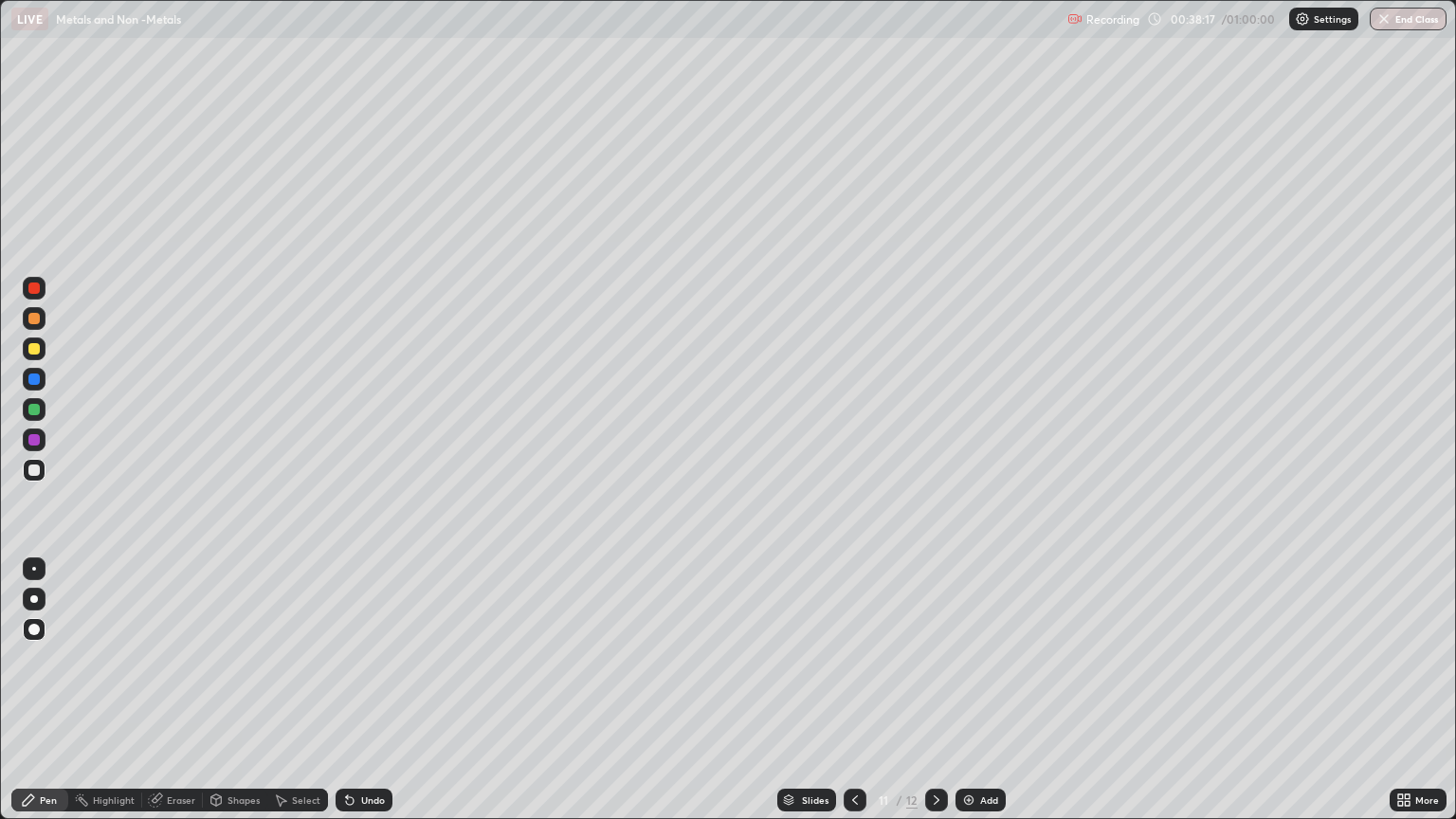 click at bounding box center [34, 349] 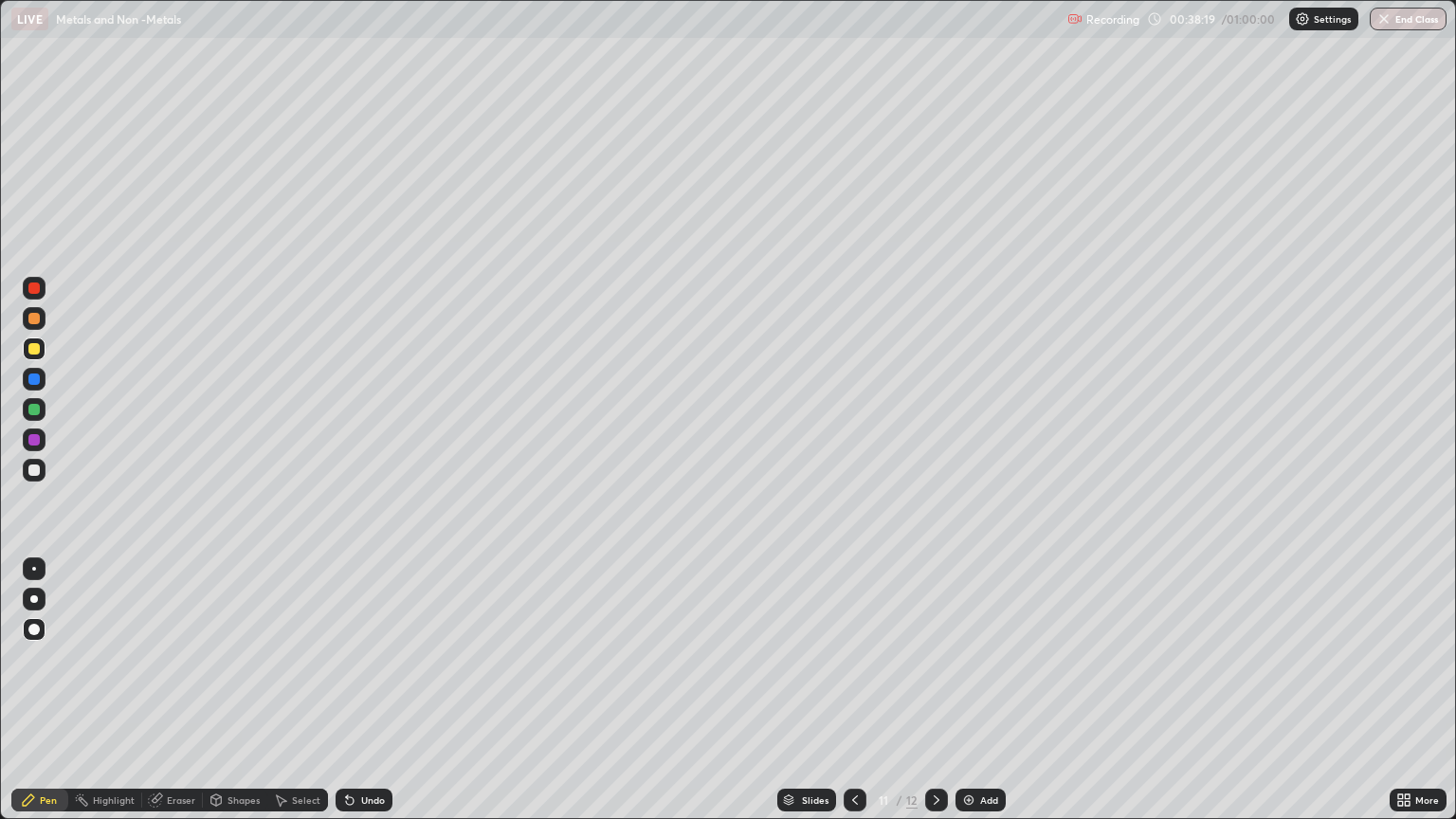 click at bounding box center (34, 470) 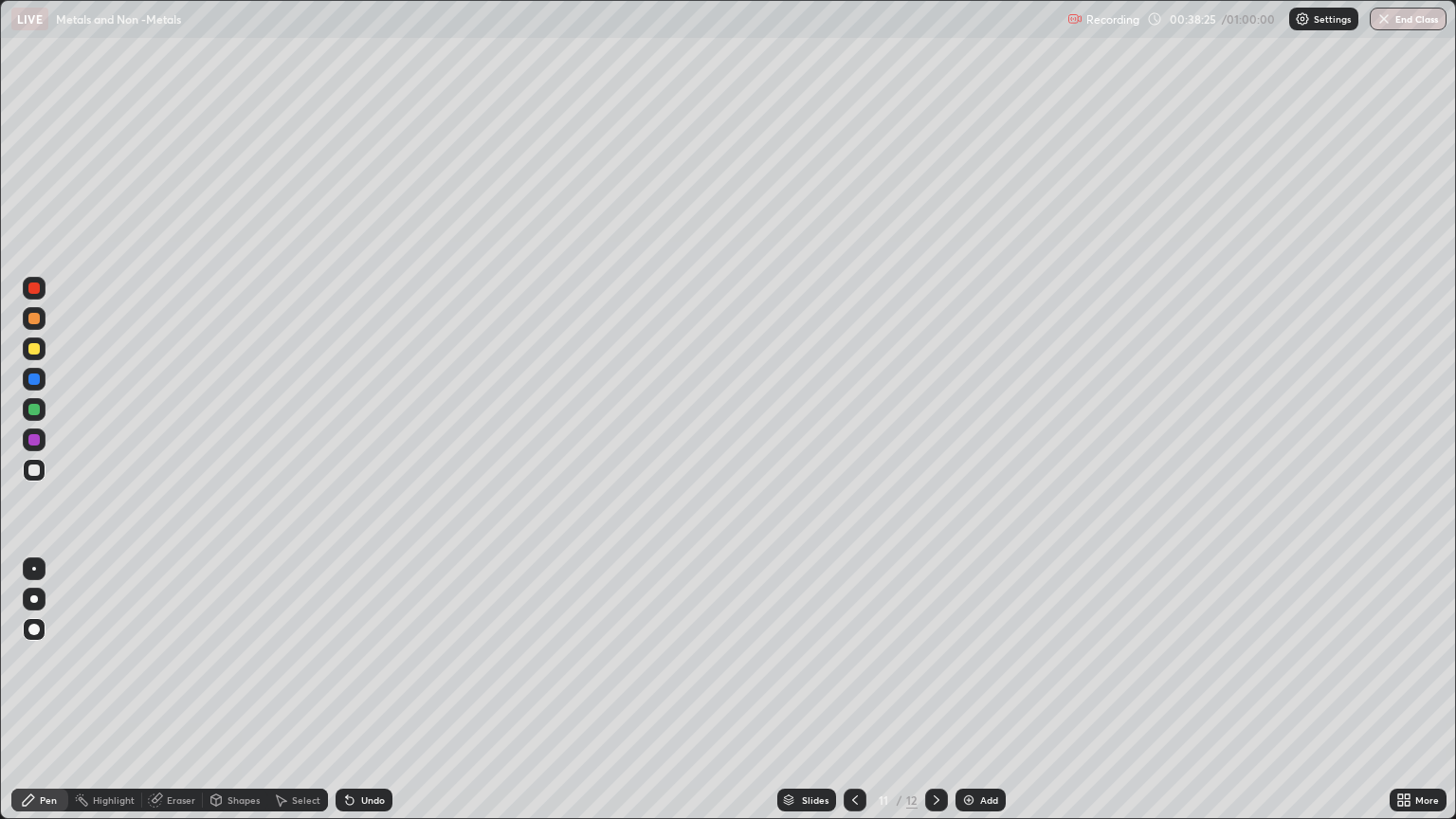 click at bounding box center [34, 349] 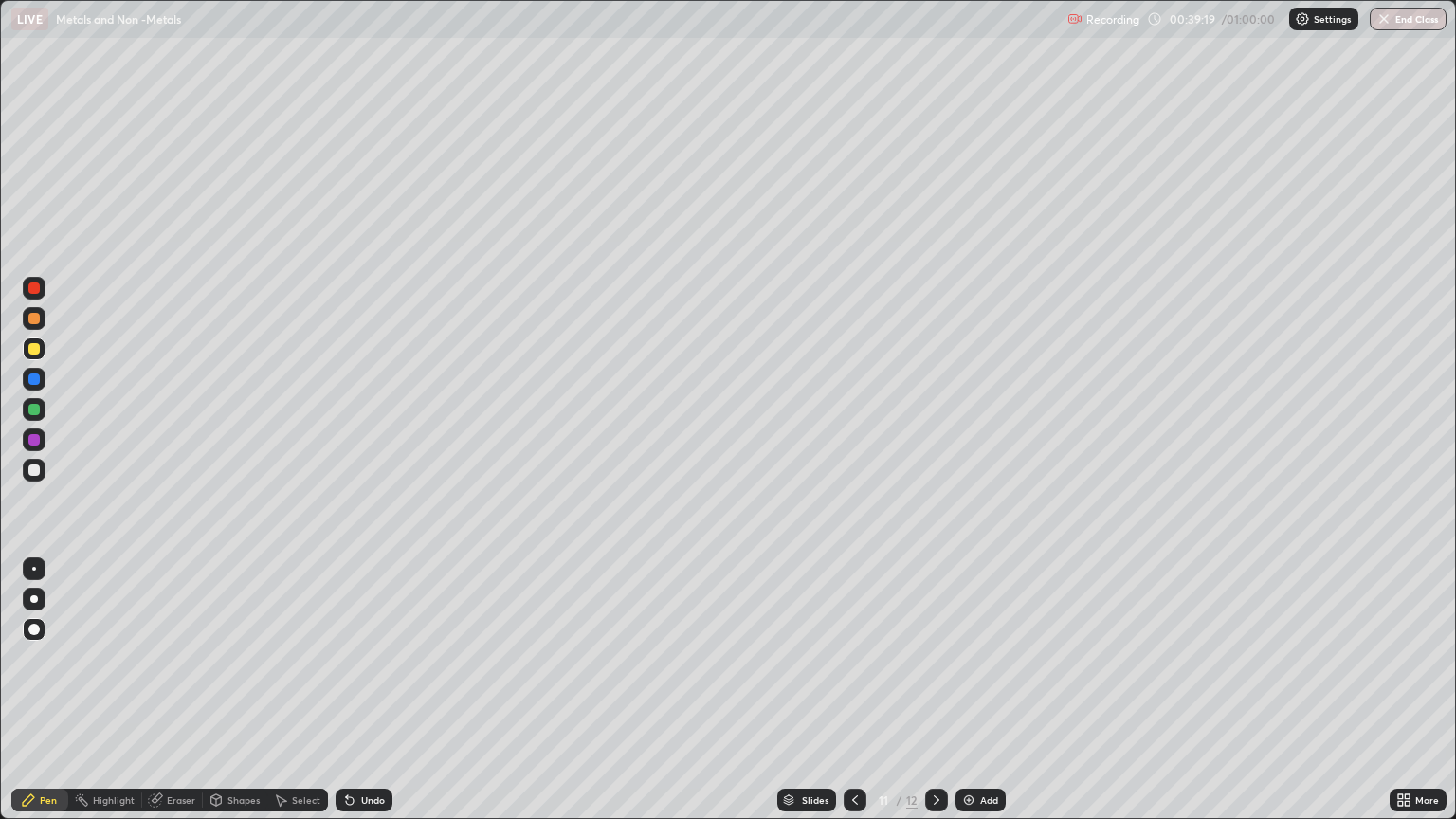 click at bounding box center [34, 470] 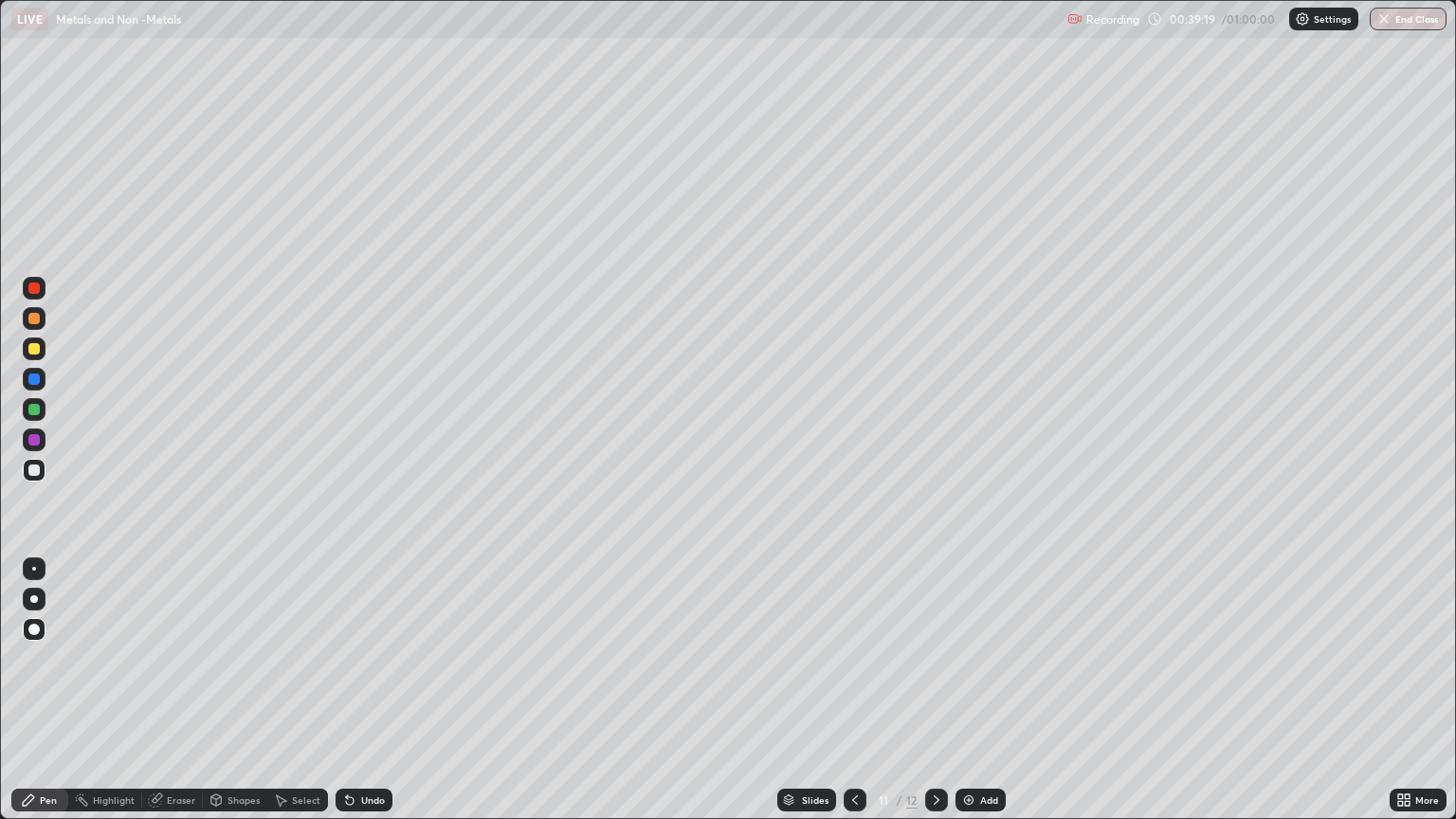 click on "Pen" at bounding box center (40, 800) 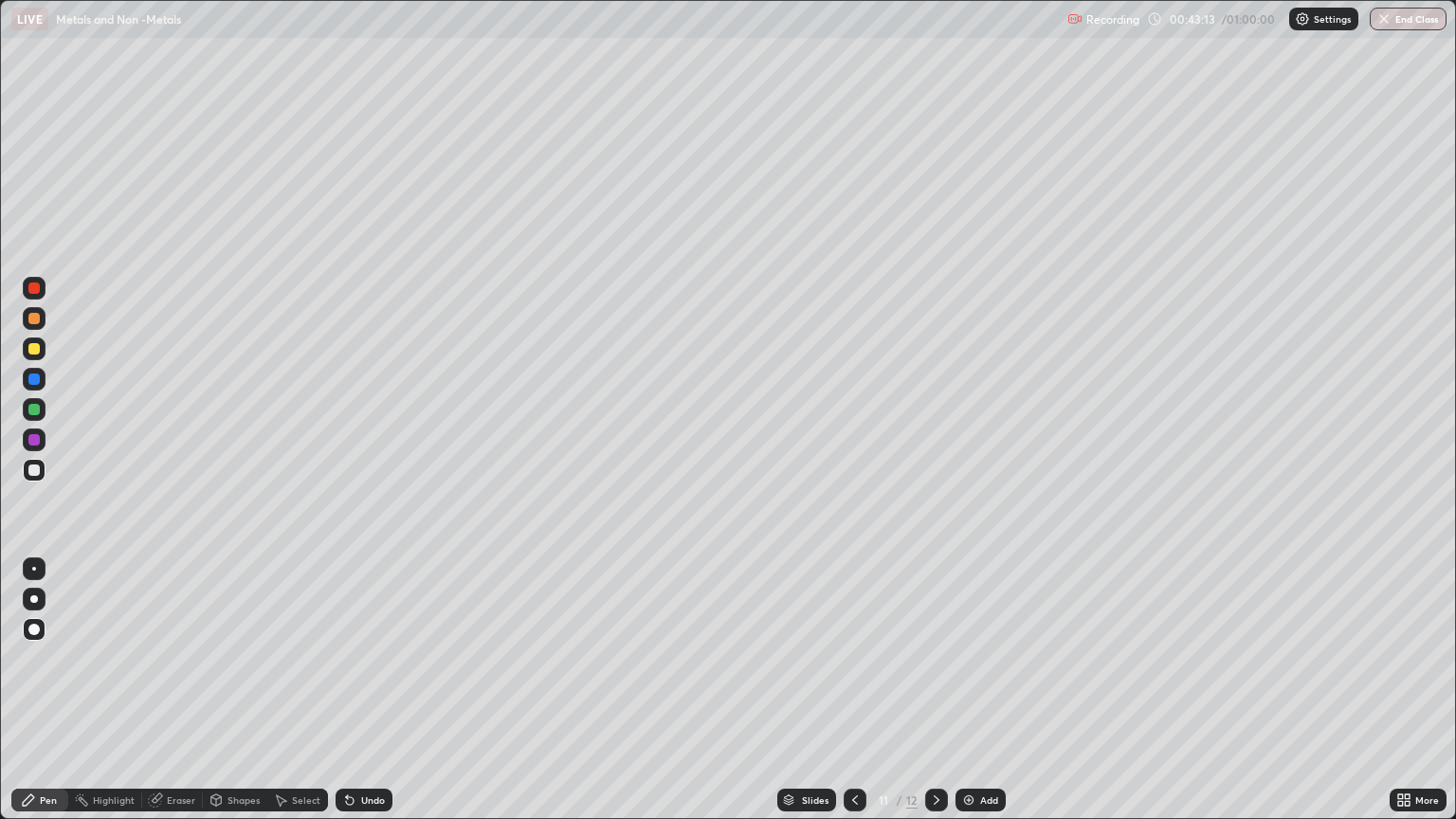 click on "Add" at bounding box center (989, 800) 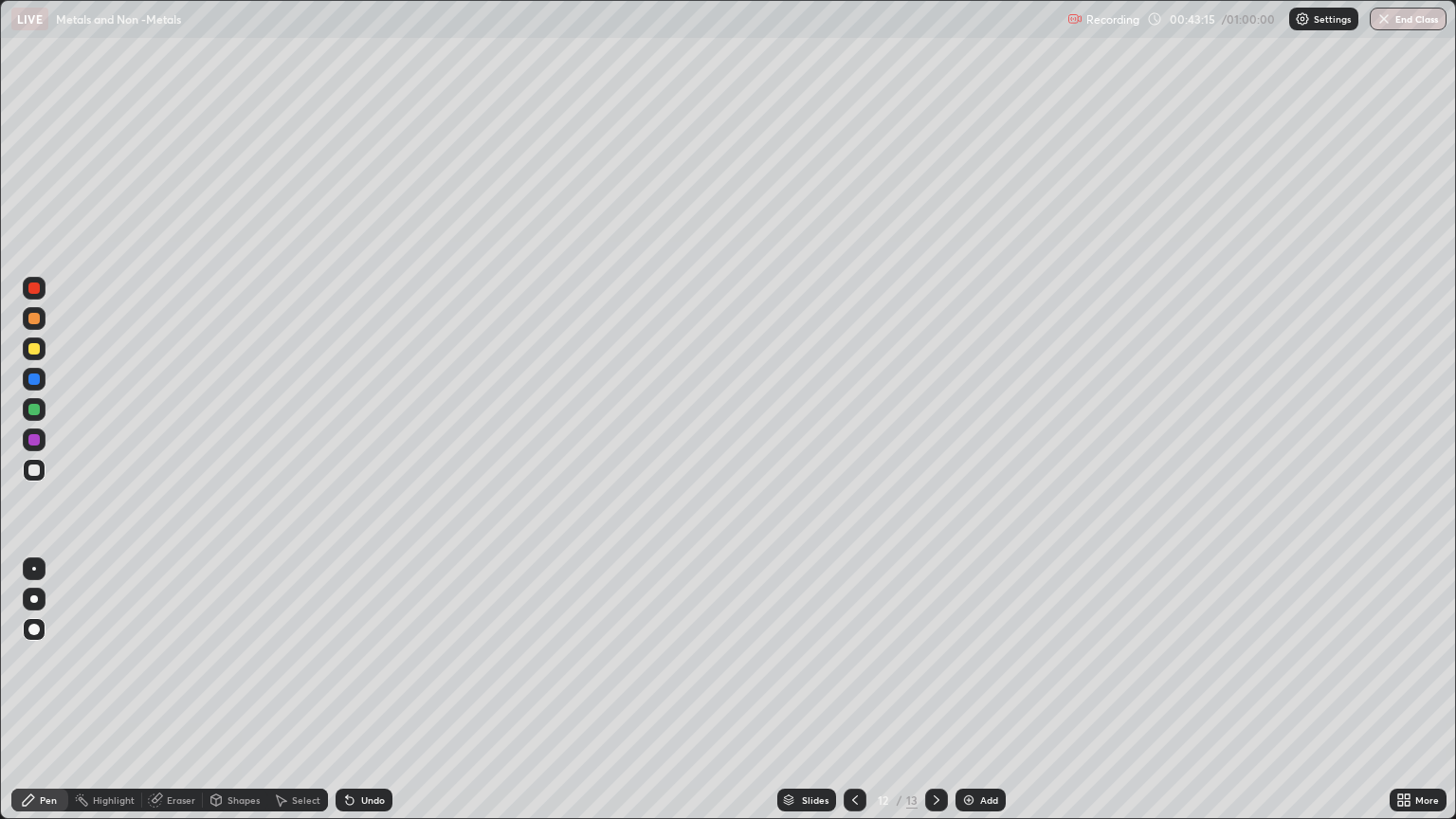 click on "Pen" at bounding box center (40, 800) 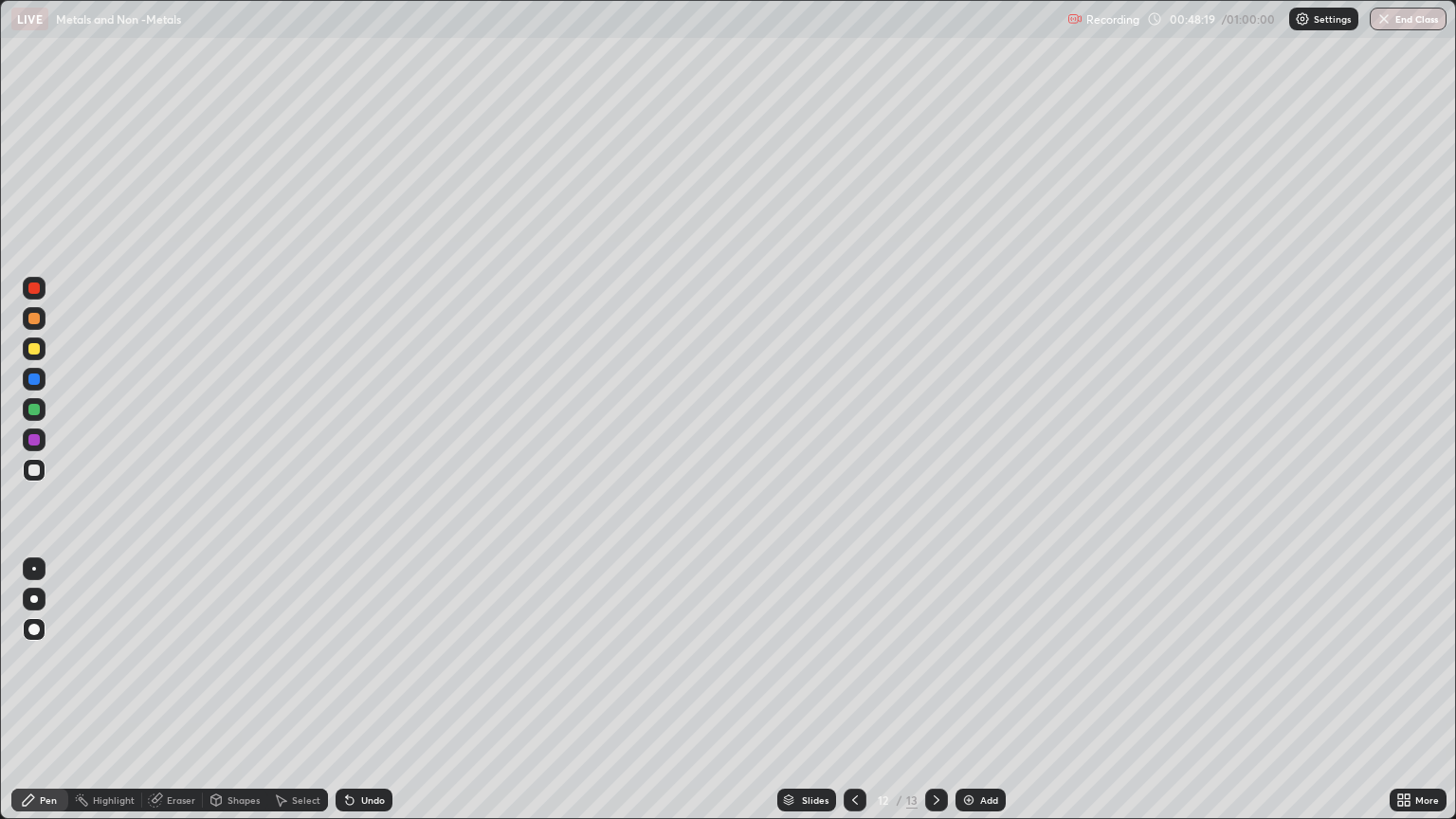 click on "Add" at bounding box center (980, 800) 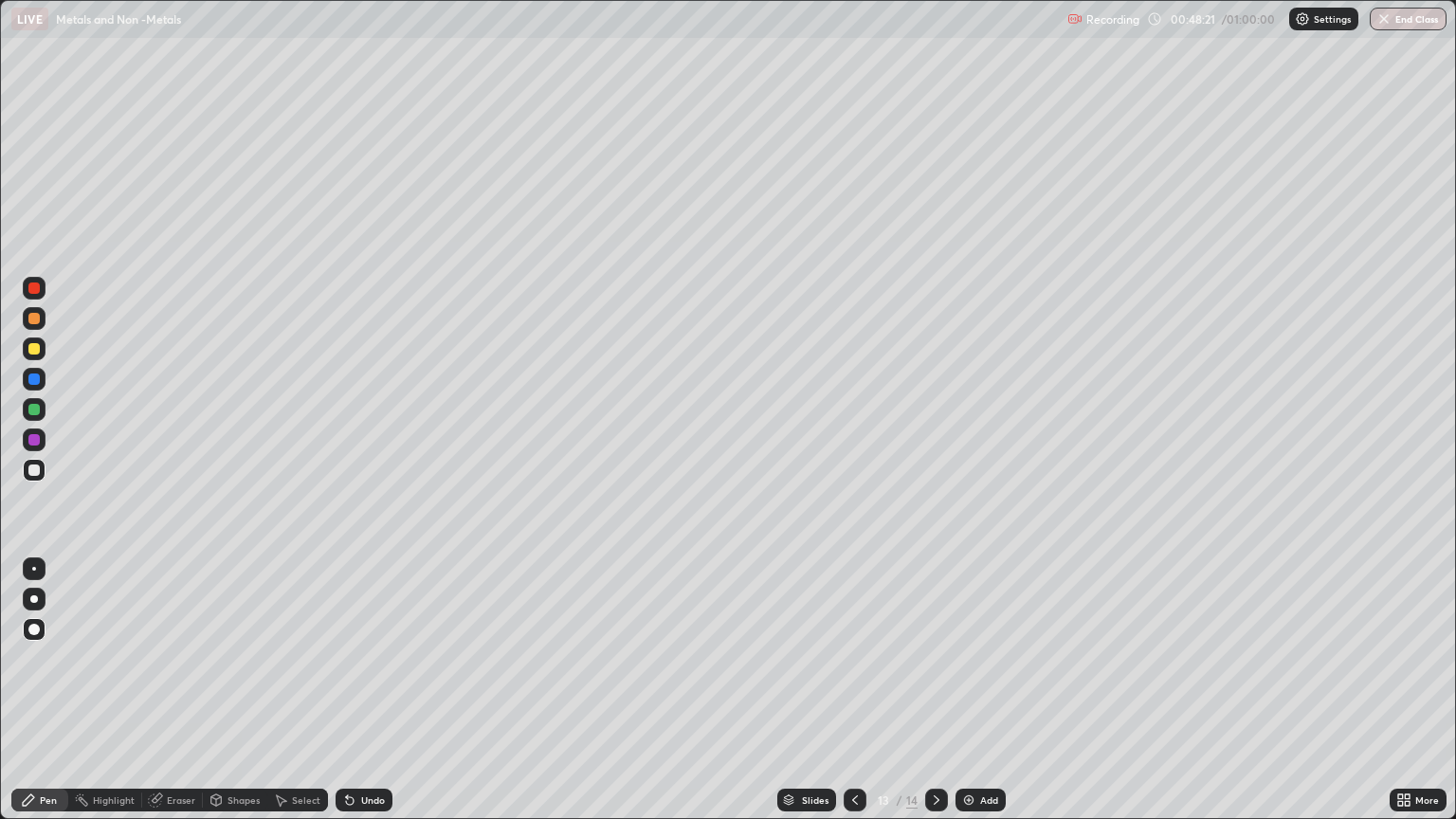 click at bounding box center (855, 800) 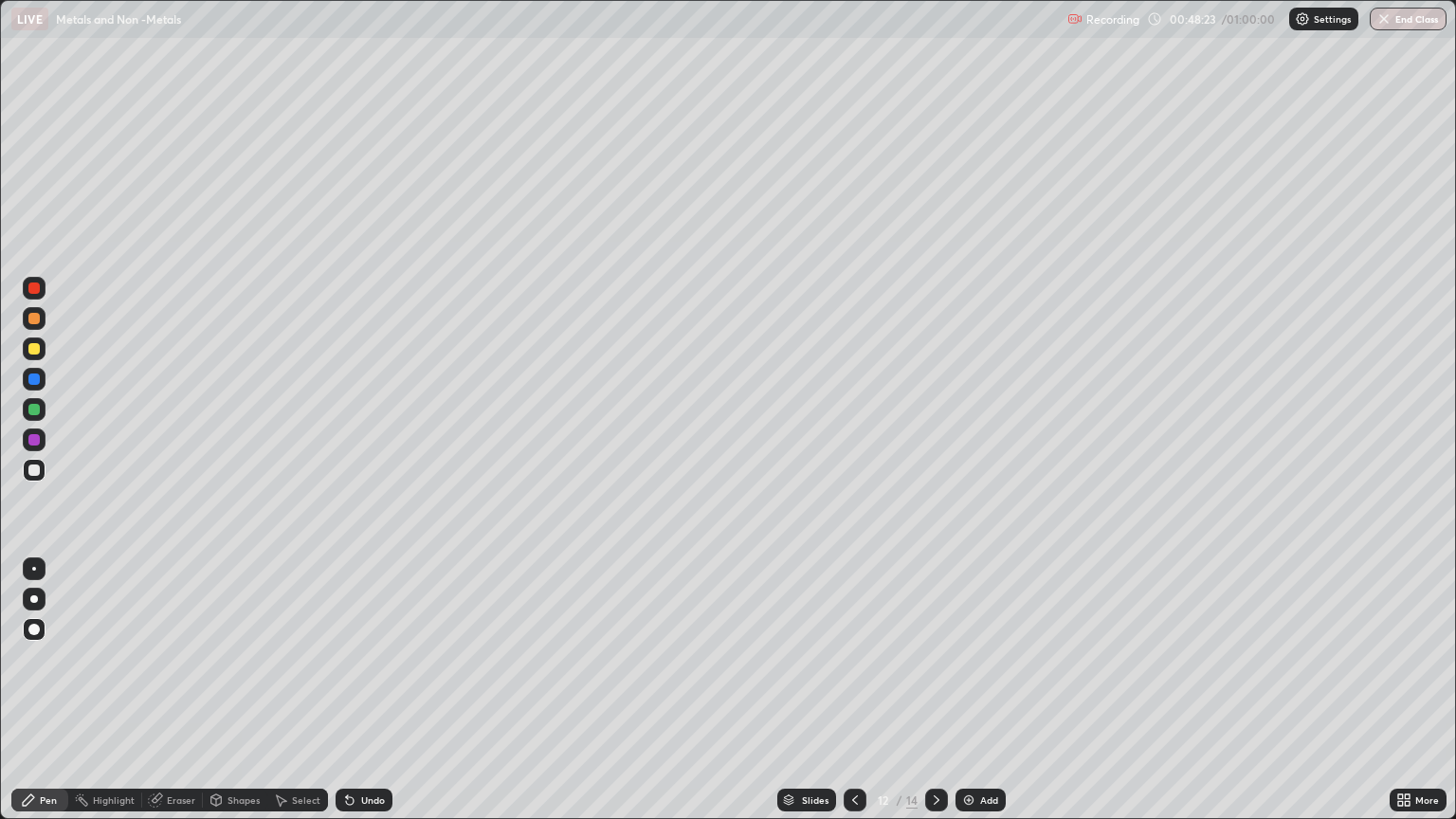 click on "Shapes" at bounding box center [244, 800] 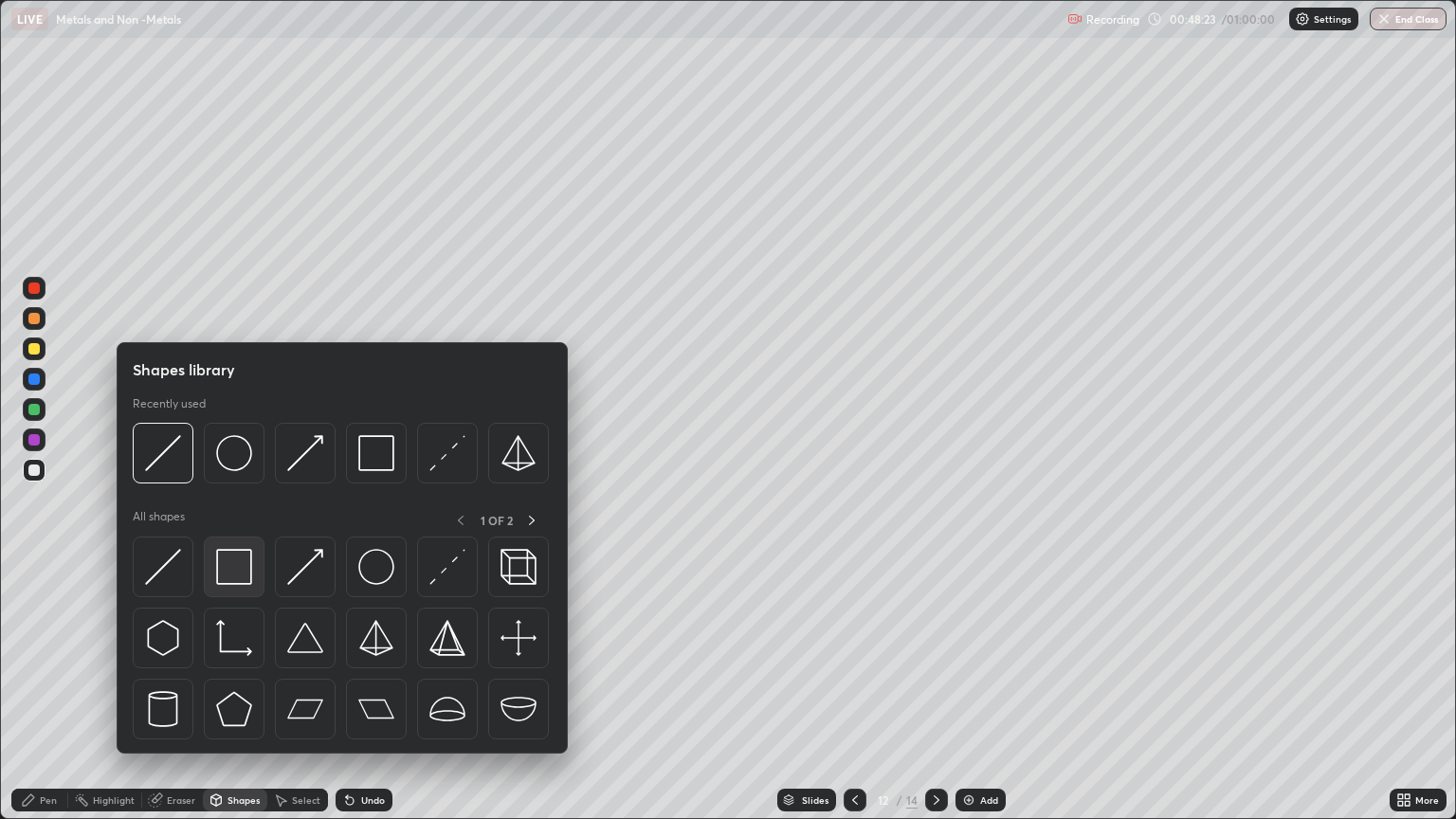 click at bounding box center (234, 567) 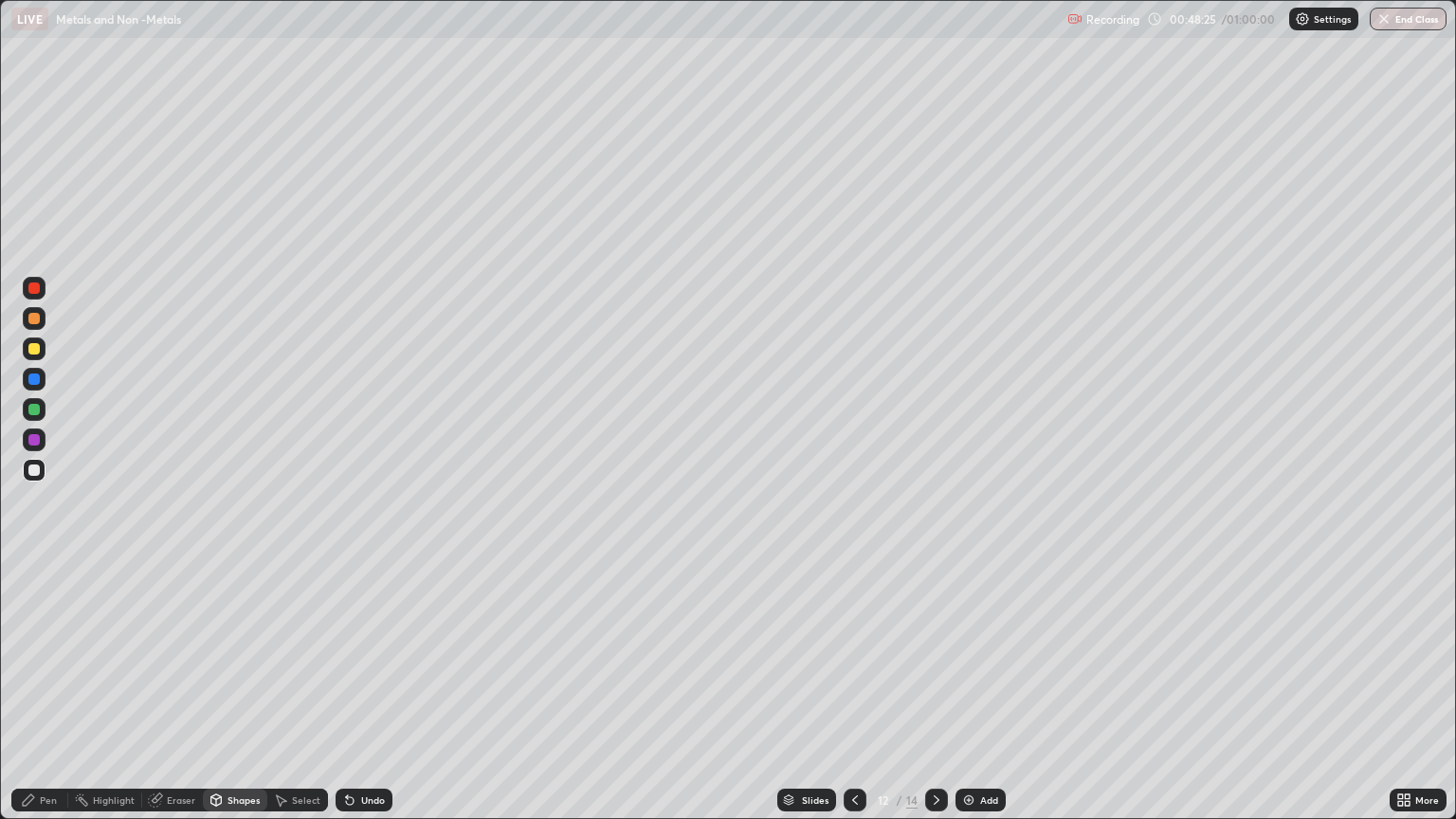 click on "Eraser" at bounding box center [181, 800] 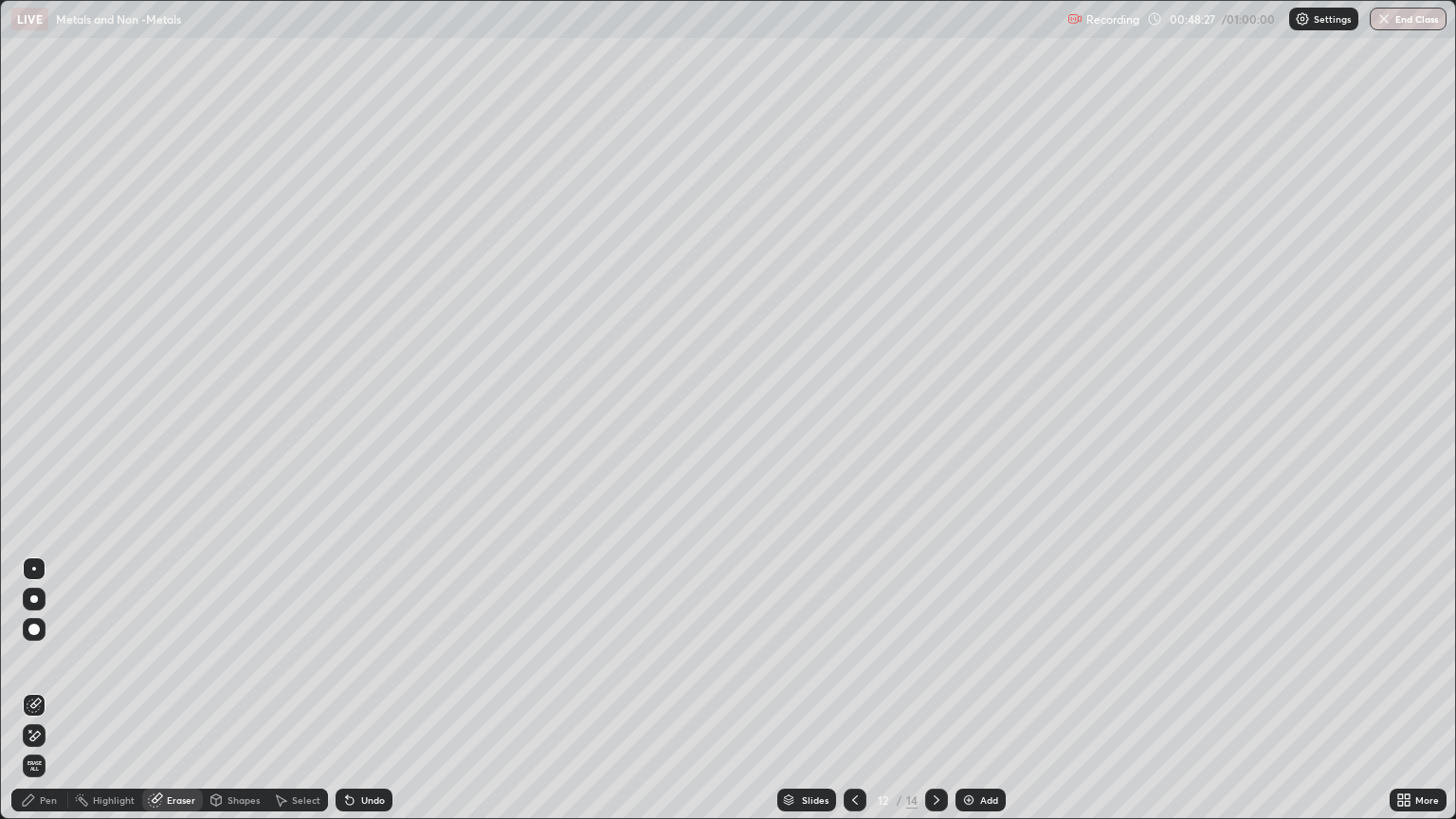 click on "Pen" at bounding box center (40, 800) 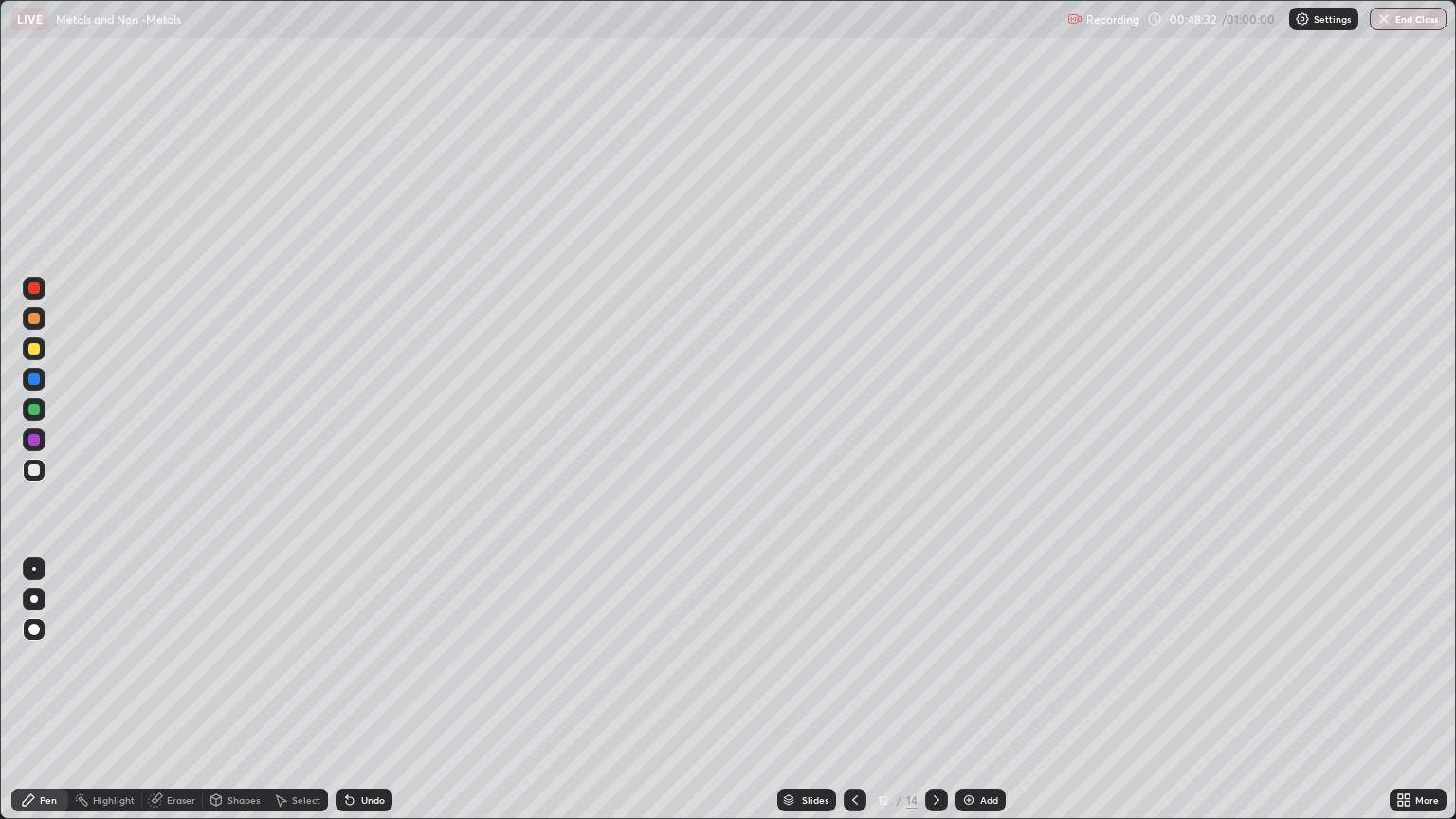 click 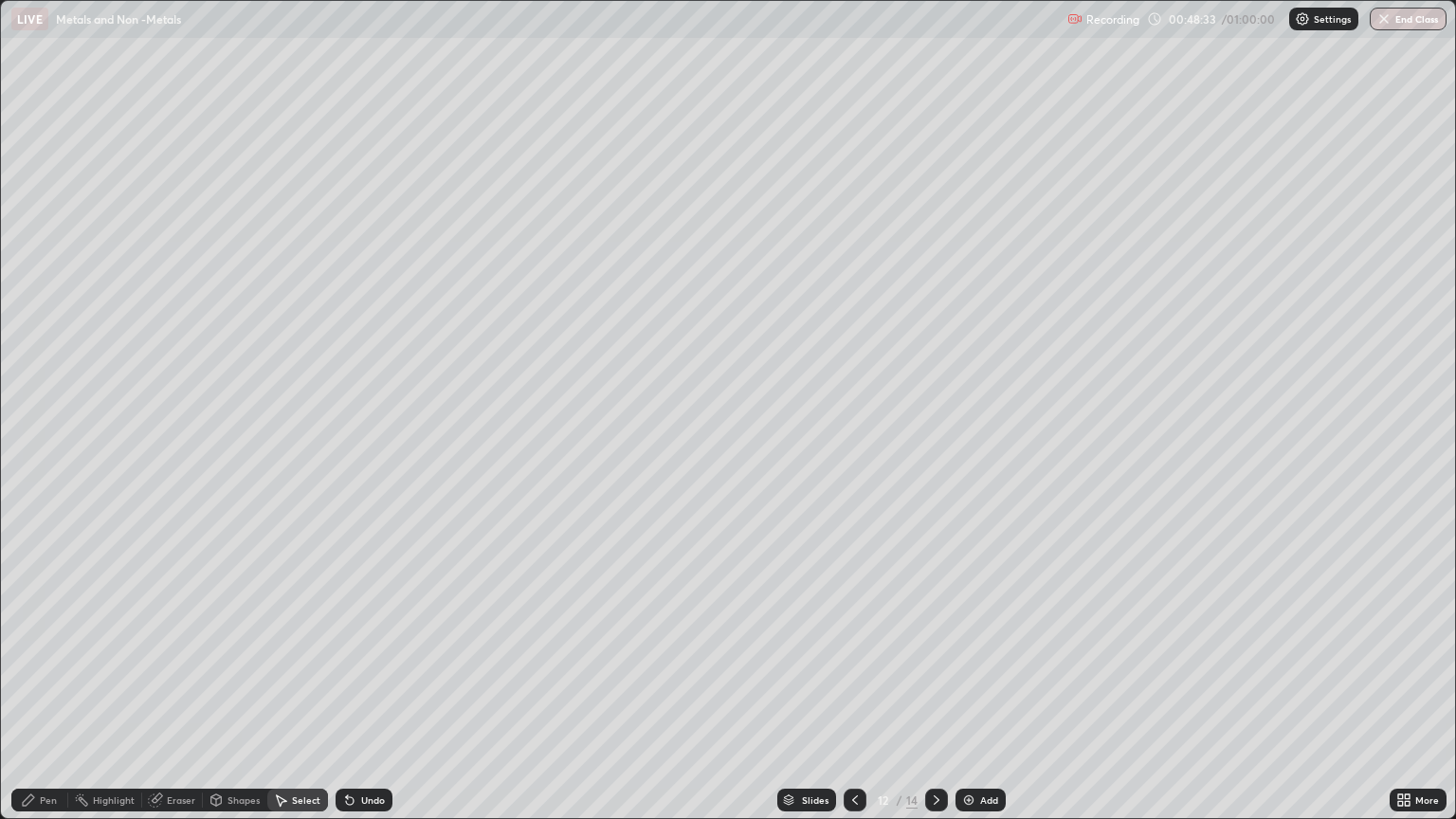click on "Shapes" at bounding box center [244, 800] 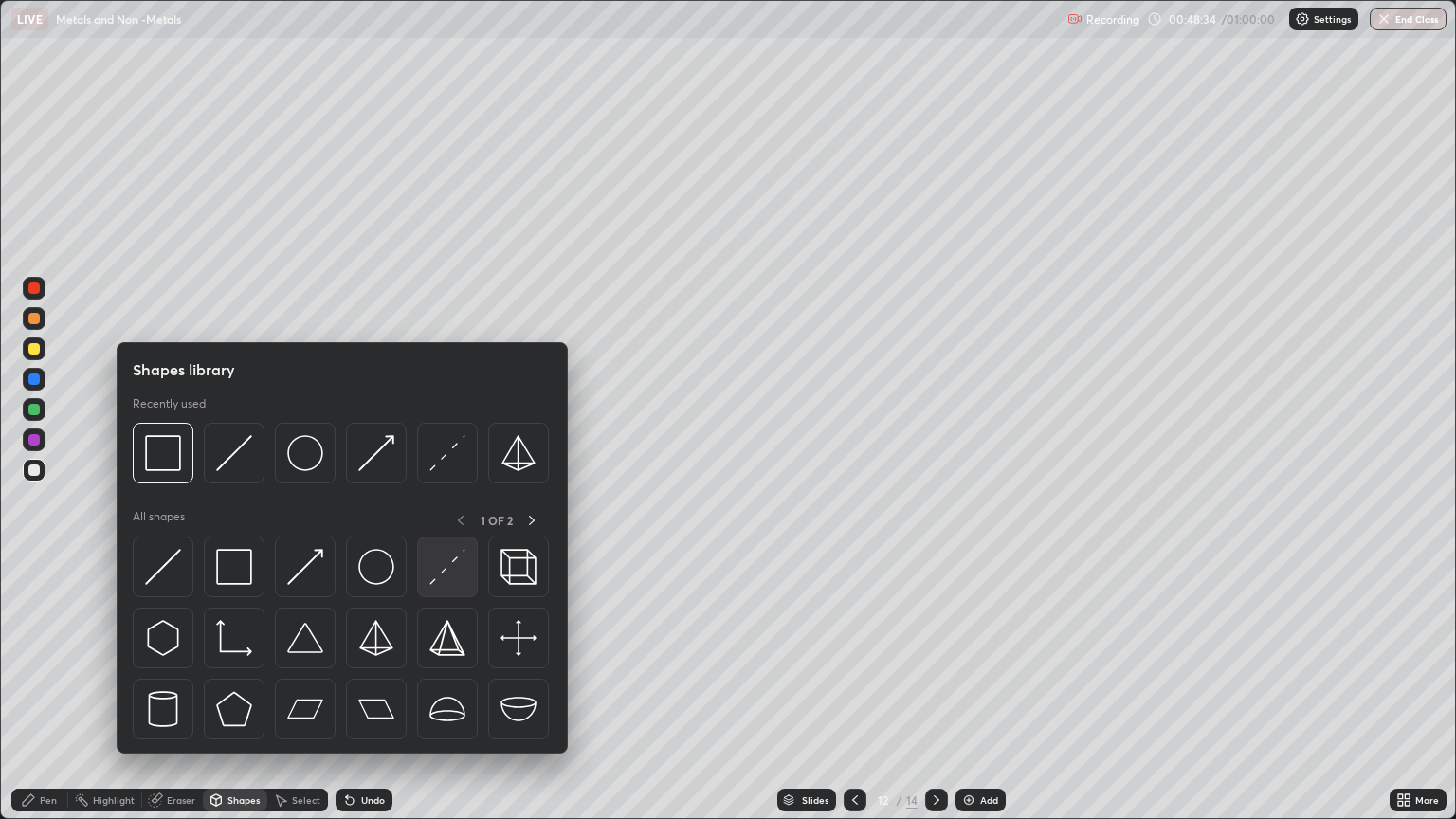 click at bounding box center (447, 567) 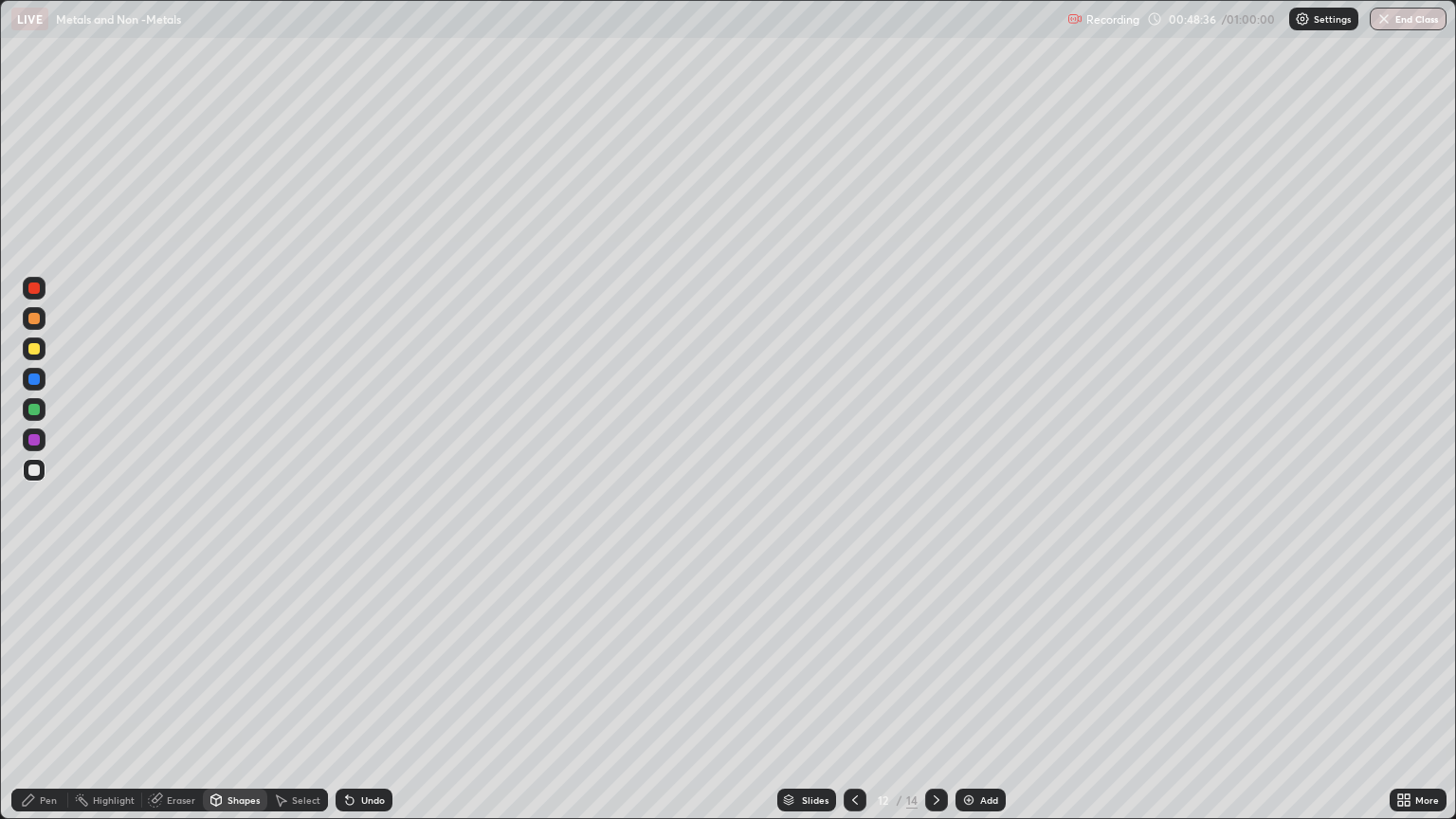 click on "Pen" at bounding box center (40, 800) 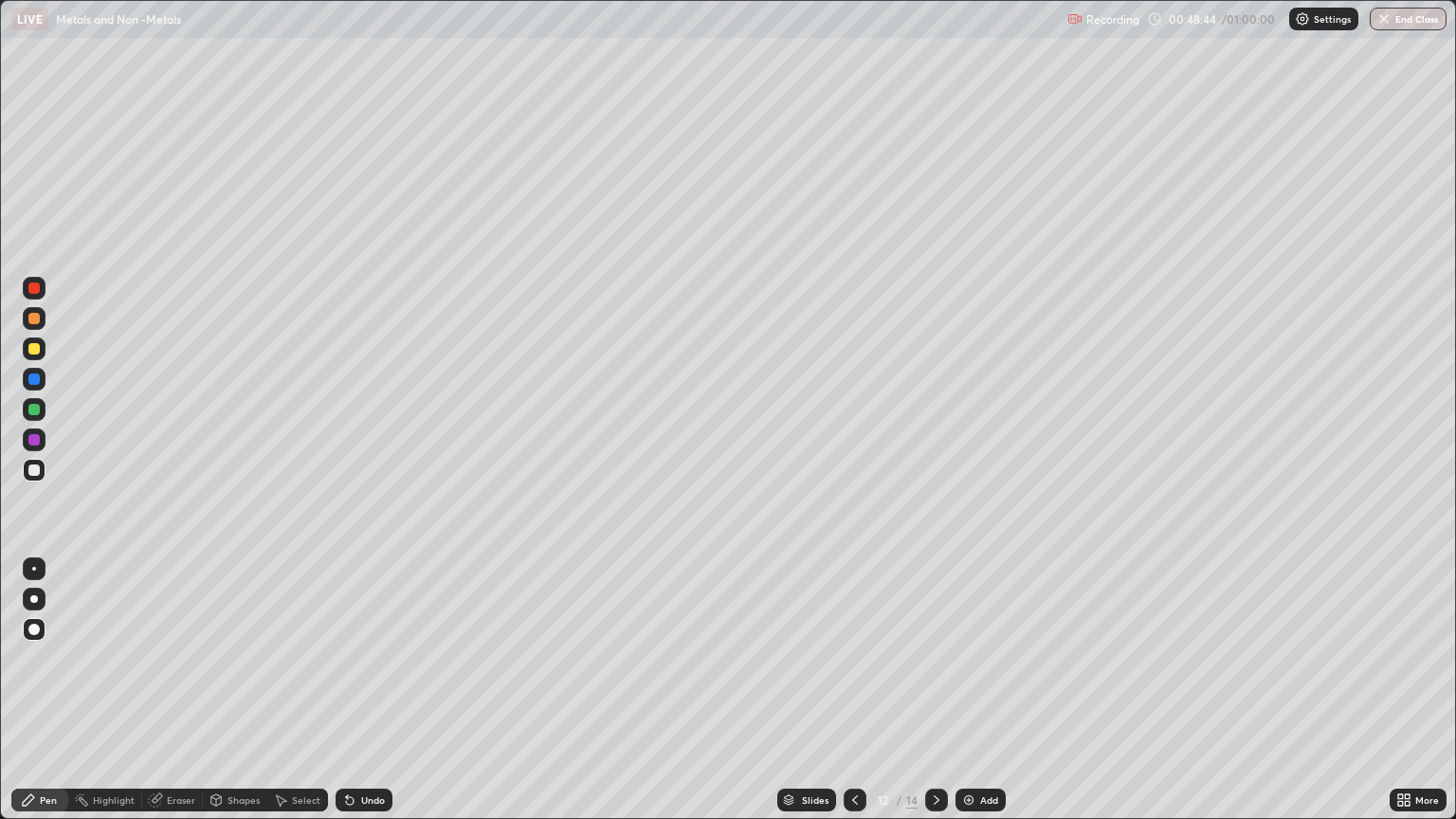 click on "Shapes" at bounding box center [244, 800] 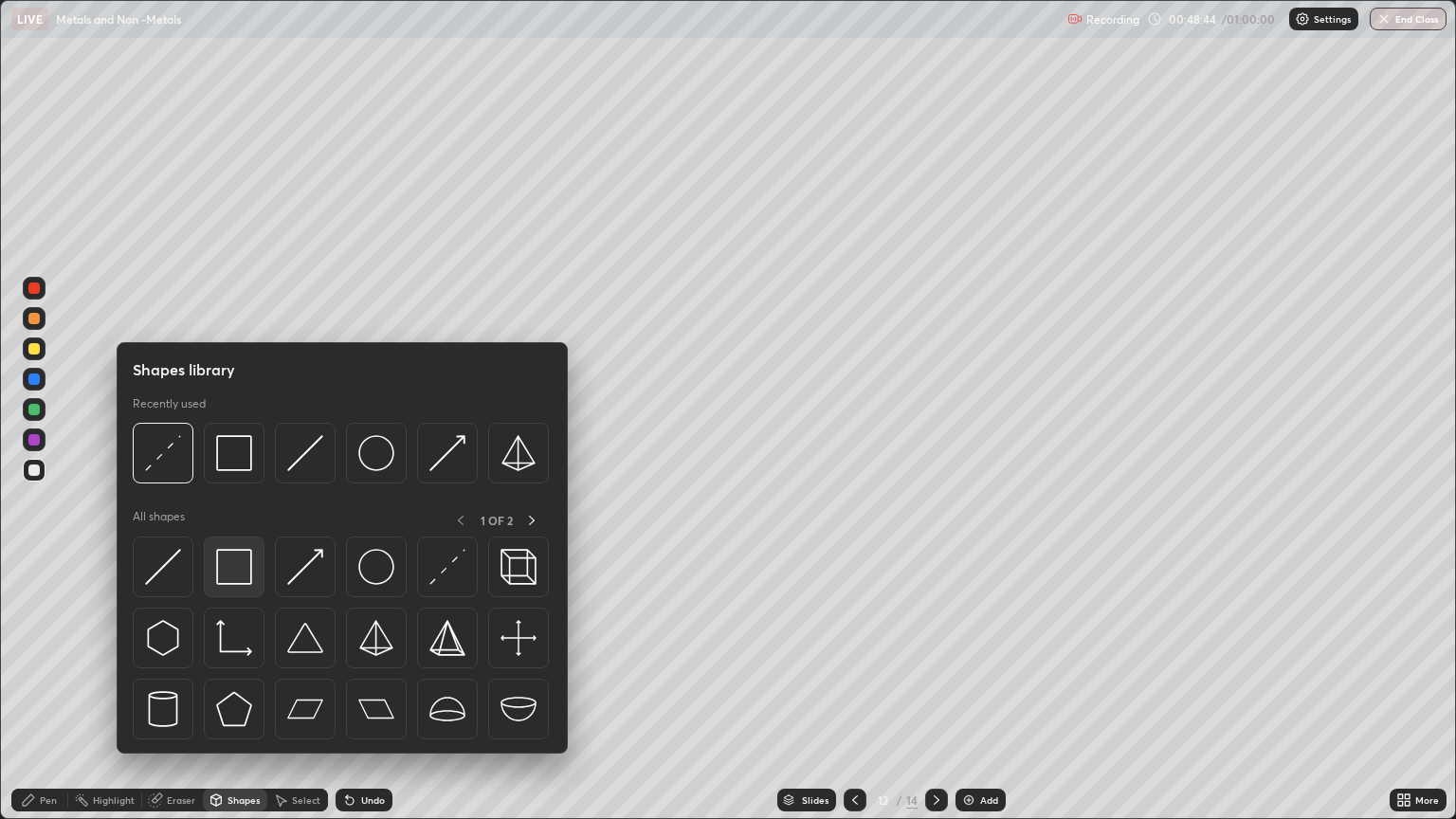 click at bounding box center (234, 567) 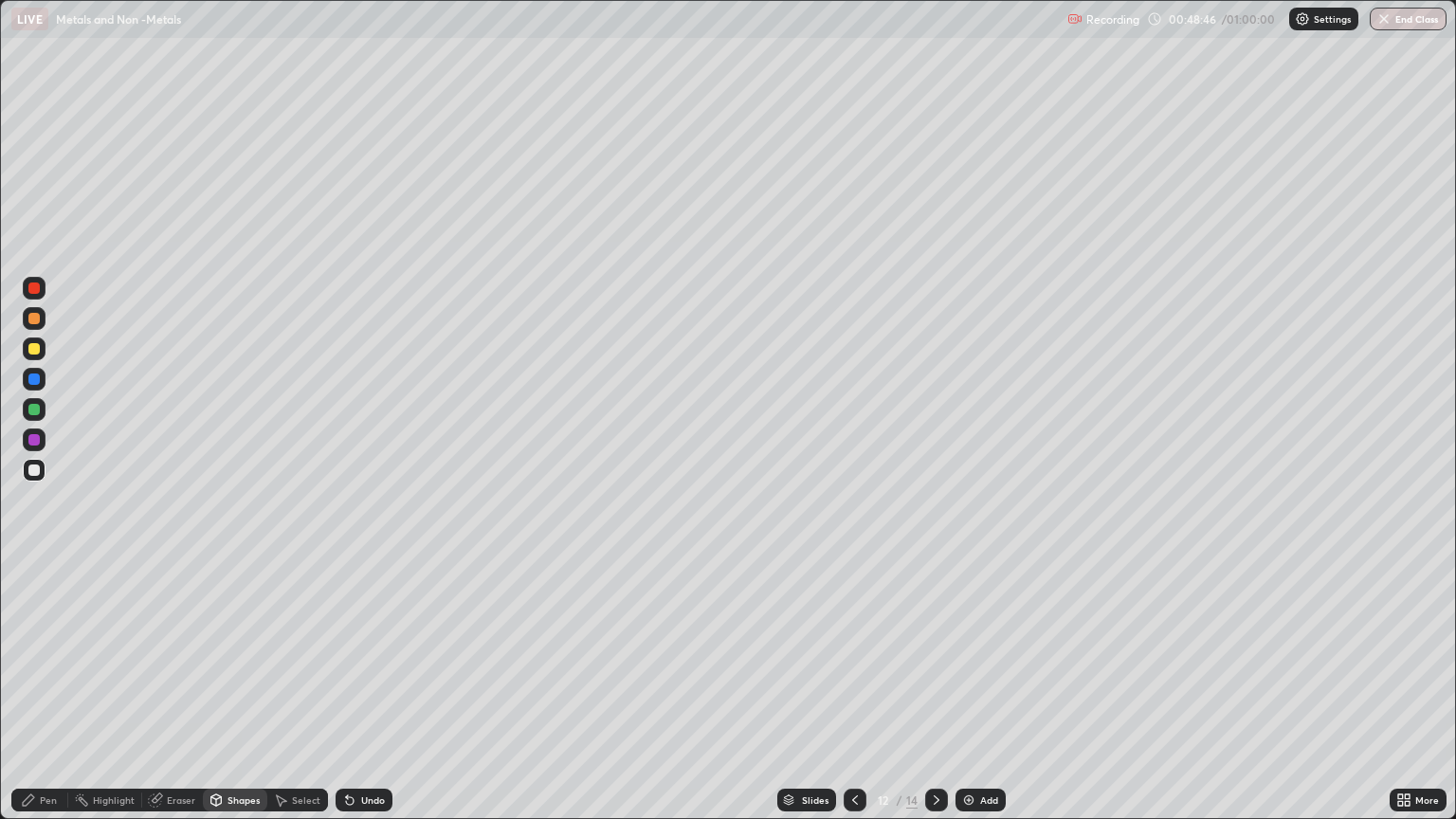 click on "Eraser" at bounding box center (173, 800) 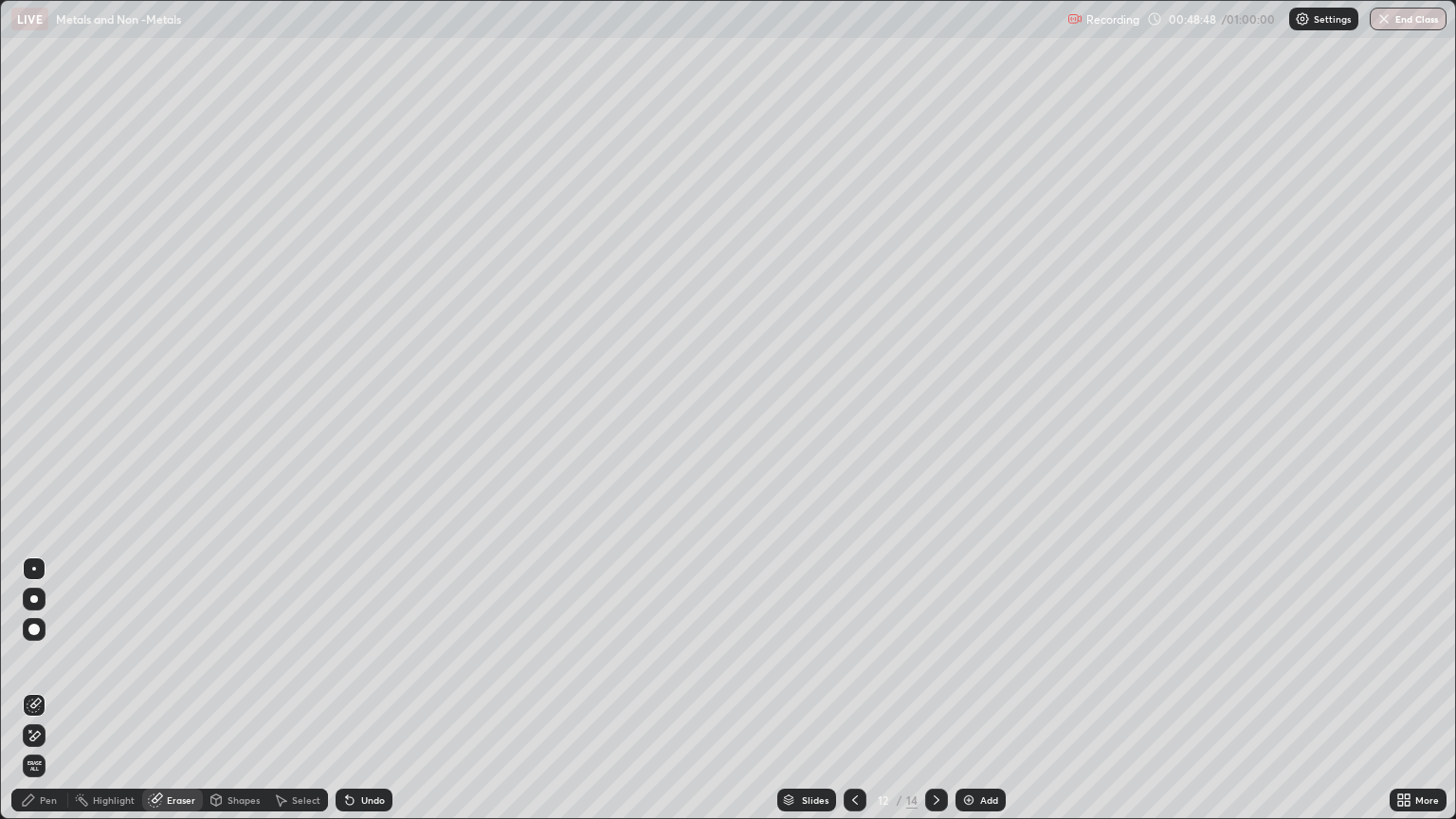 click on "Pen" at bounding box center (48, 800) 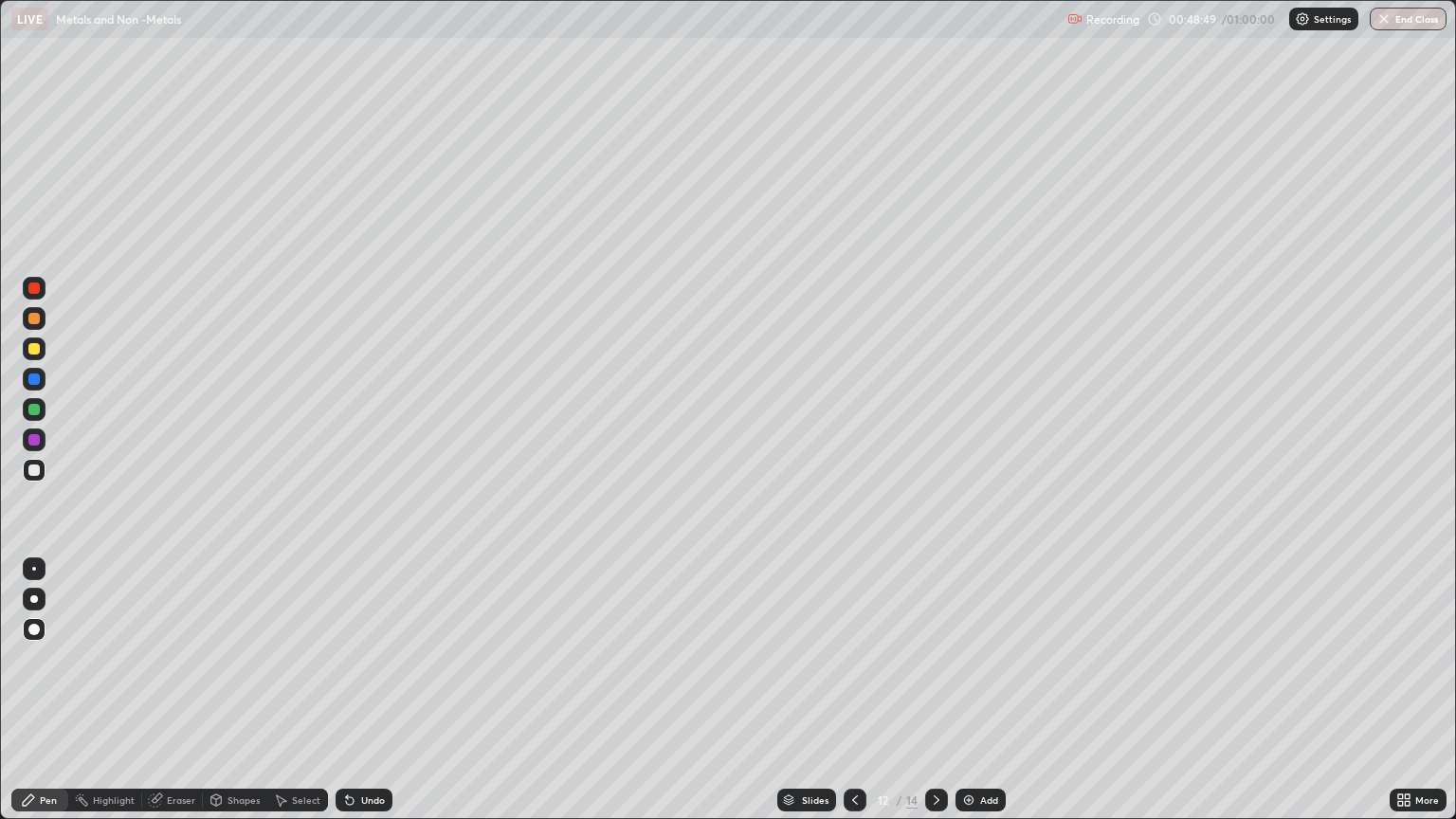 click at bounding box center [34, 349] 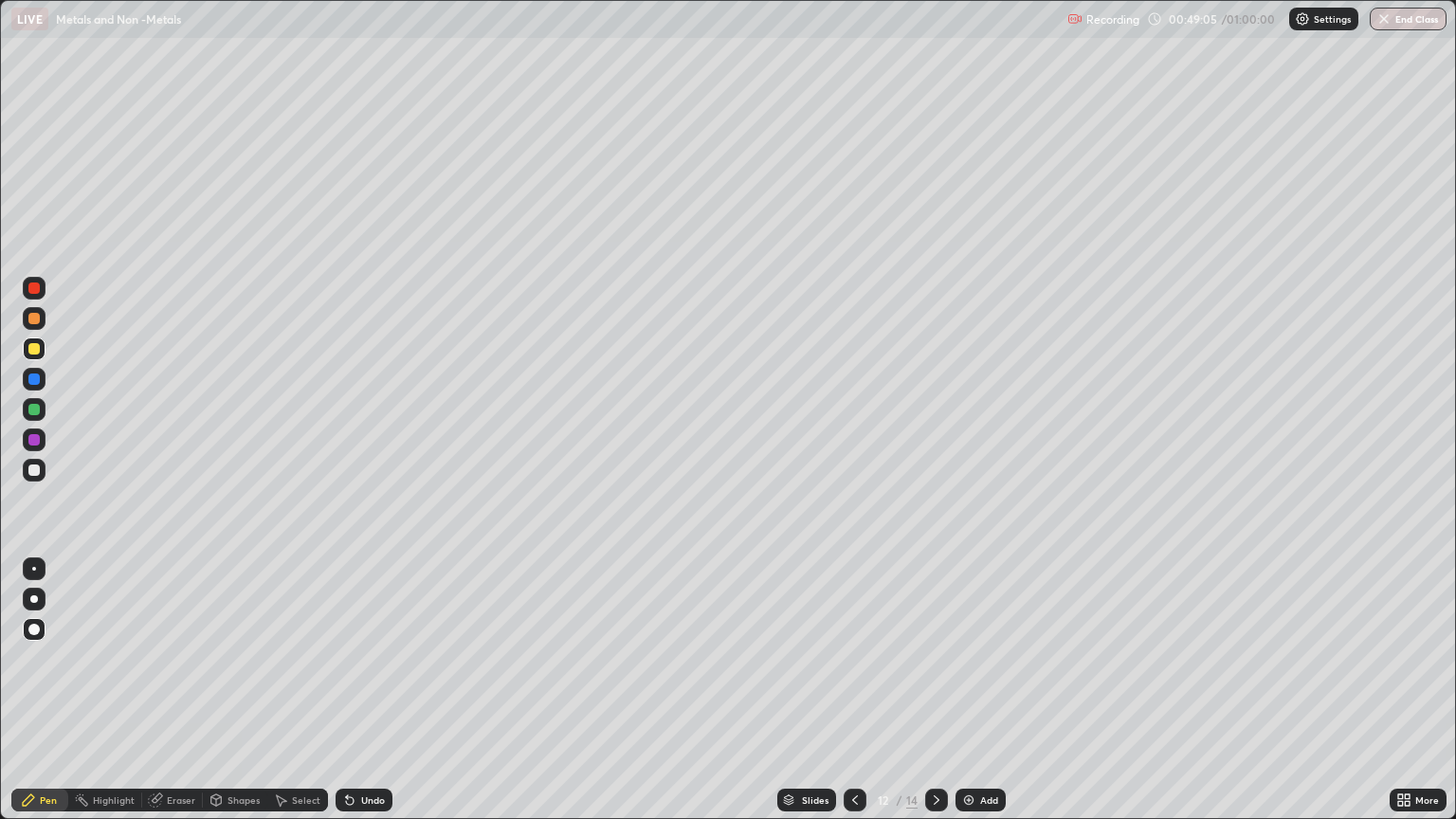 click on "Undo" at bounding box center [373, 800] 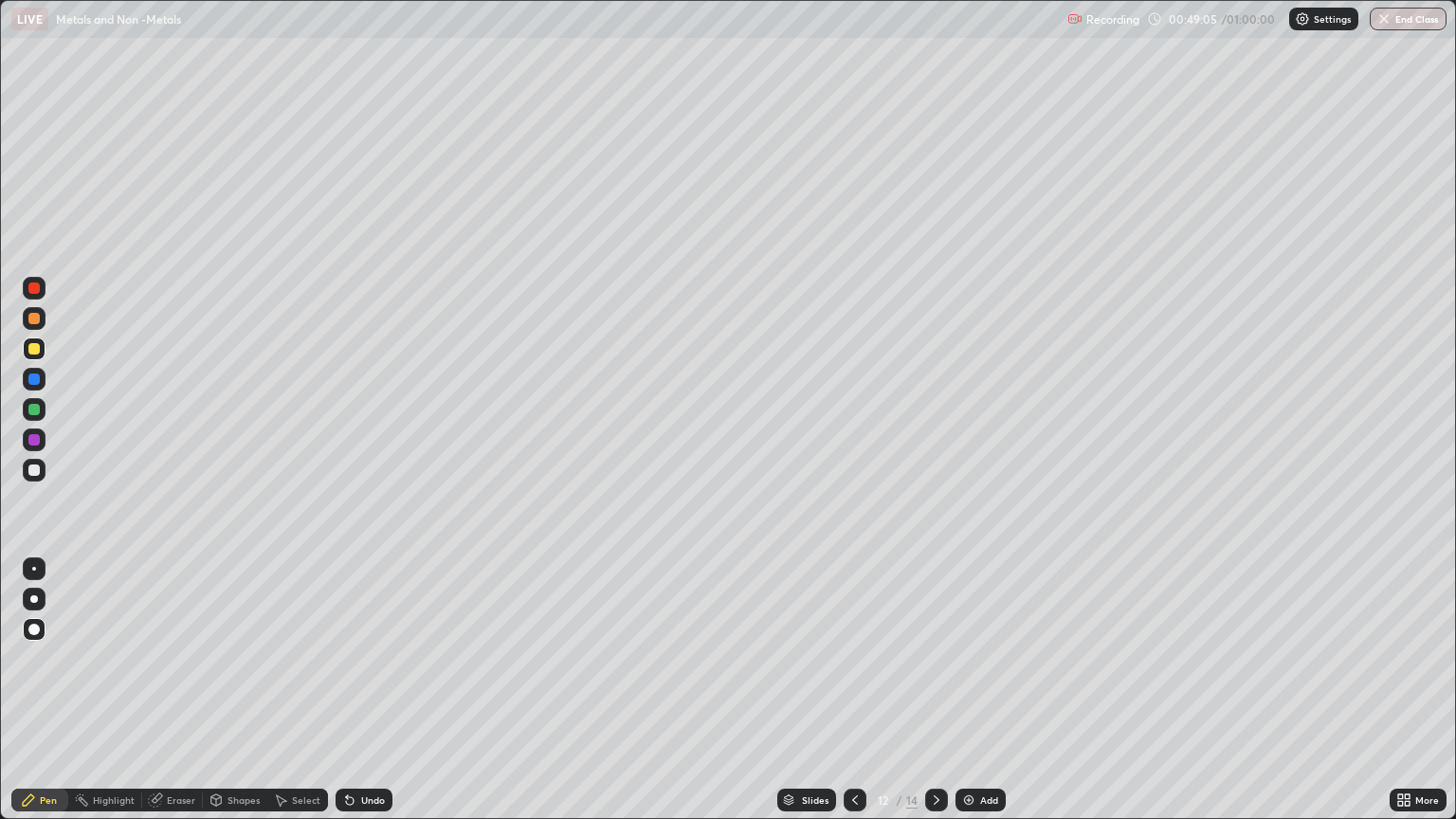 click on "Undo" at bounding box center [373, 800] 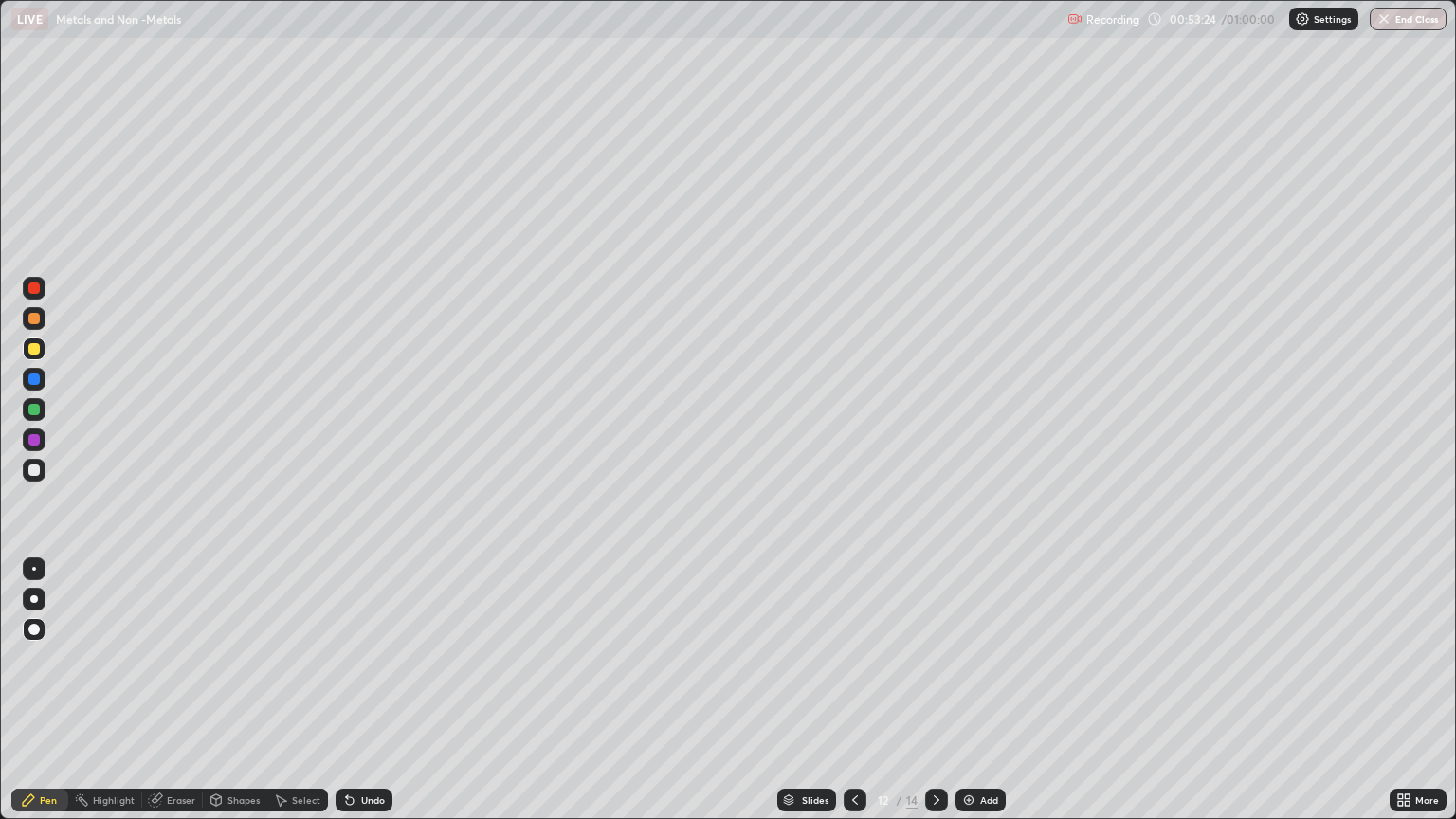 click on "End Class" at bounding box center (1408, 19) 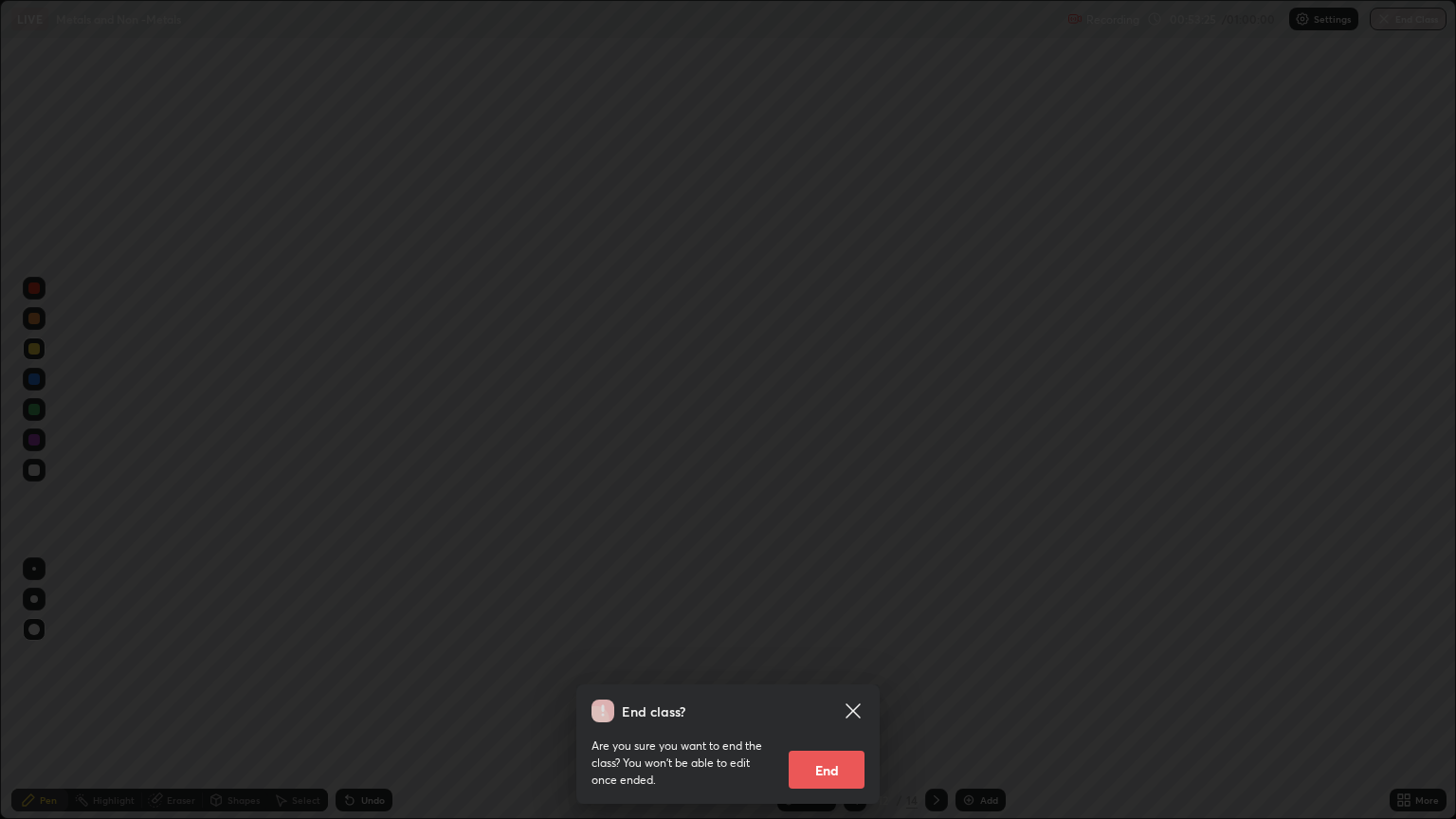 click on "End" at bounding box center (827, 770) 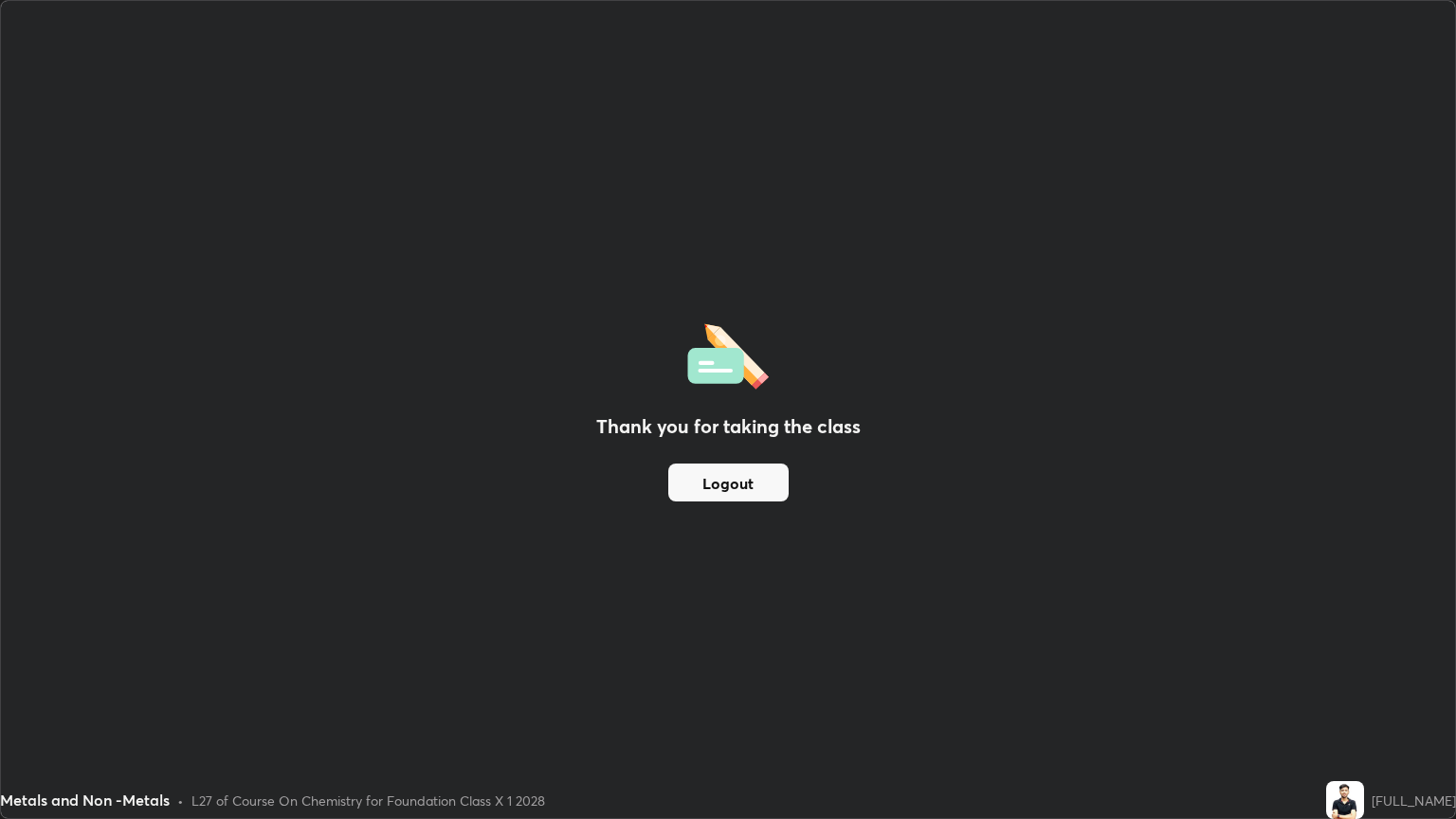 click on "Logout" at bounding box center [728, 482] 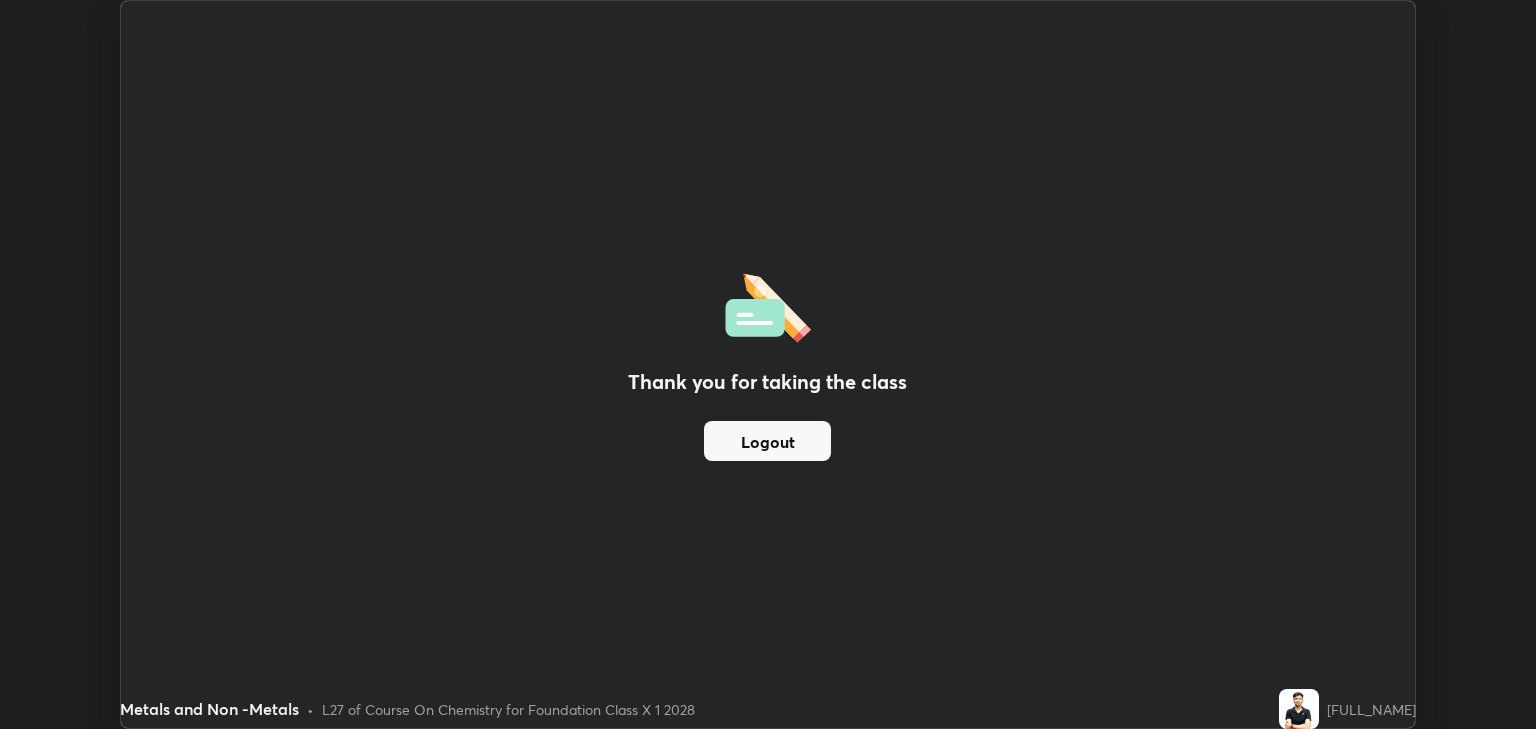 scroll, scrollTop: 729, scrollLeft: 1536, axis: both 